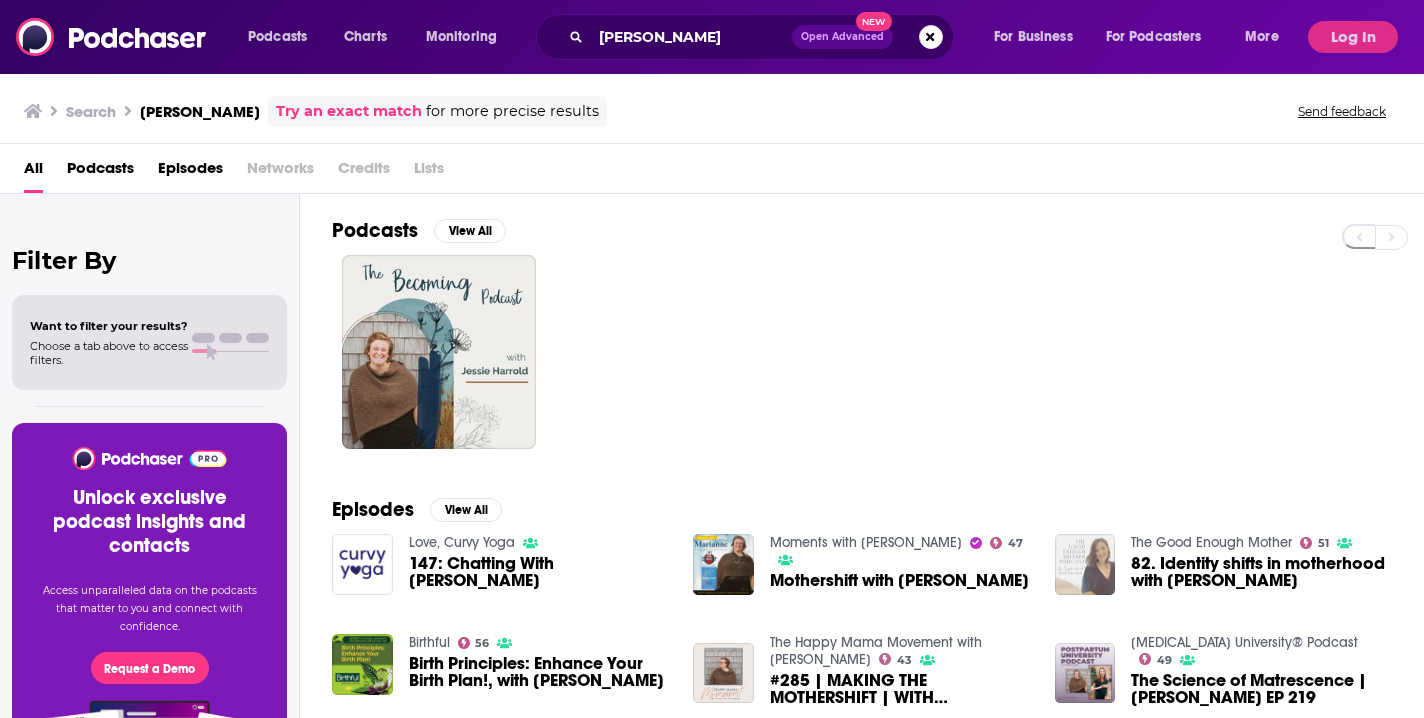 scroll, scrollTop: 0, scrollLeft: 0, axis: both 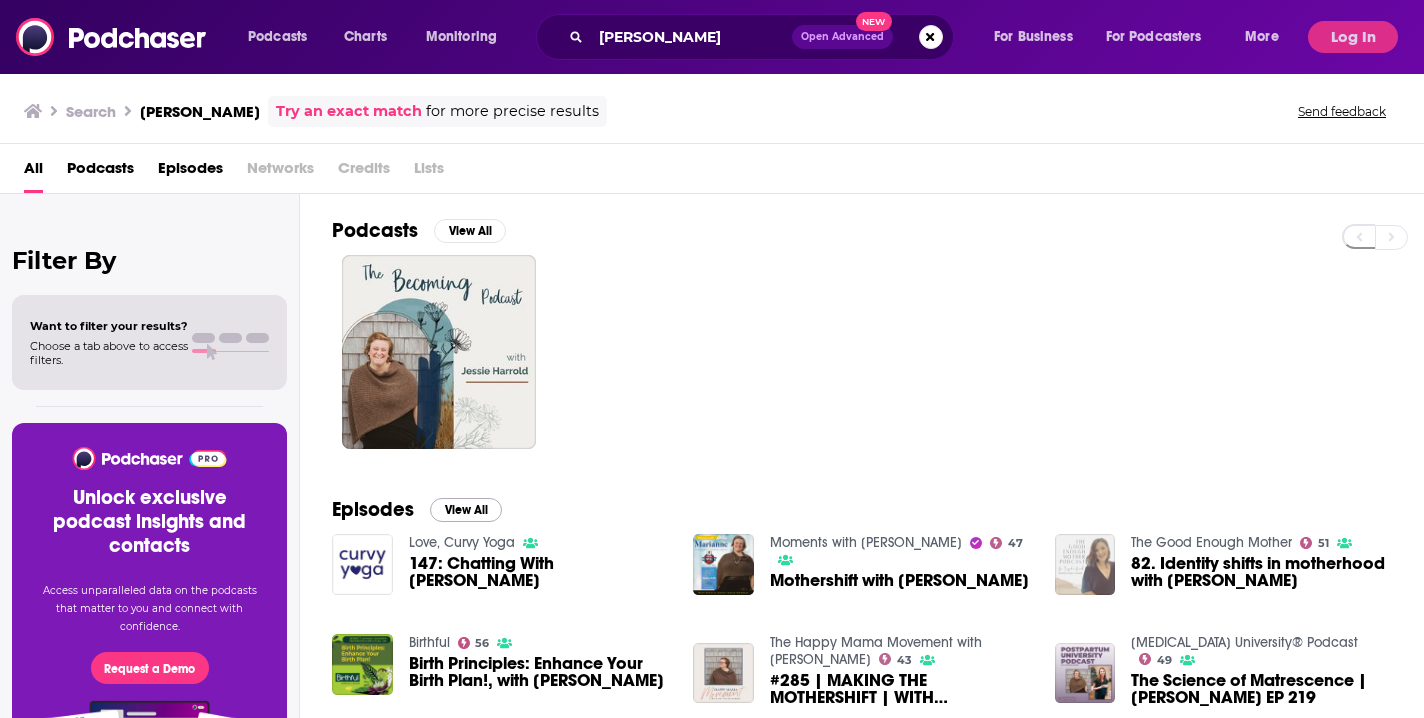 click on "View All" at bounding box center [466, 510] 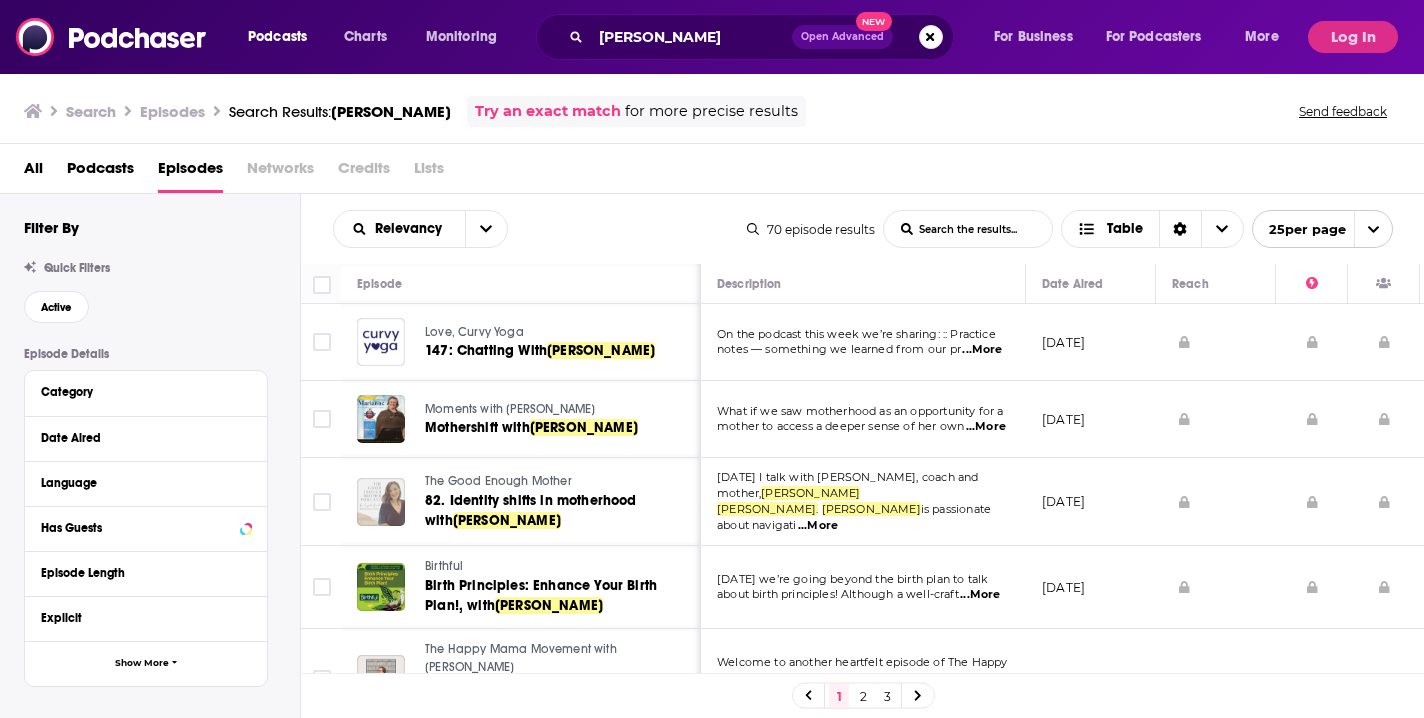 click on "[DATE] I talk with doula, coach and mother,  [PERSON_NAME].    [PERSON_NAME]  is passionate about navigati  ...More" at bounding box center [863, 502] 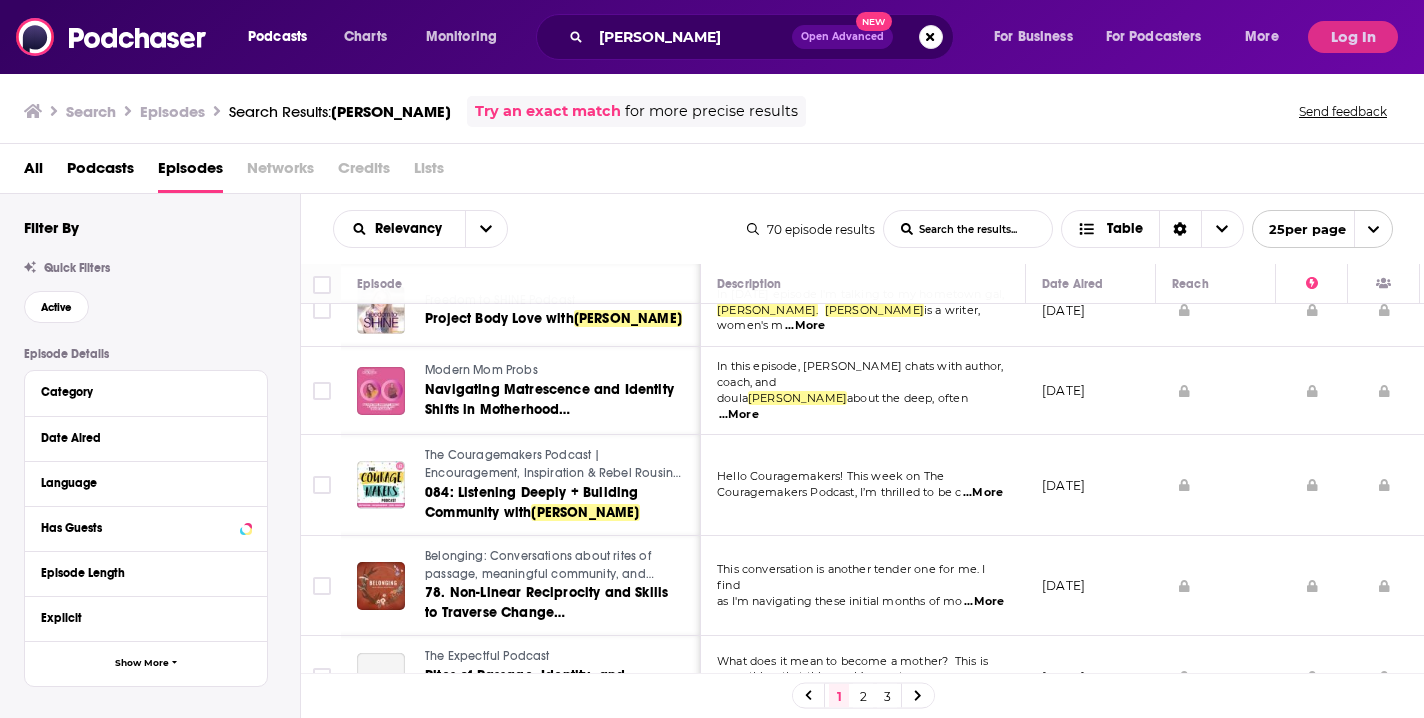 scroll, scrollTop: 1766, scrollLeft: 0, axis: vertical 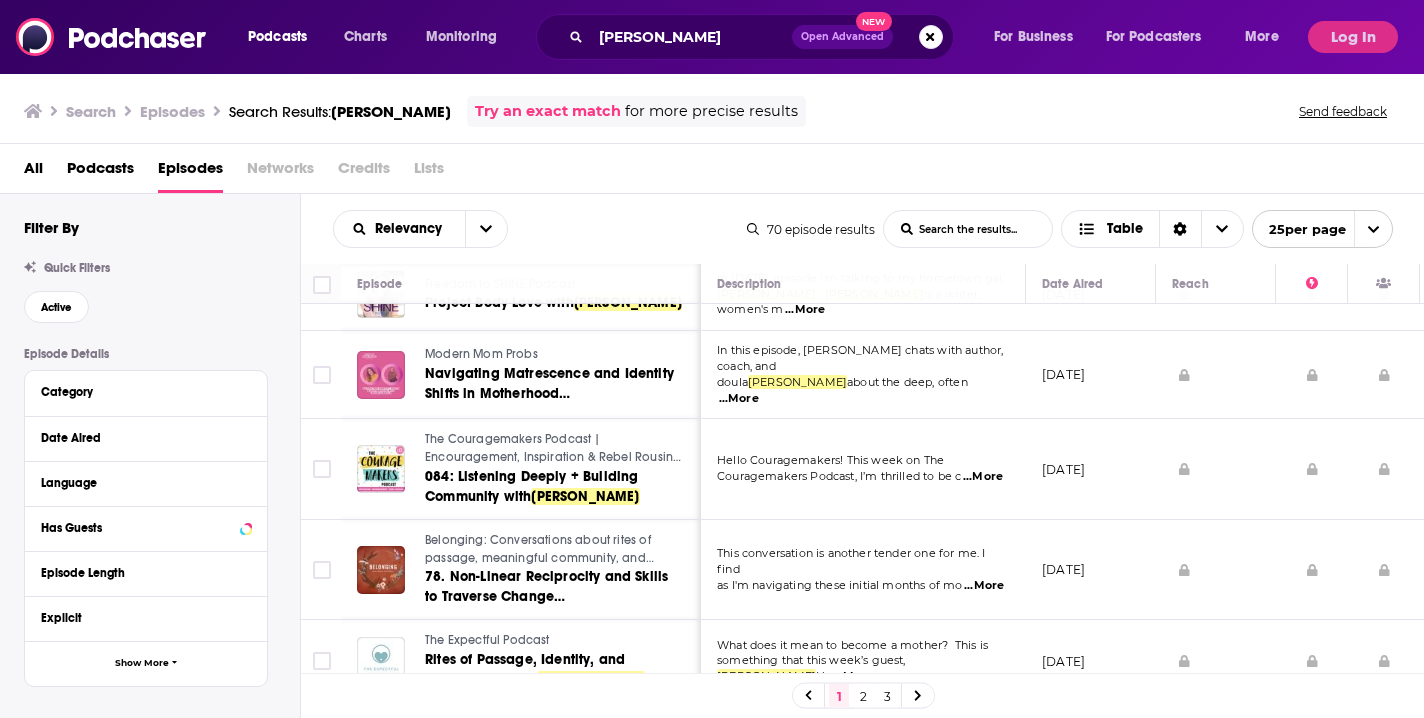 click on "[DATE]" at bounding box center [1091, 469] 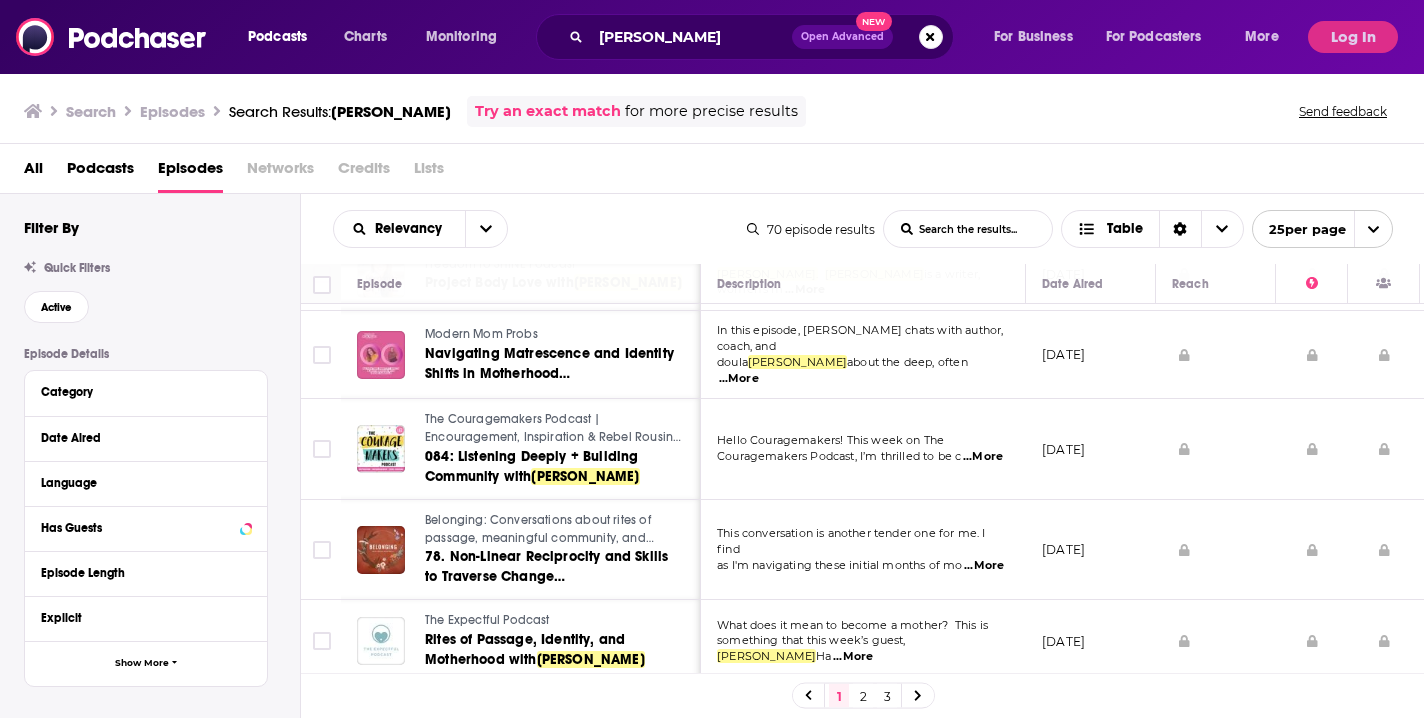 scroll, scrollTop: 1775, scrollLeft: 0, axis: vertical 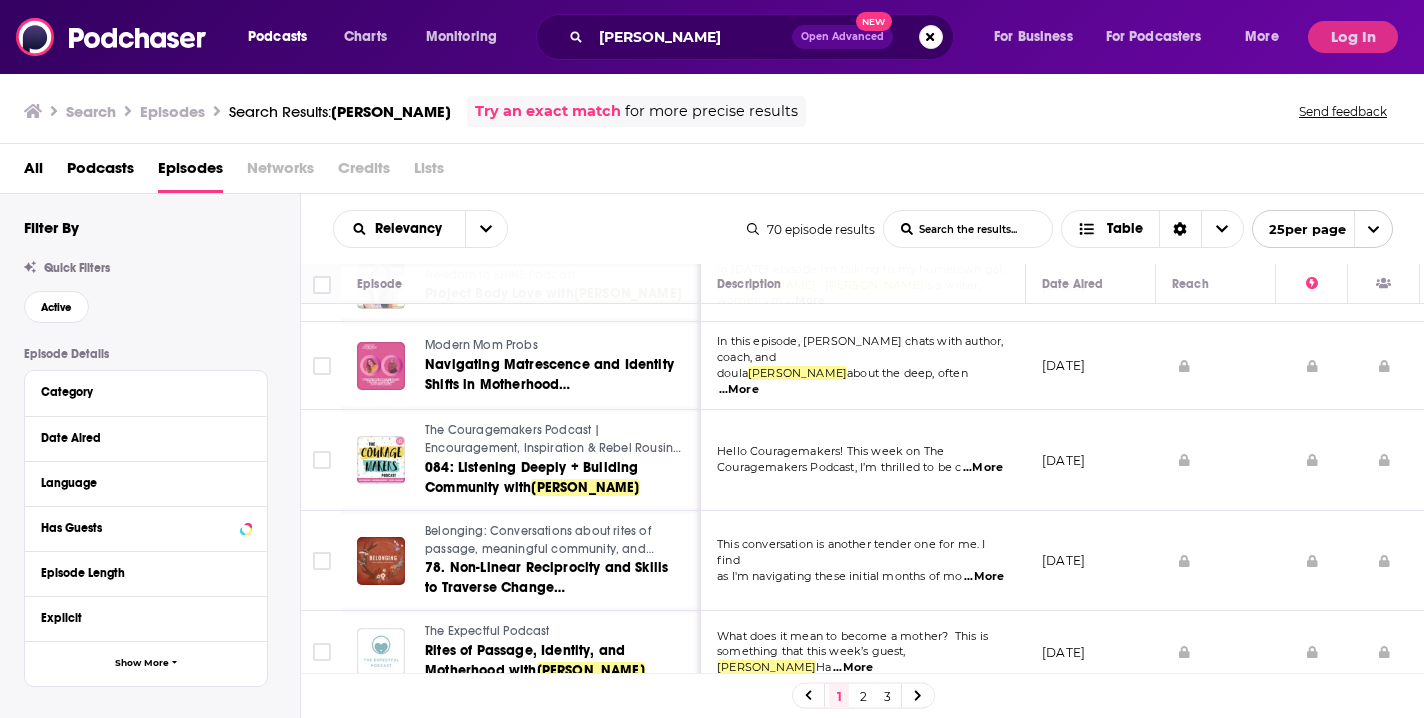 click on "2" at bounding box center (863, 696) 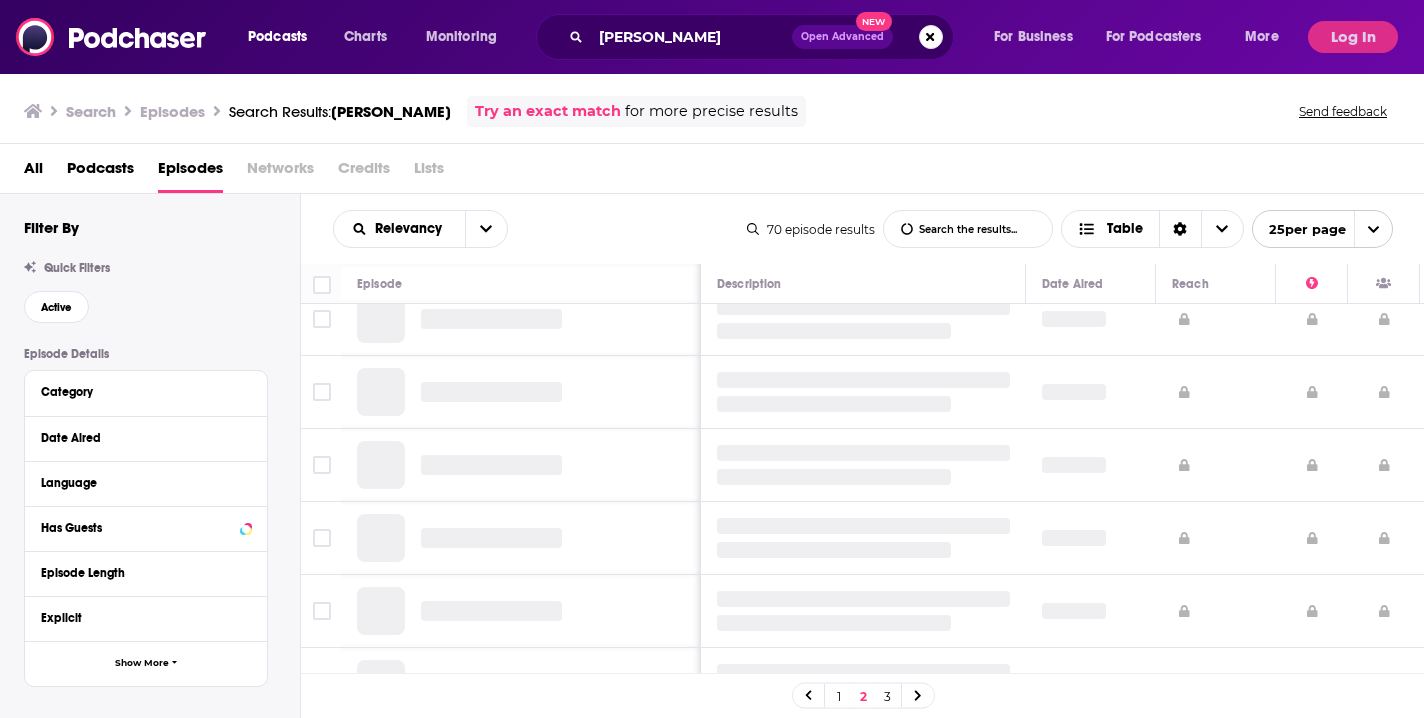 scroll, scrollTop: 0, scrollLeft: 0, axis: both 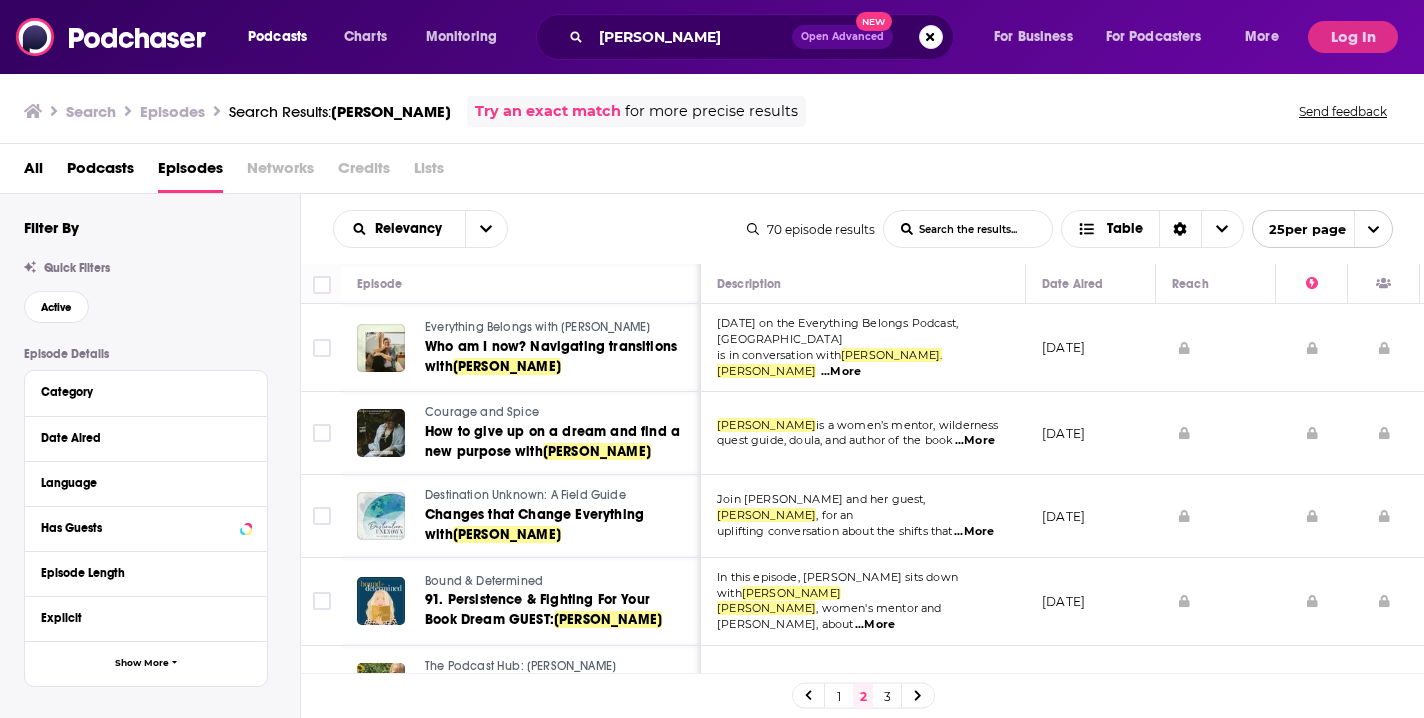 click on "[DATE]" at bounding box center [1091, 516] 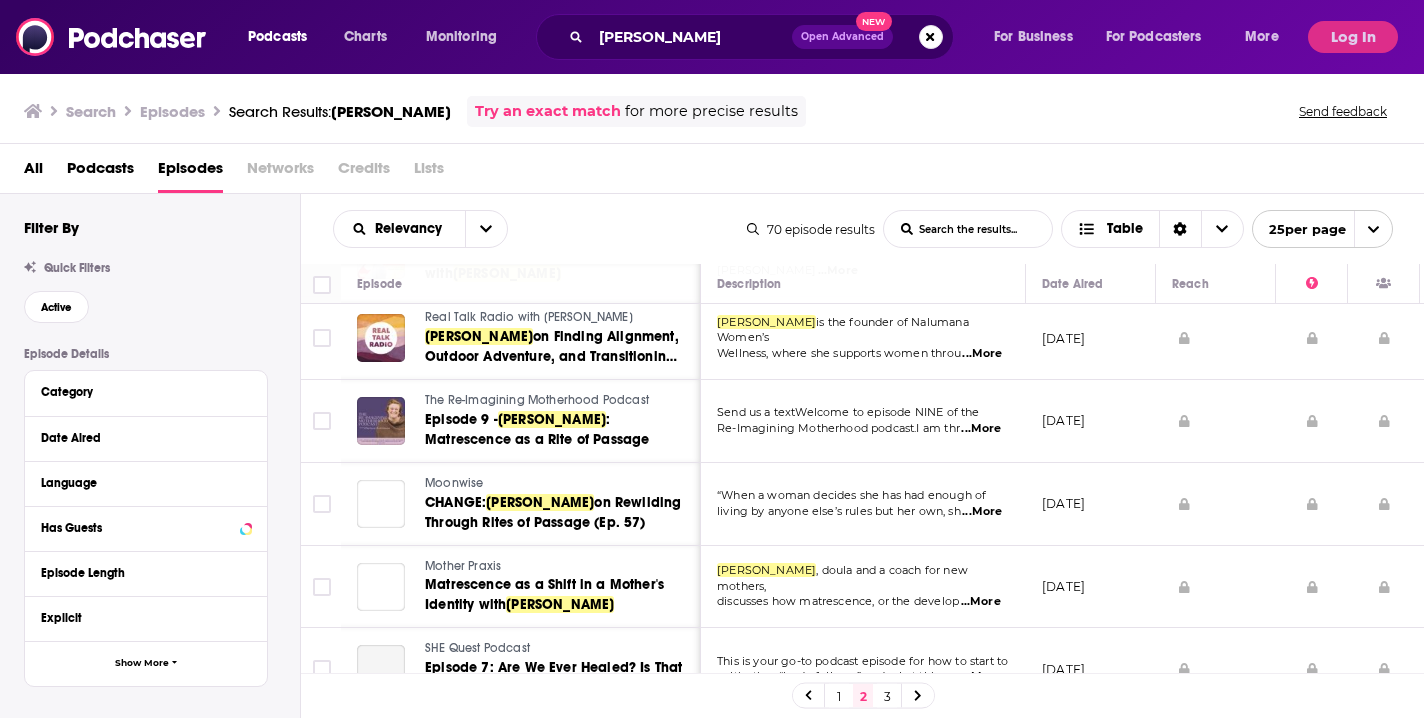 scroll, scrollTop: 1216, scrollLeft: 0, axis: vertical 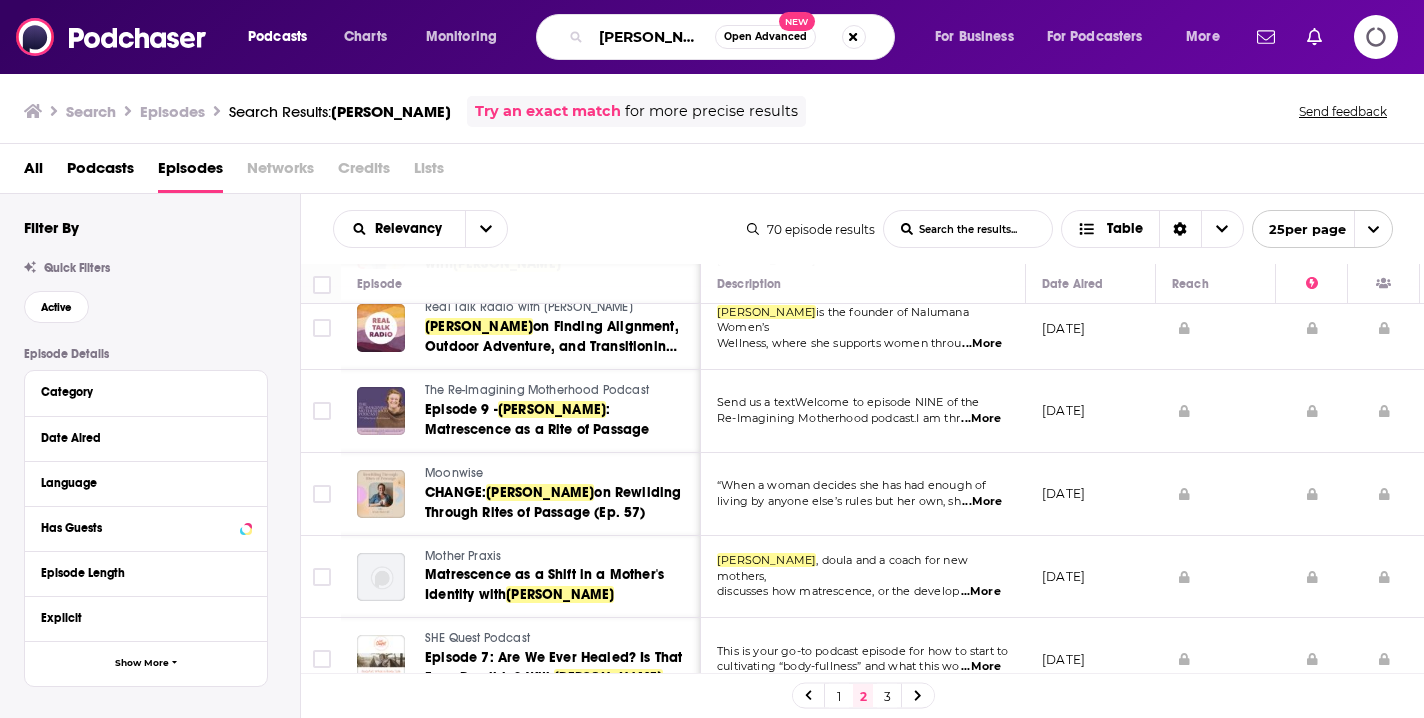 drag, startPoint x: 704, startPoint y: 38, endPoint x: 578, endPoint y: 33, distance: 126.09917 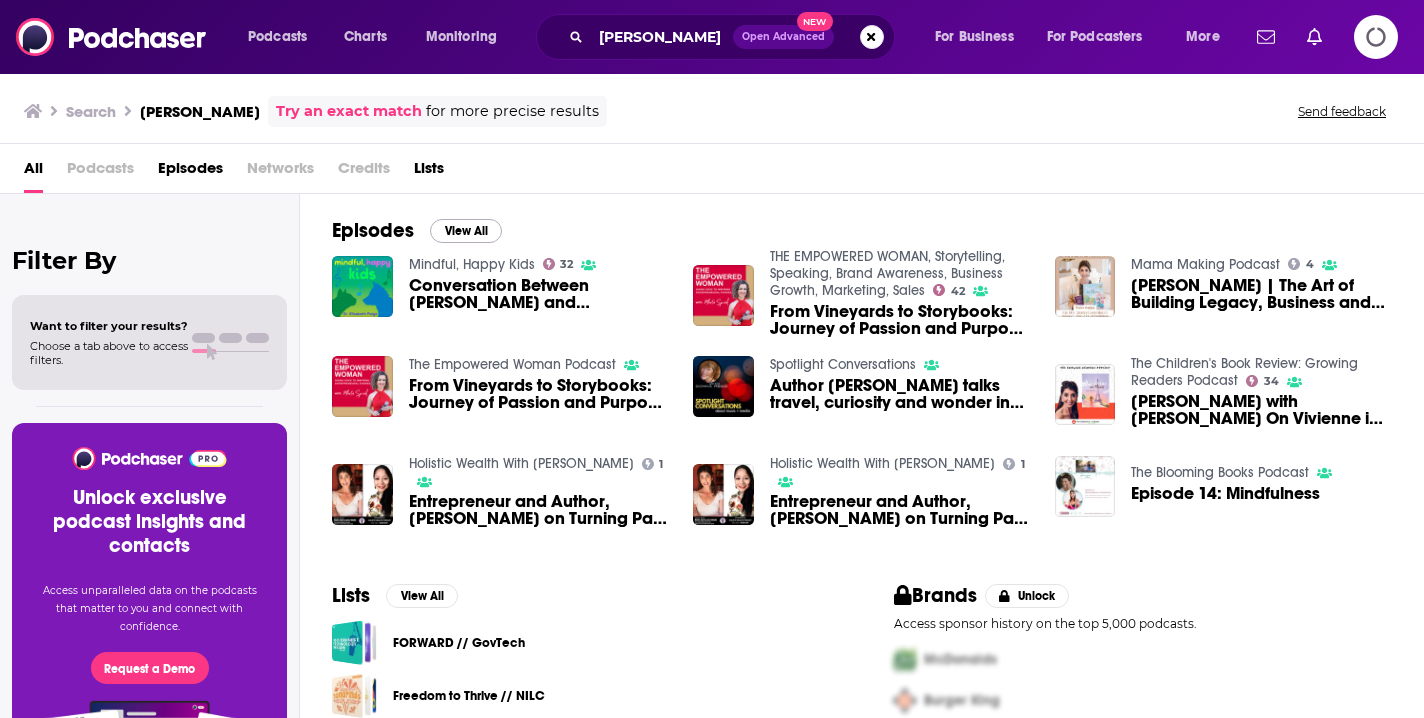 click on "View All" at bounding box center (466, 231) 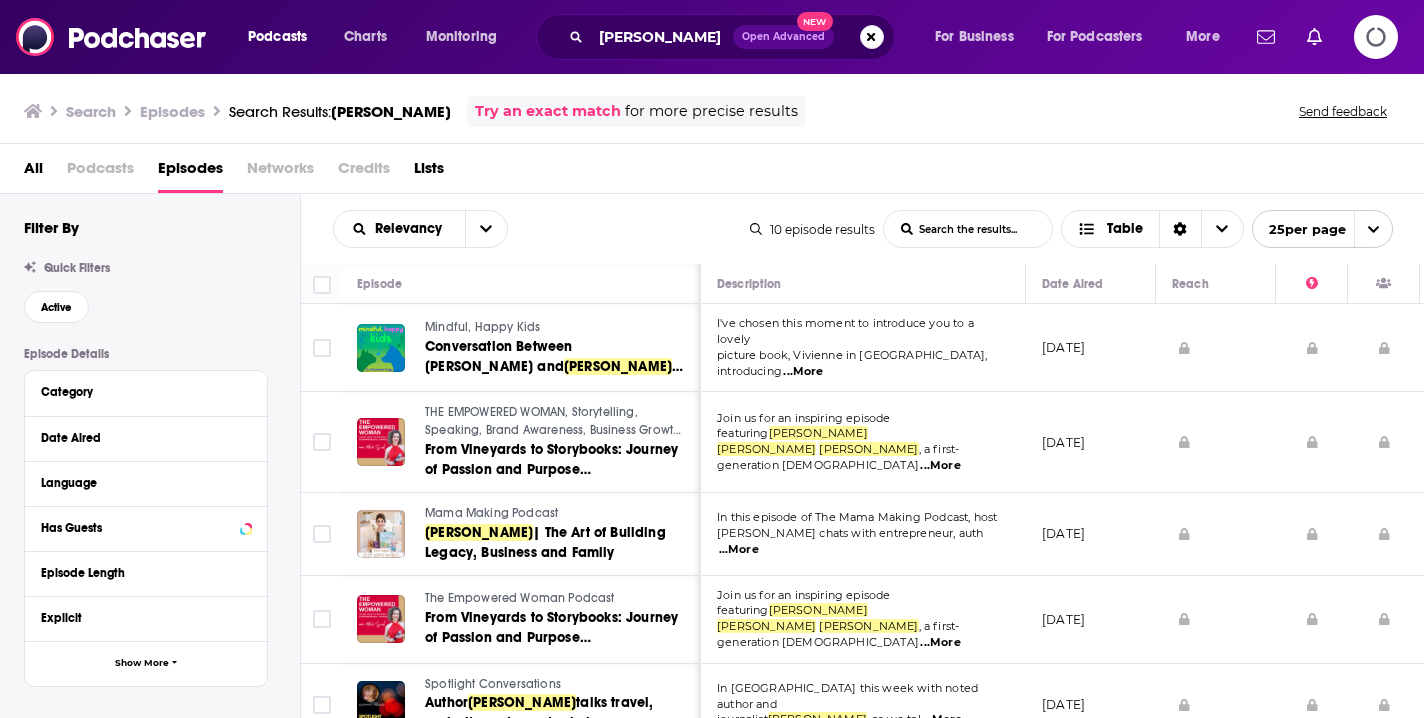 click on "[DATE]" at bounding box center [1091, 442] 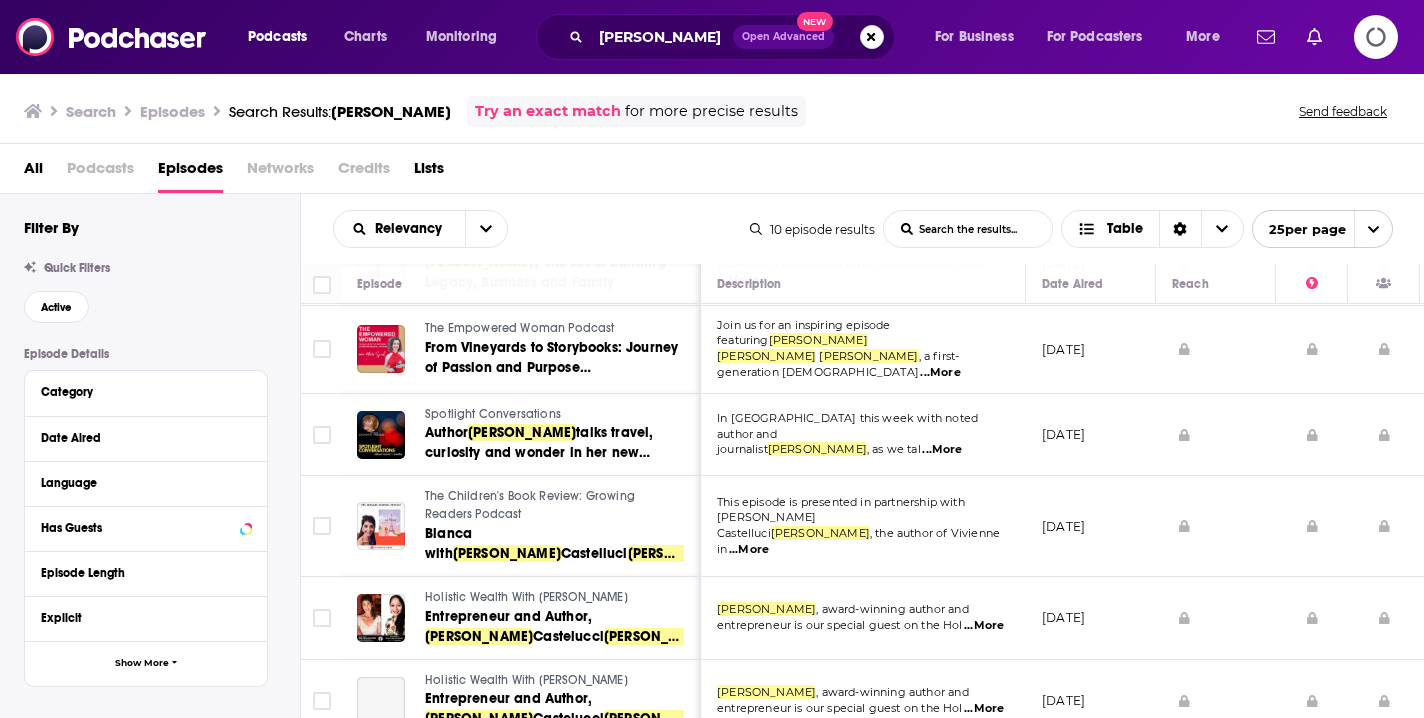 scroll, scrollTop: 272, scrollLeft: 0, axis: vertical 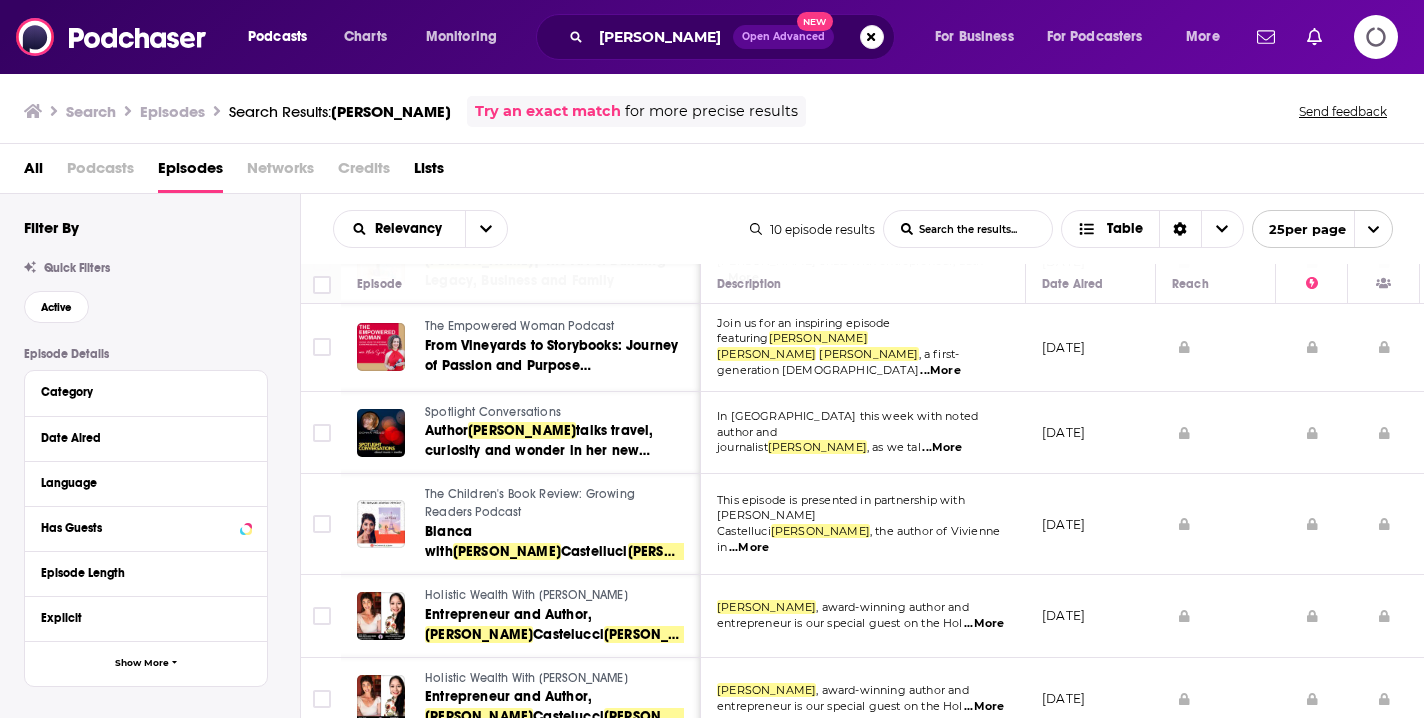 click at bounding box center (1216, 433) 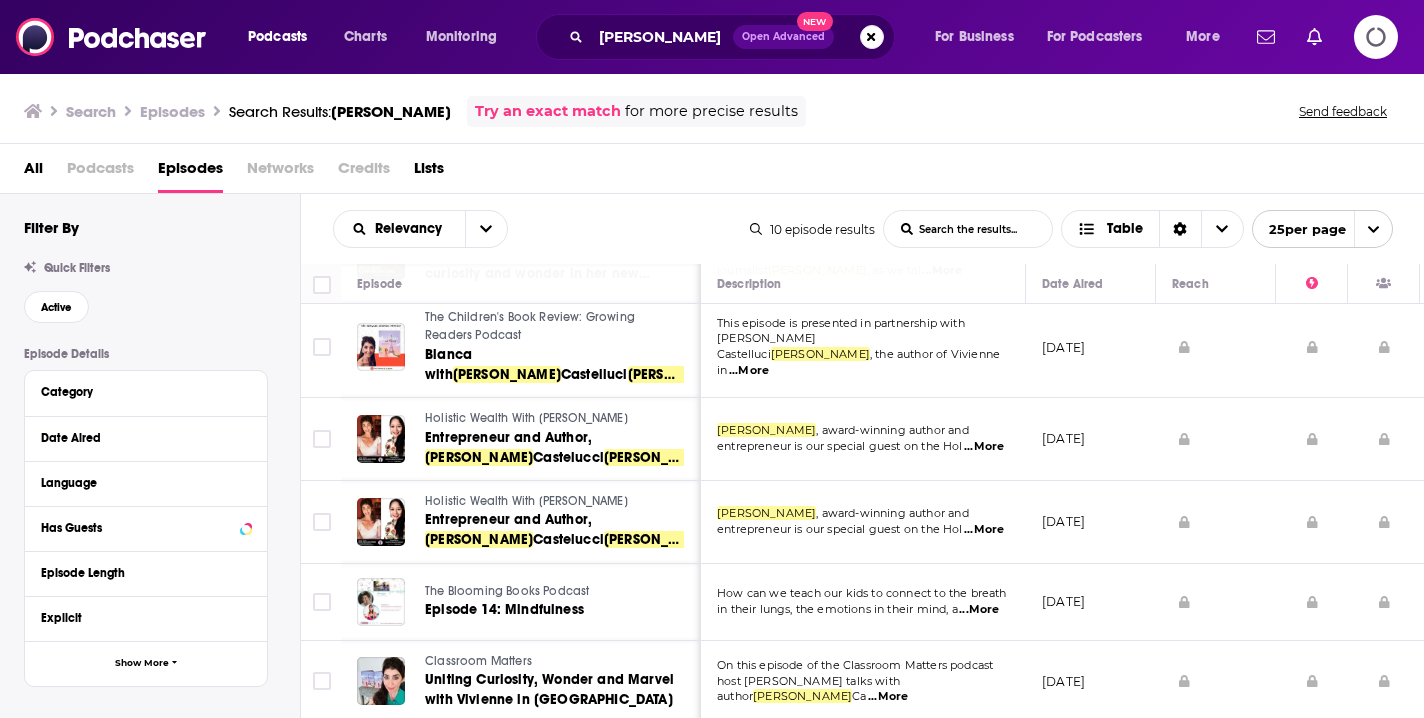 scroll, scrollTop: 446, scrollLeft: 0, axis: vertical 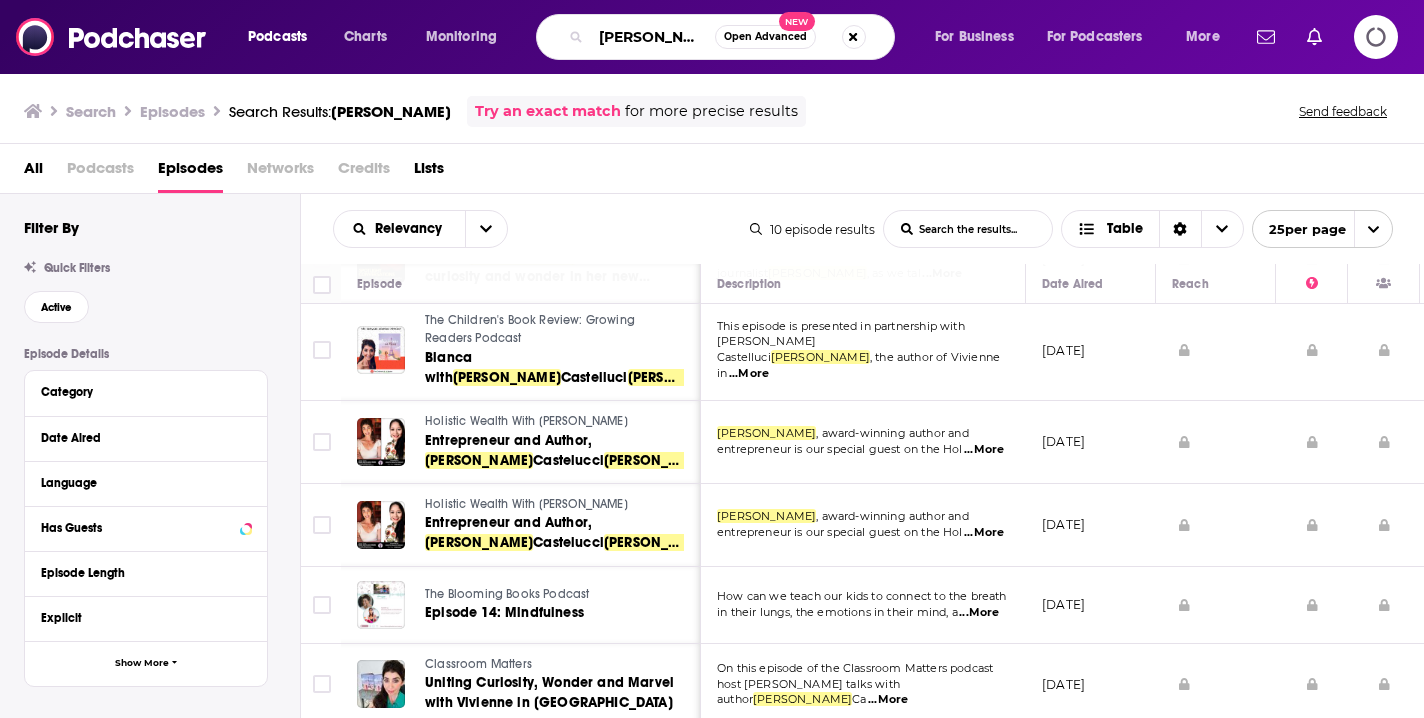 click on "[PERSON_NAME]" at bounding box center [653, 37] 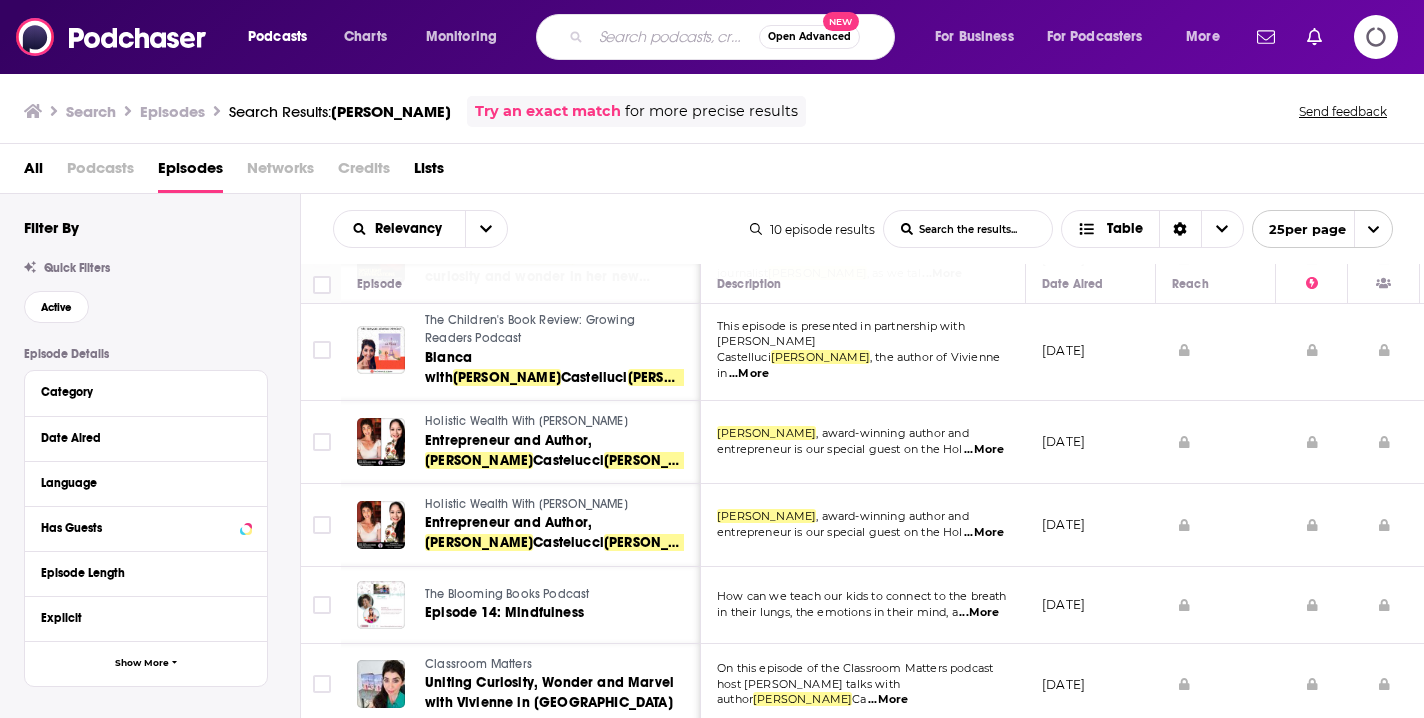 paste on "[PERSON_NAME]" 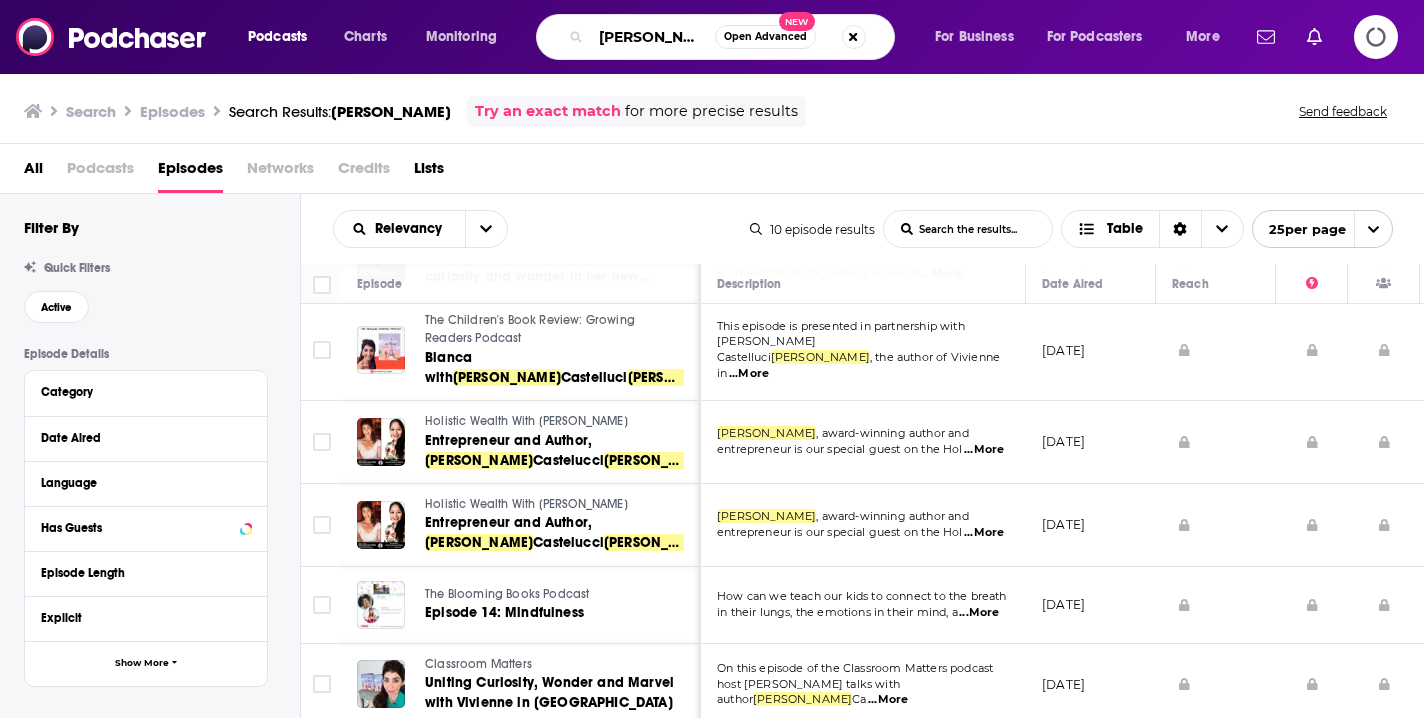type on "[PERSON_NAME]" 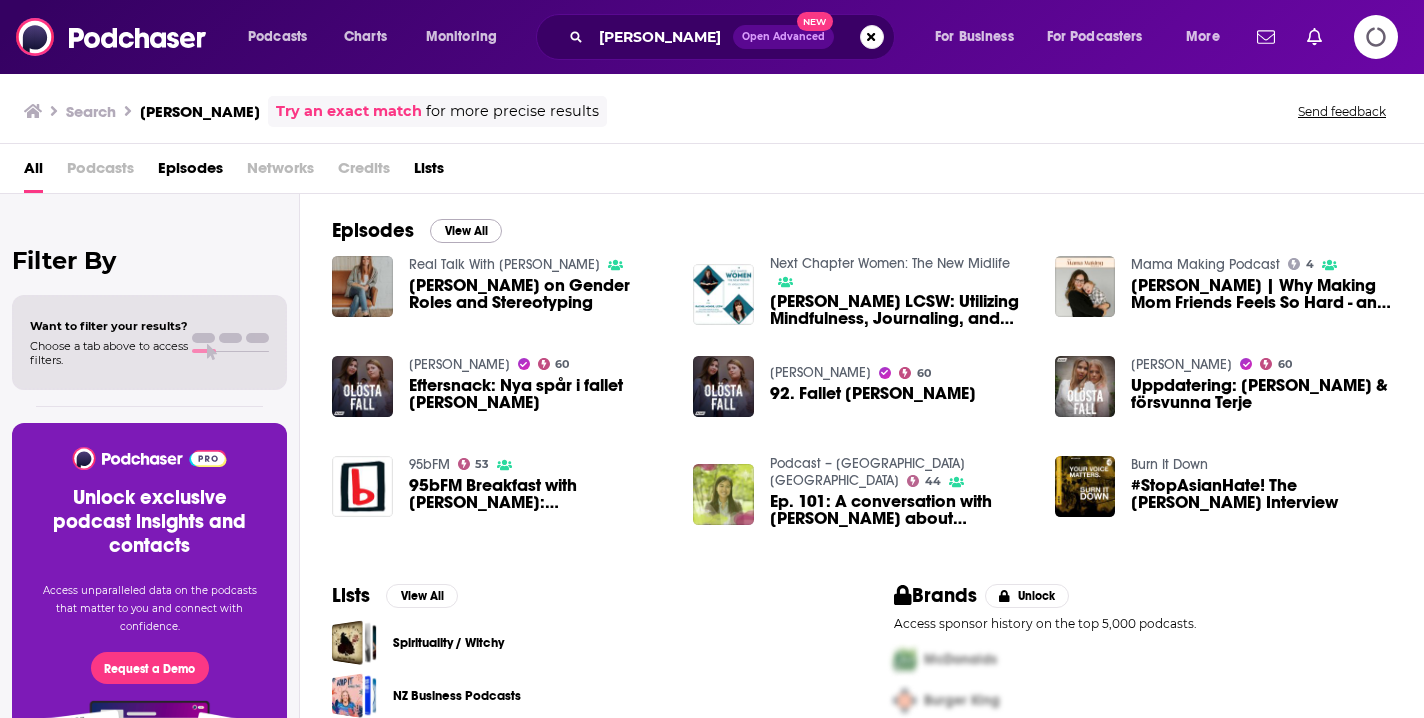click on "View All" at bounding box center [466, 231] 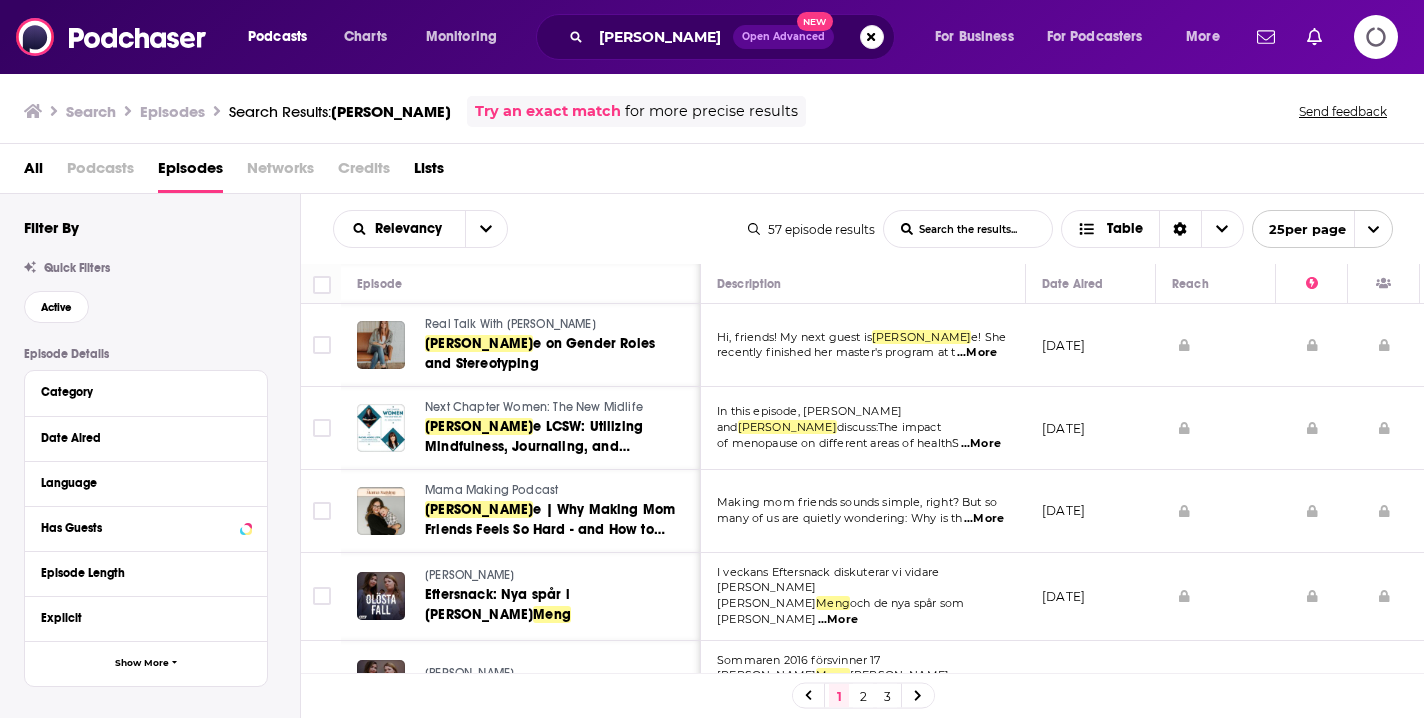 click on "[DATE]" at bounding box center (1091, 428) 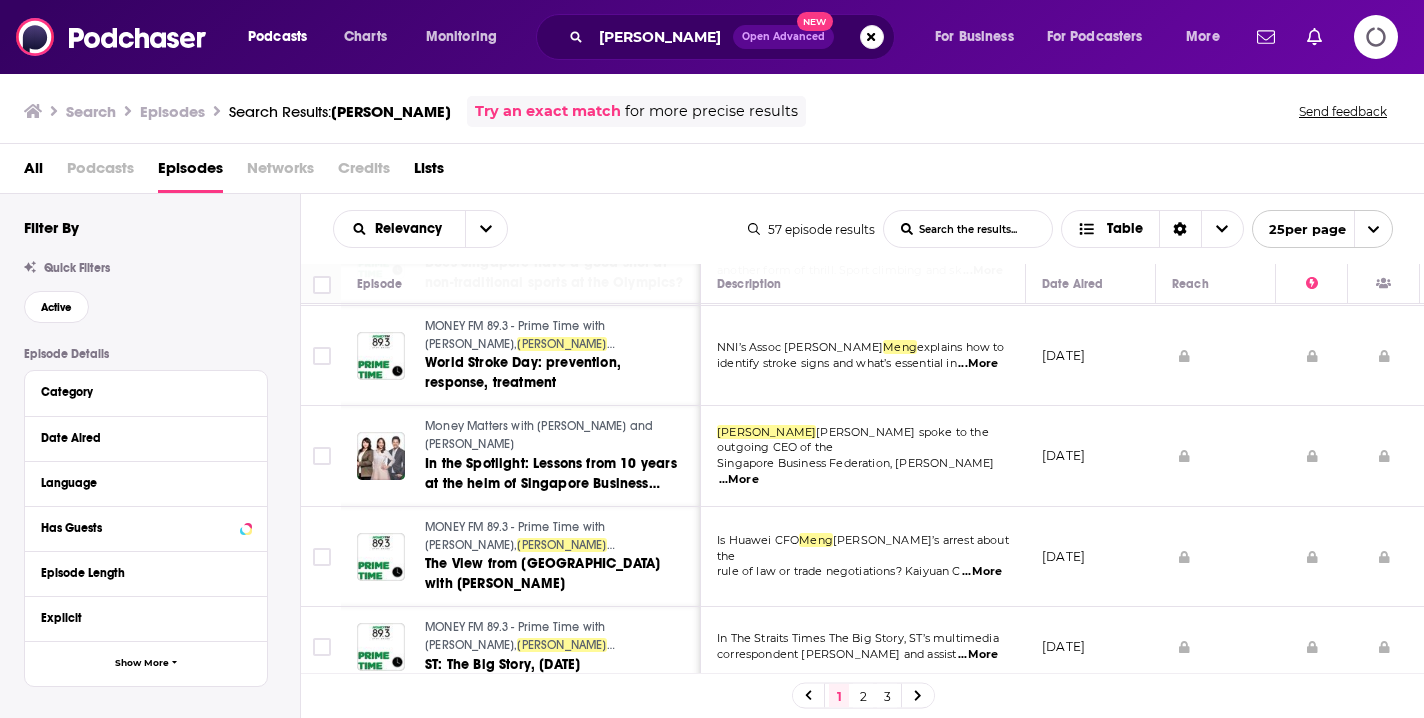 scroll, scrollTop: 1599, scrollLeft: 0, axis: vertical 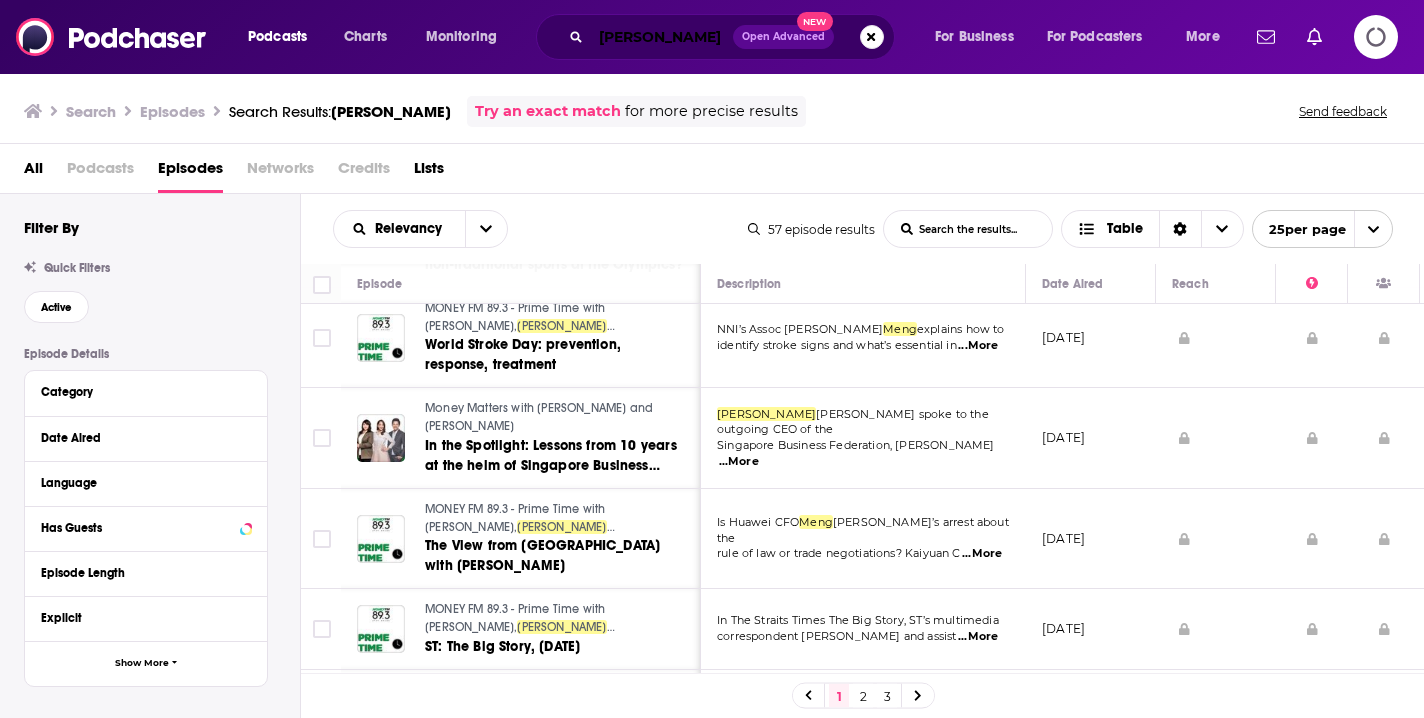 click on "[PERSON_NAME]" at bounding box center (662, 37) 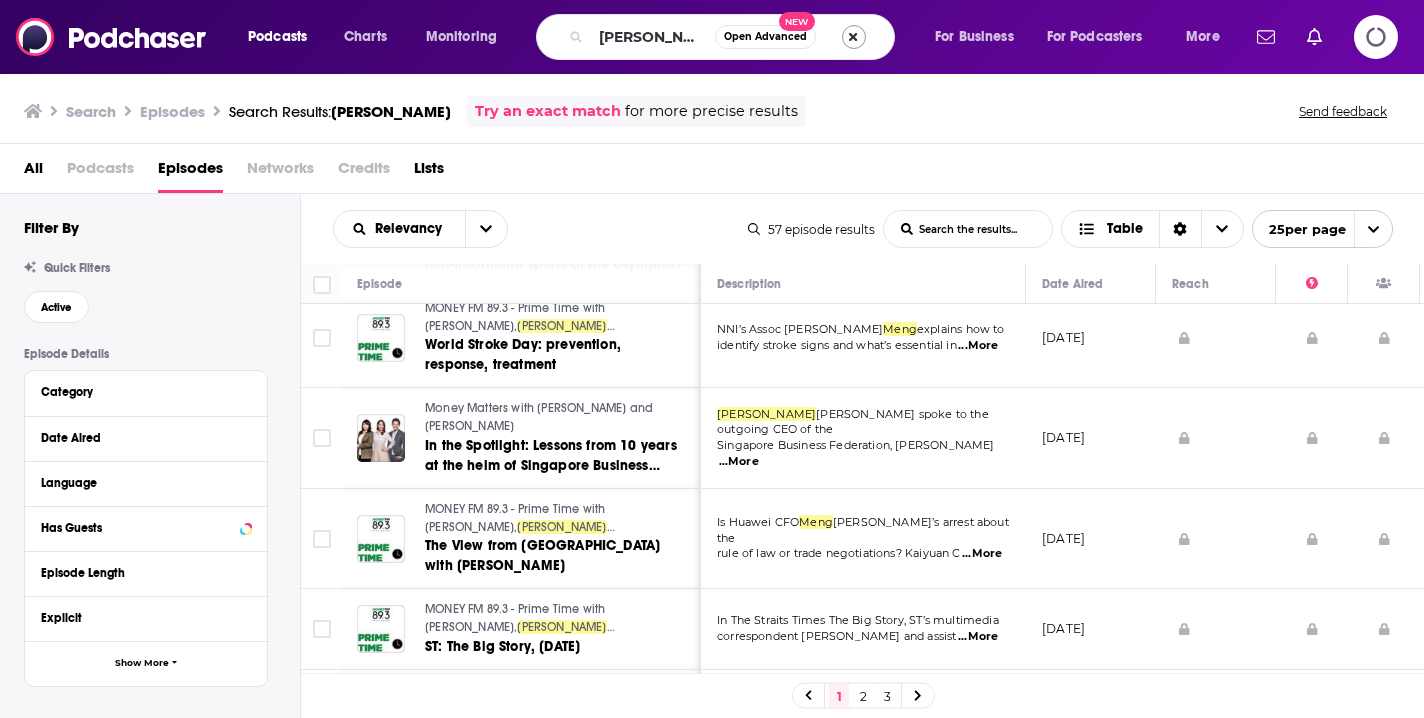 click at bounding box center [854, 37] 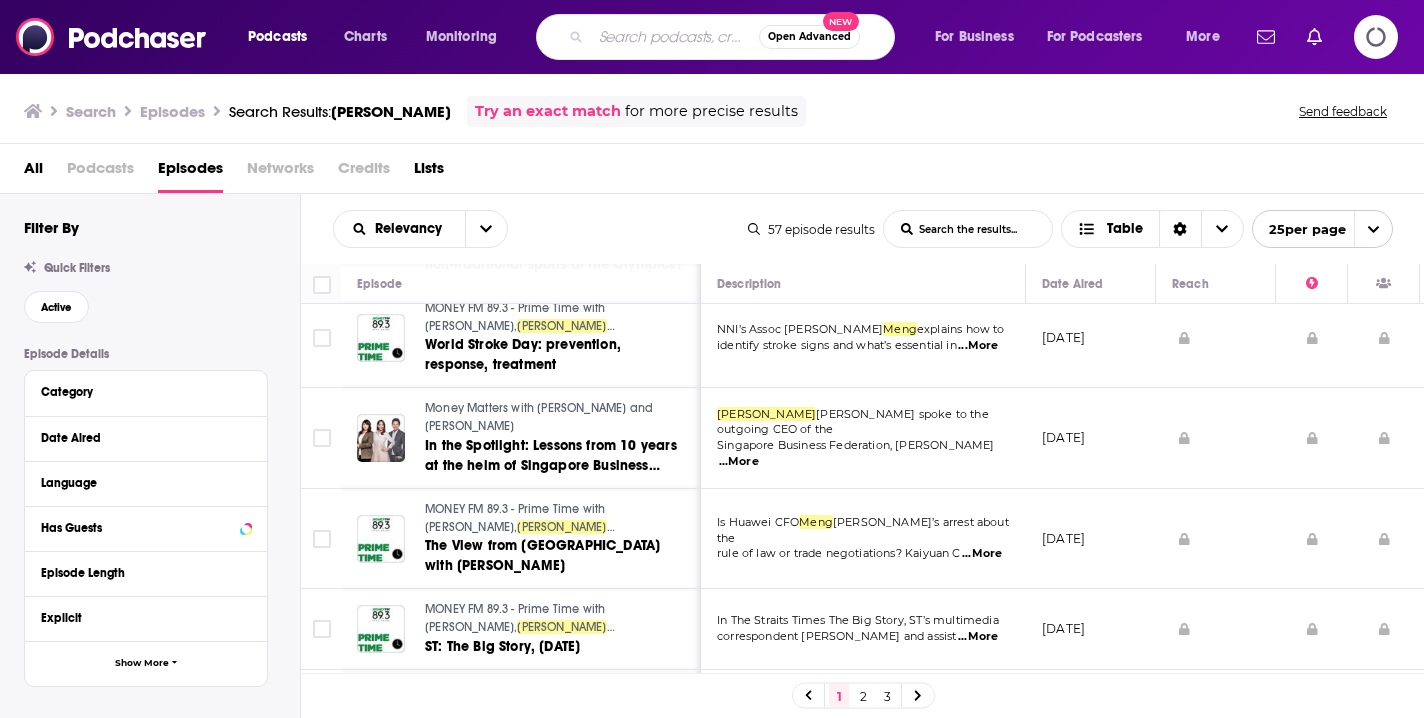 click at bounding box center (675, 37) 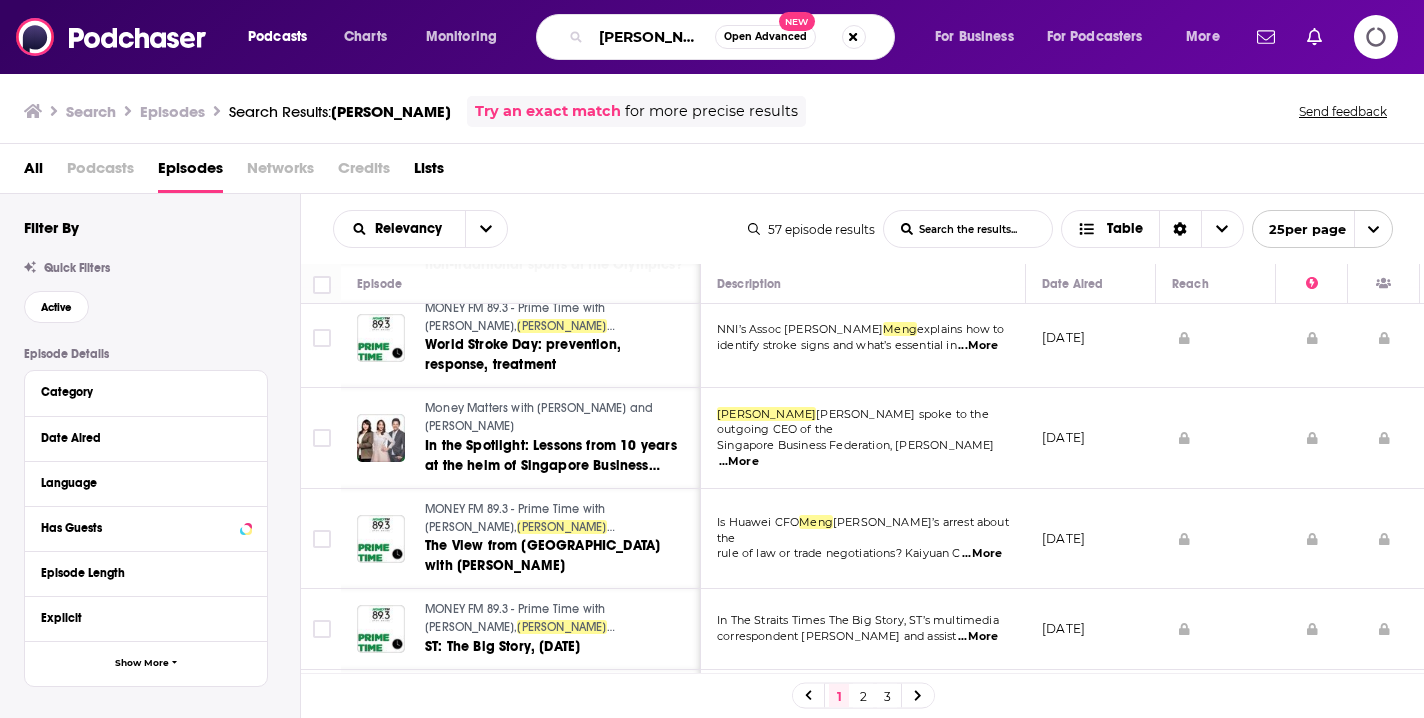 type on "[PERSON_NAME]" 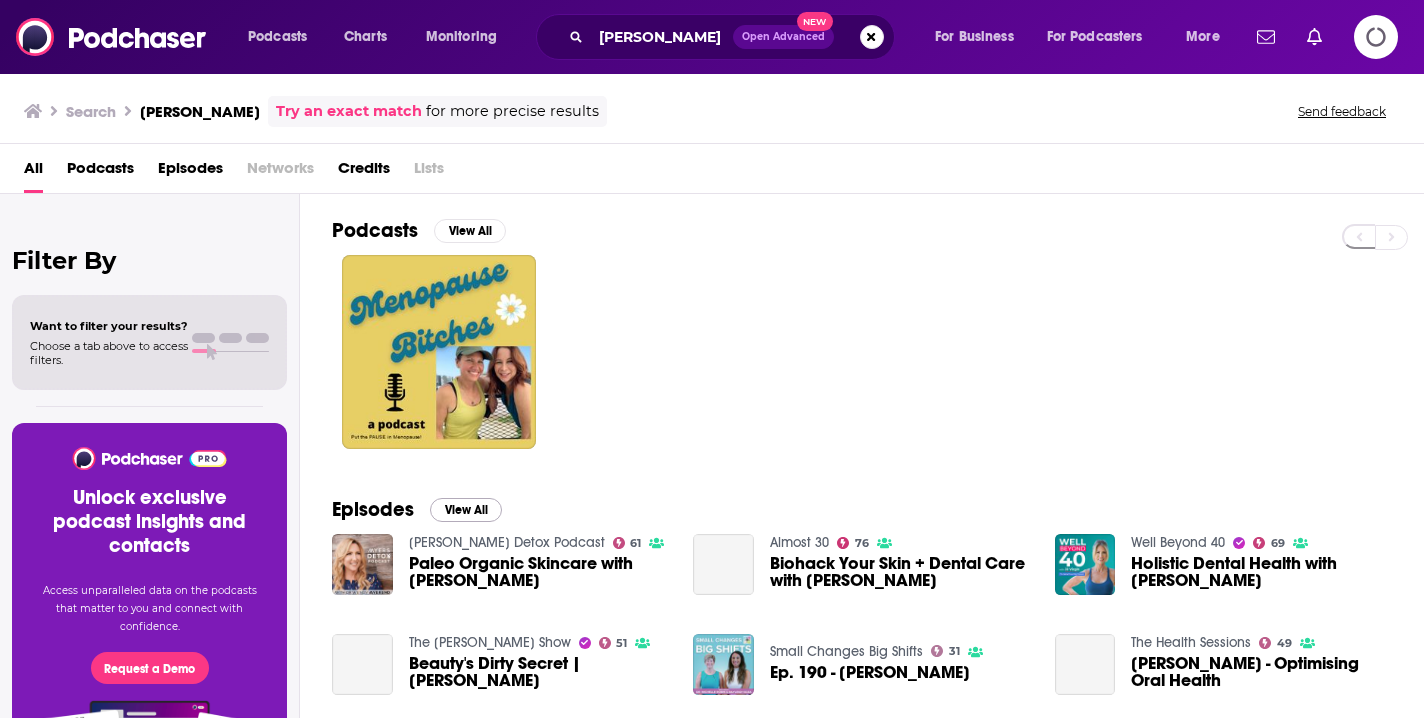 click on "View All" at bounding box center [466, 510] 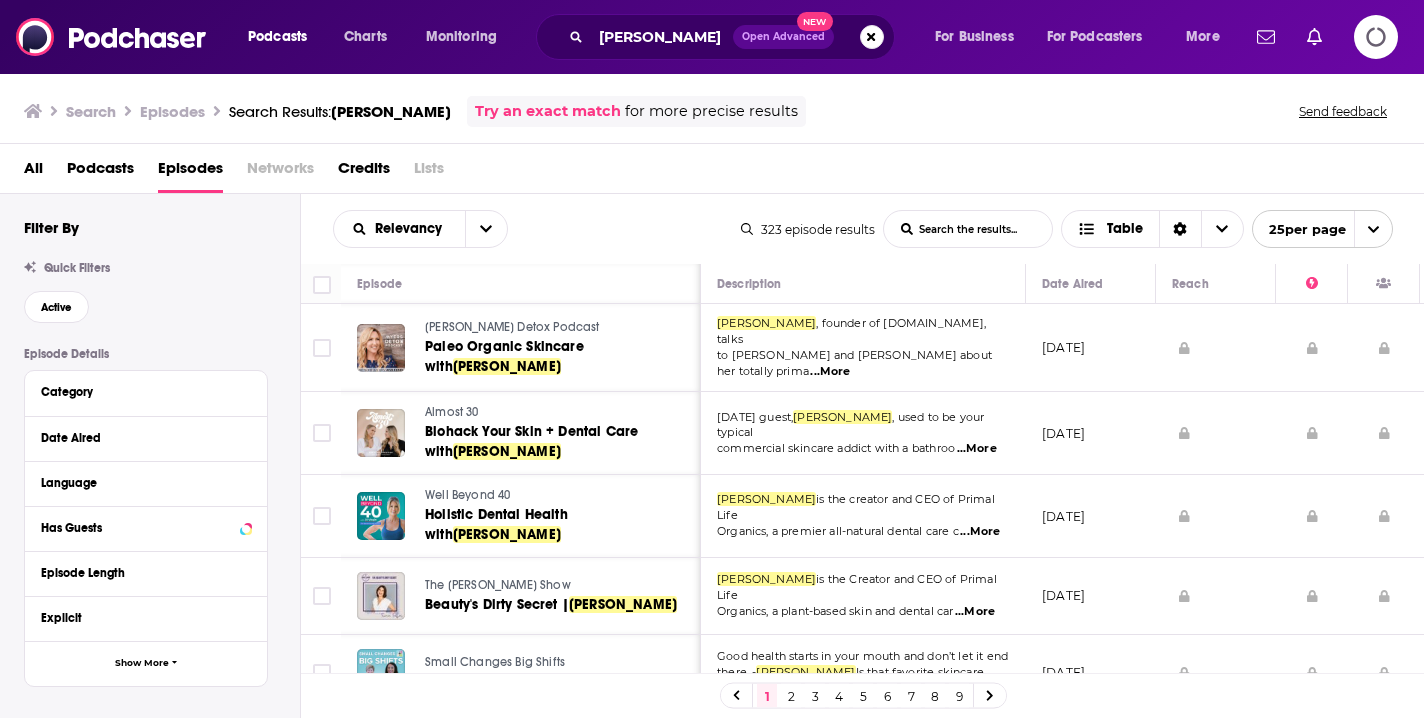 click at bounding box center (1216, 348) 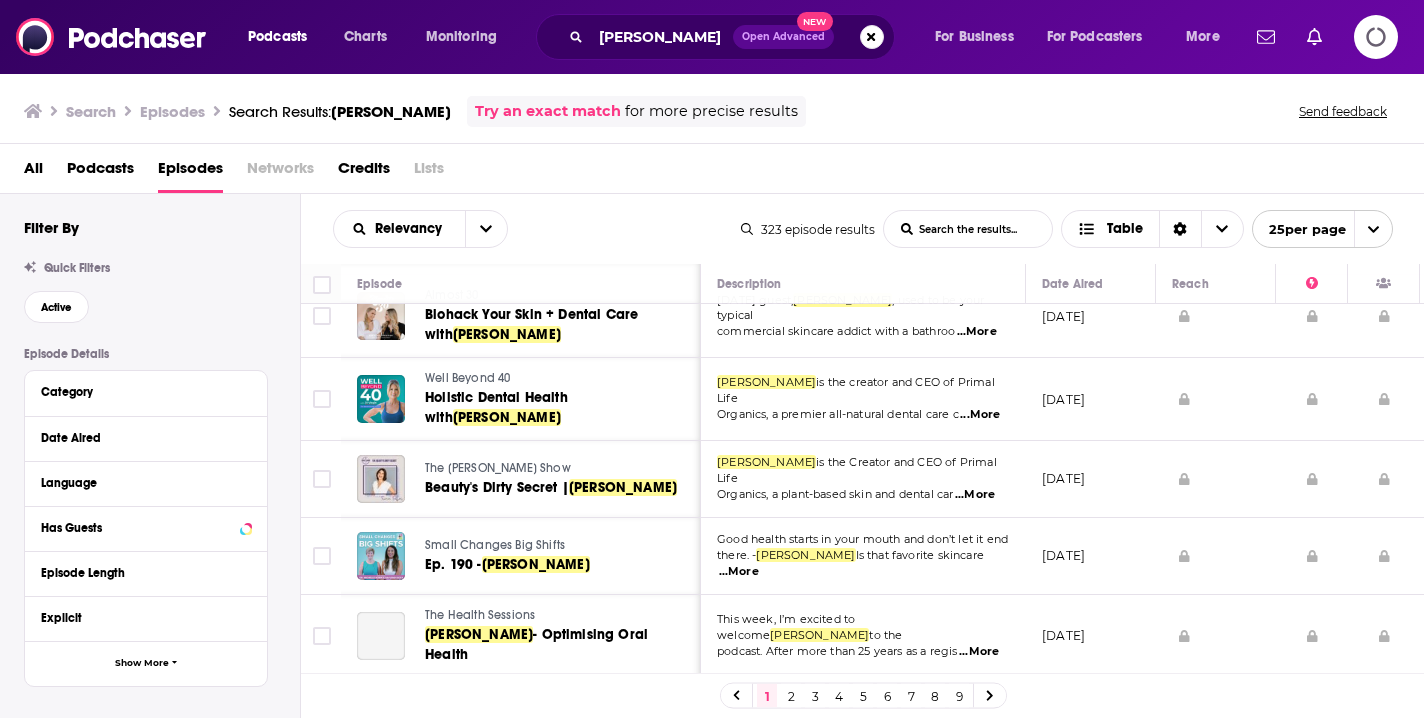 scroll, scrollTop: 122, scrollLeft: 0, axis: vertical 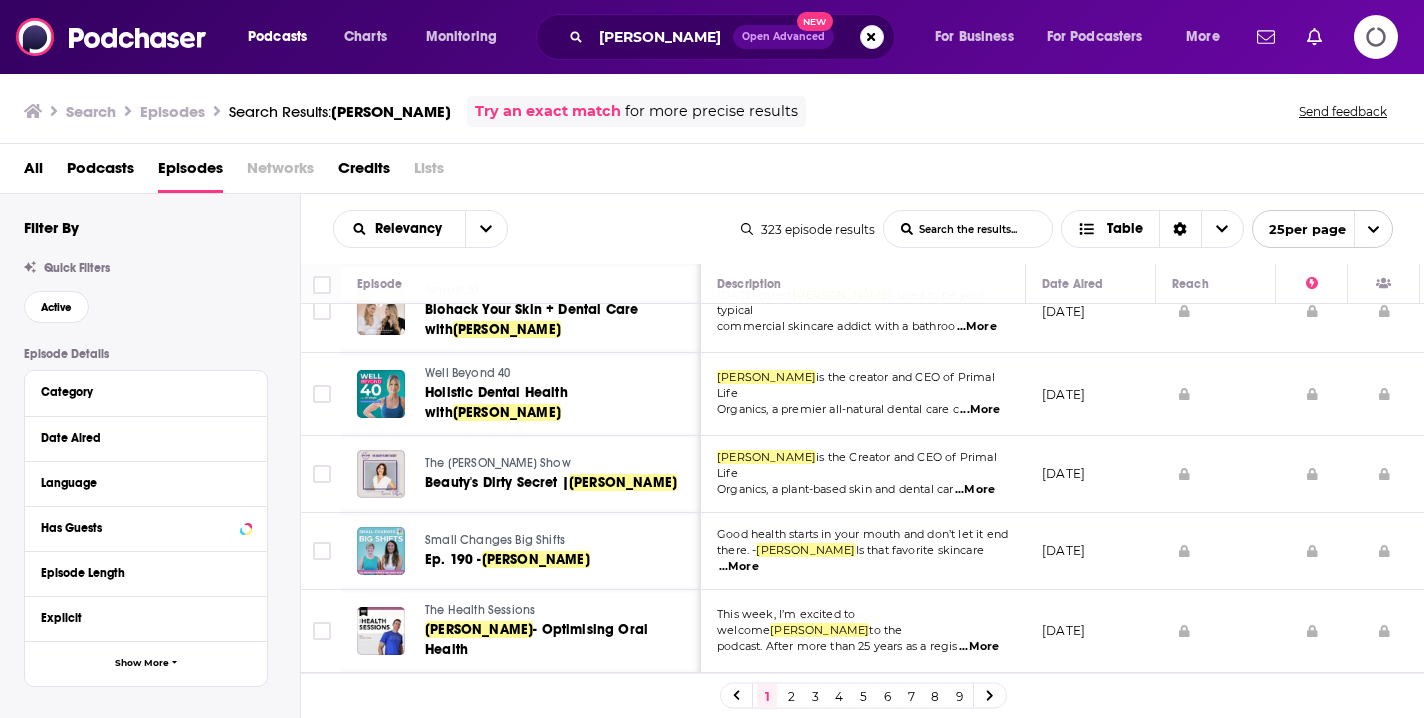 click at bounding box center [1216, 474] 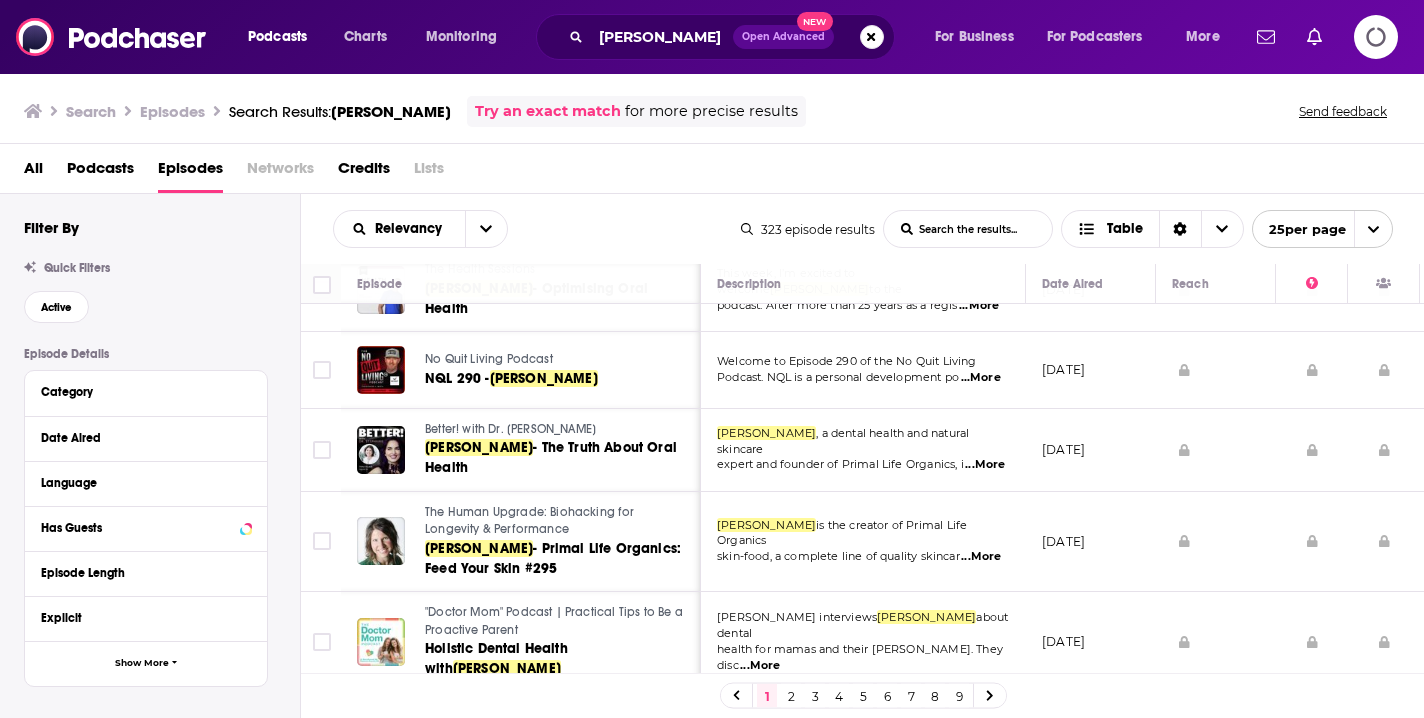 scroll, scrollTop: 501, scrollLeft: 0, axis: vertical 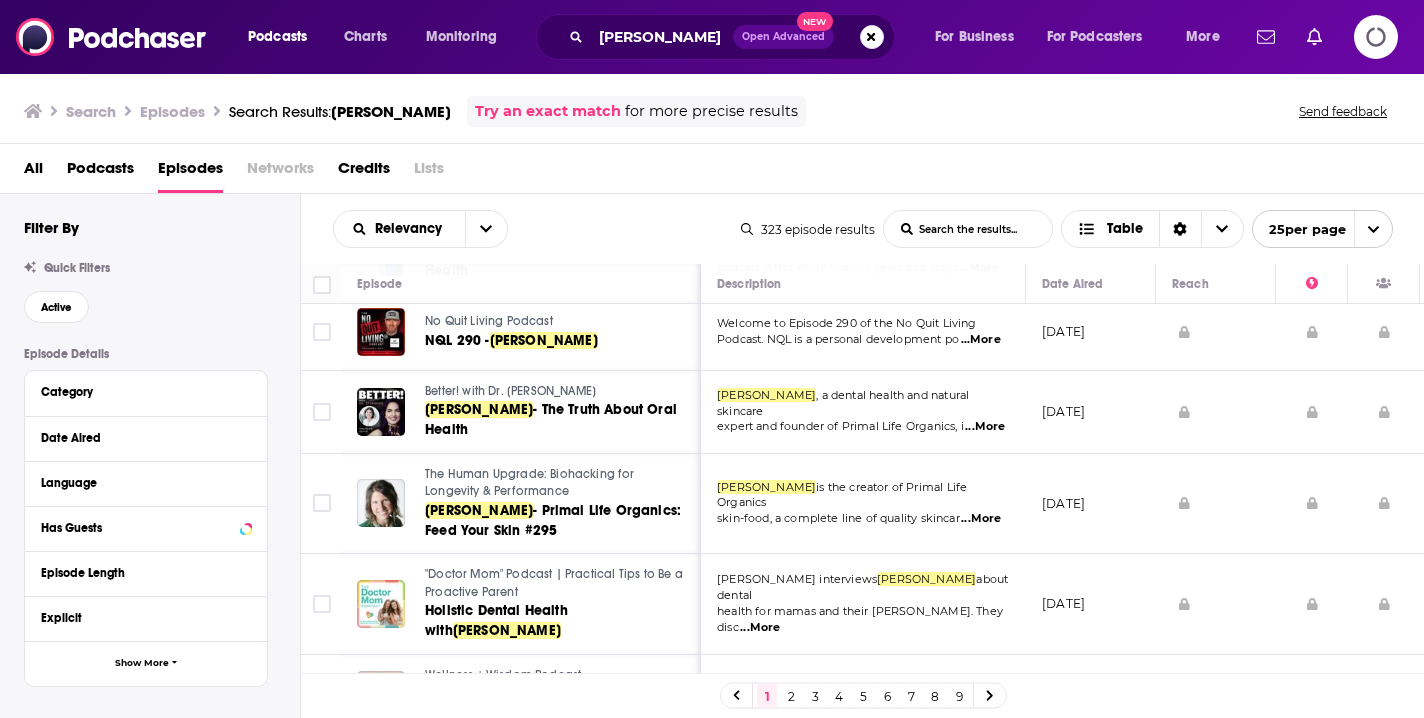 click at bounding box center (1216, 504) 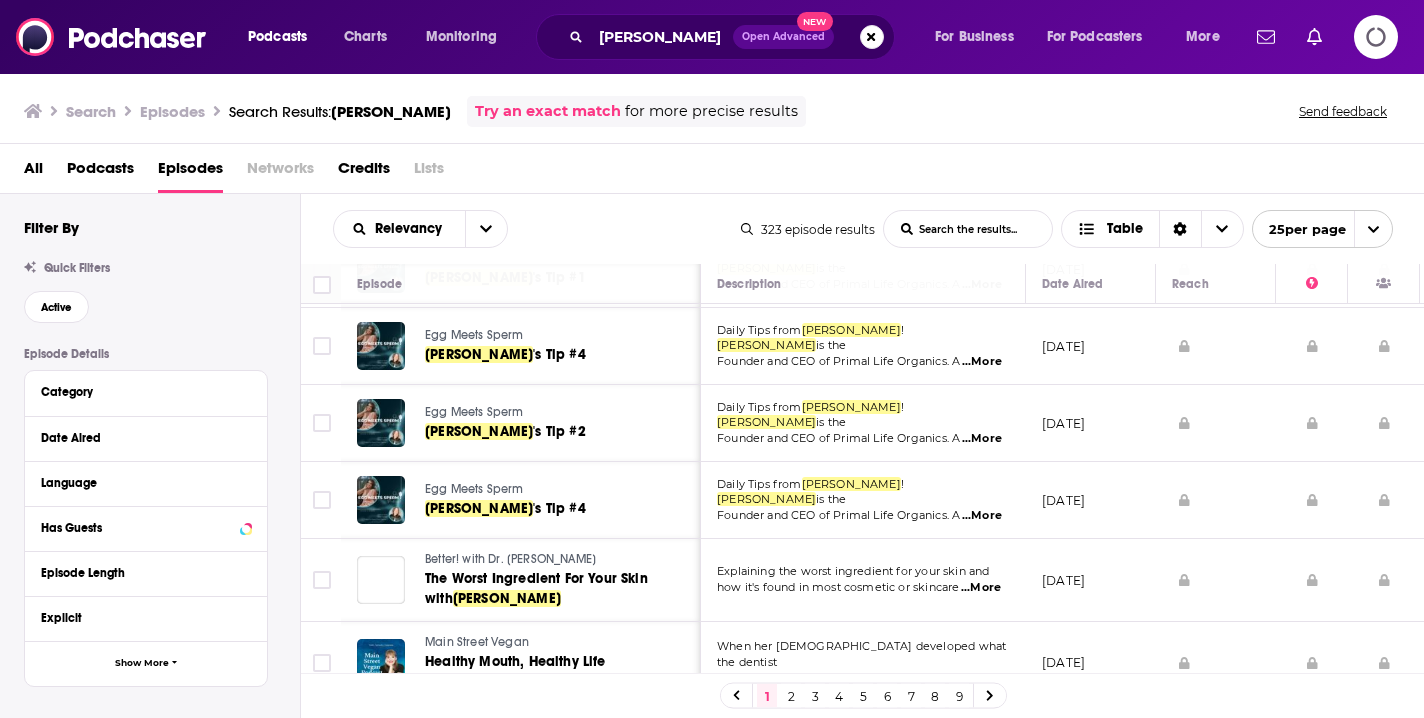 scroll, scrollTop: 1641, scrollLeft: 0, axis: vertical 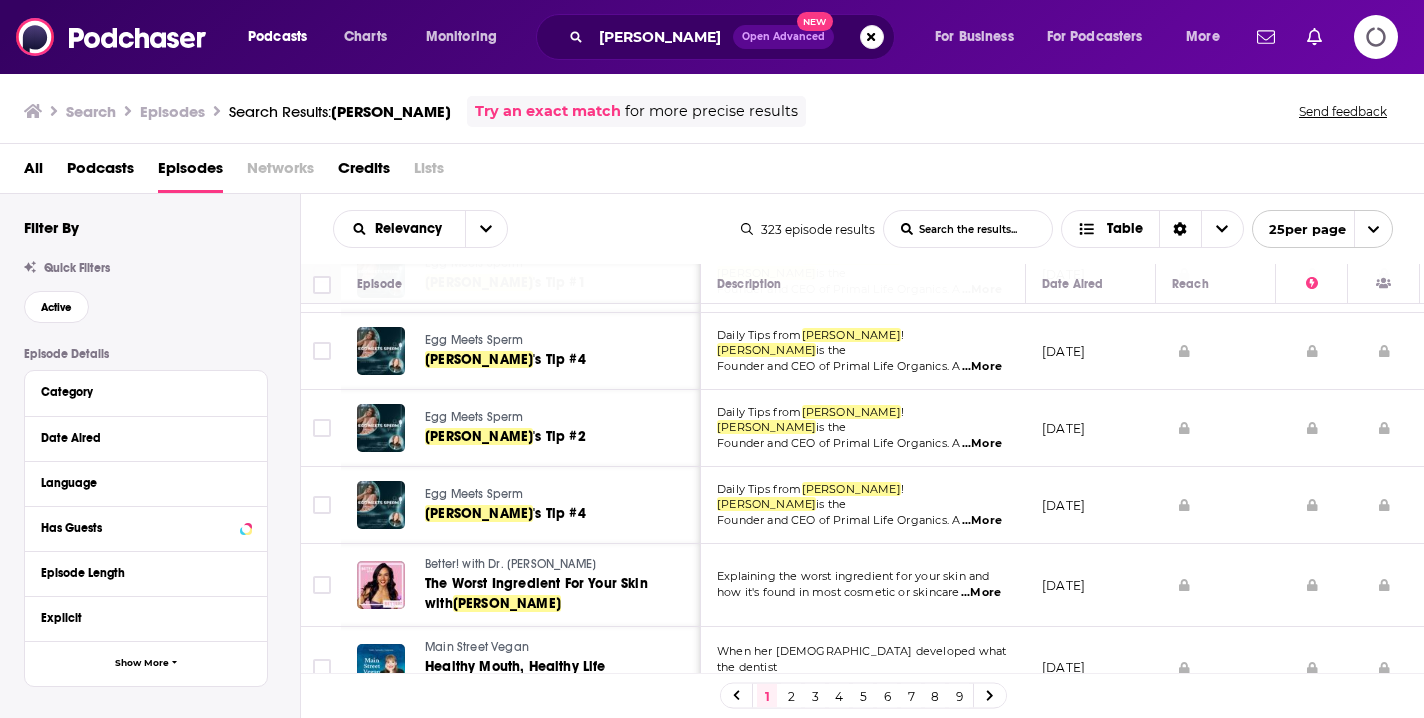 click on "2" at bounding box center [791, 696] 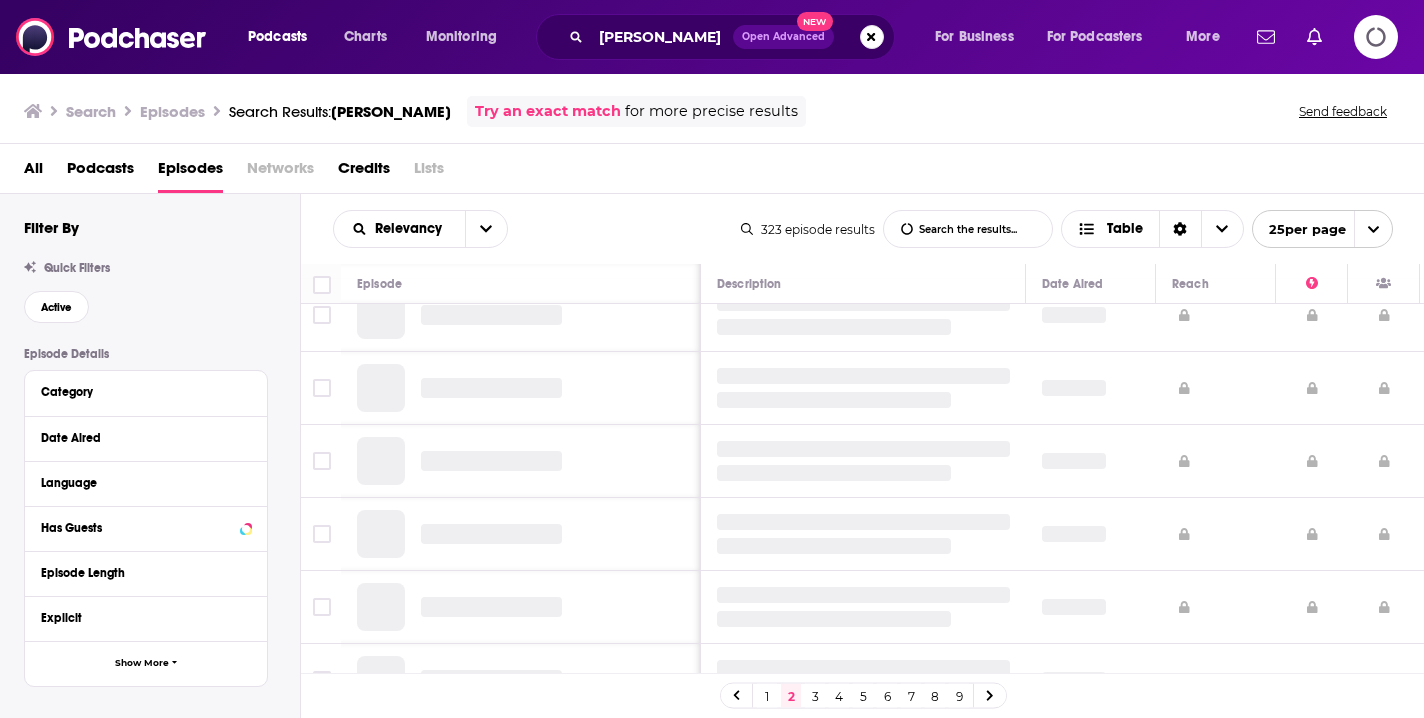 scroll, scrollTop: 0, scrollLeft: 0, axis: both 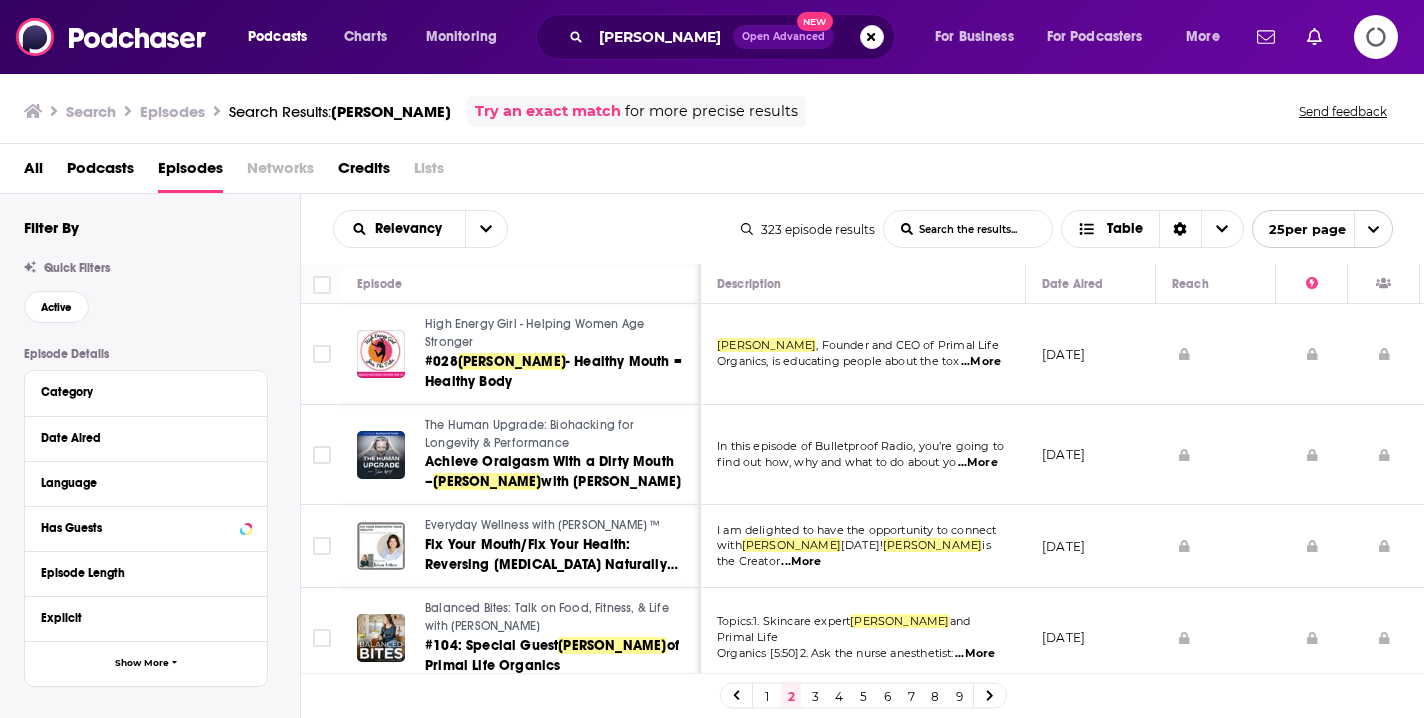 click at bounding box center (1216, 455) 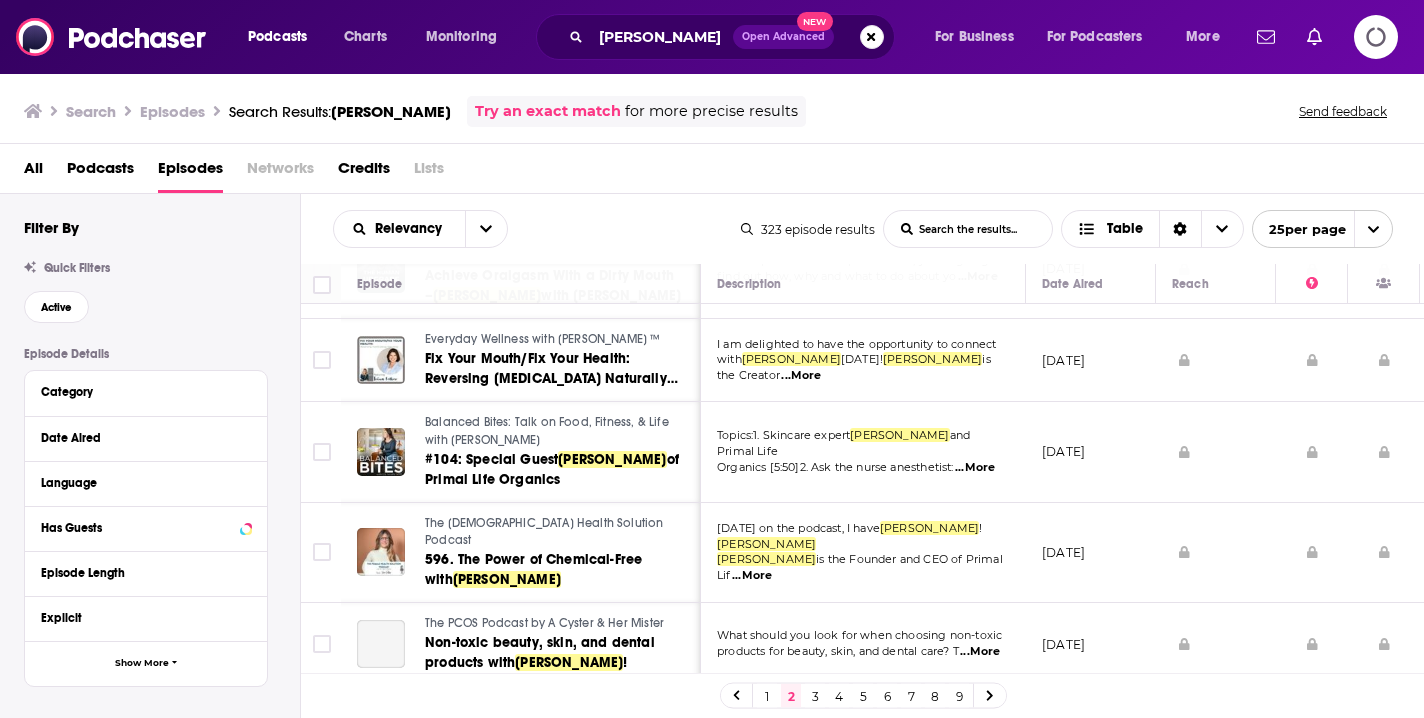 scroll, scrollTop: 195, scrollLeft: 0, axis: vertical 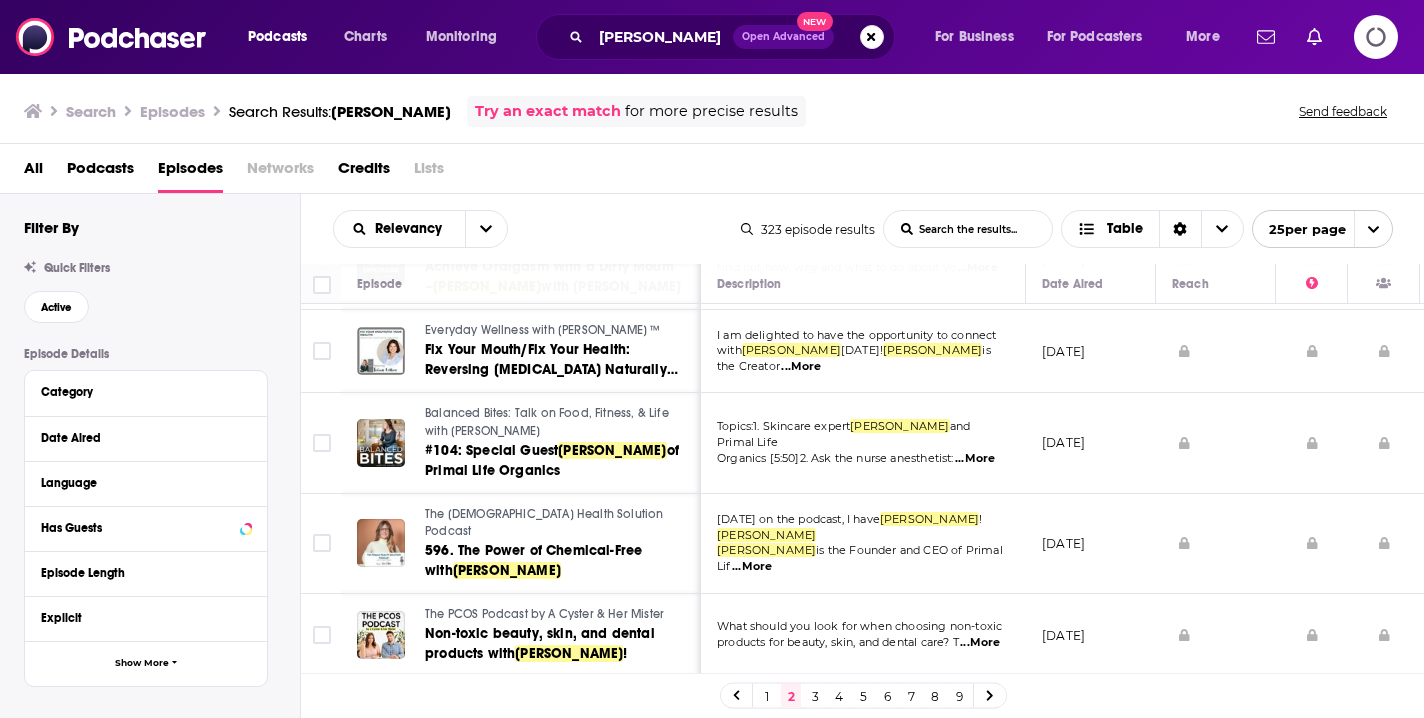 click at bounding box center [1216, 443] 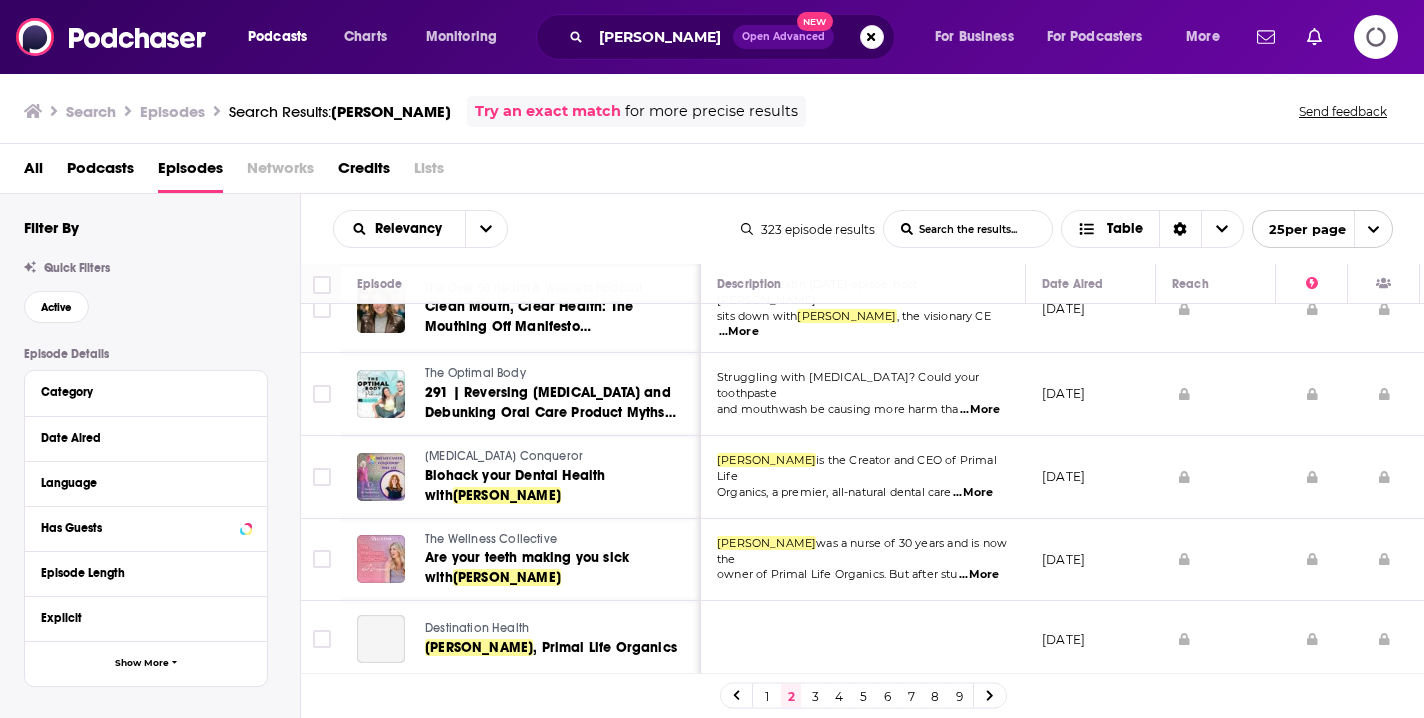 scroll, scrollTop: 1050, scrollLeft: 0, axis: vertical 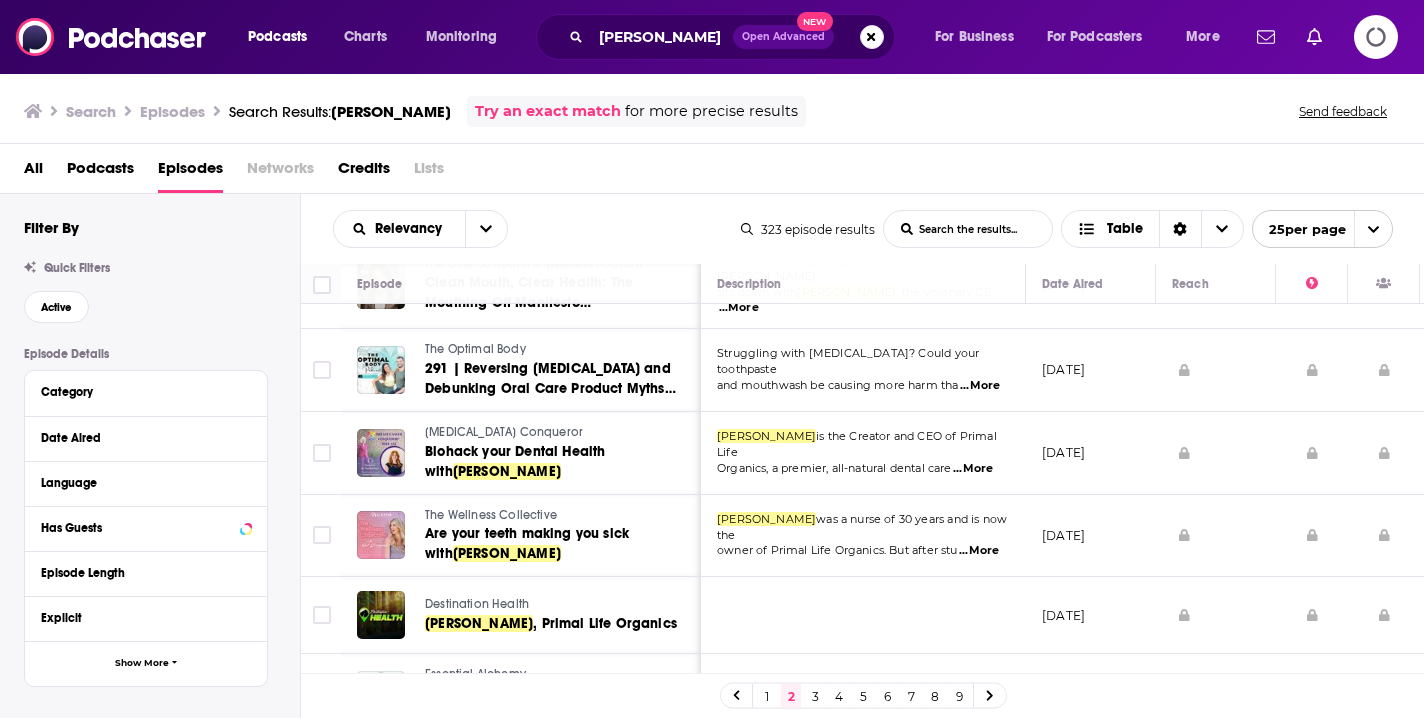 click on "[DATE]" at bounding box center [1091, 536] 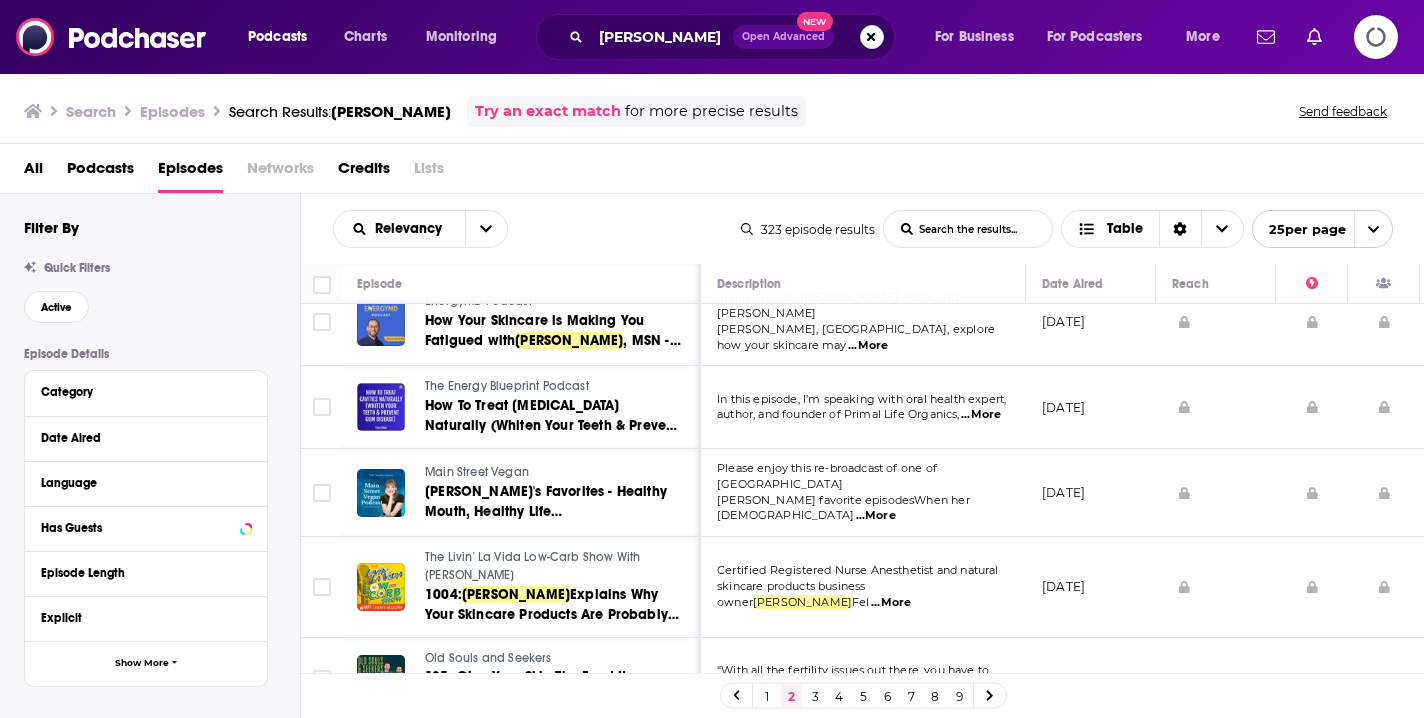 scroll, scrollTop: 1755, scrollLeft: 0, axis: vertical 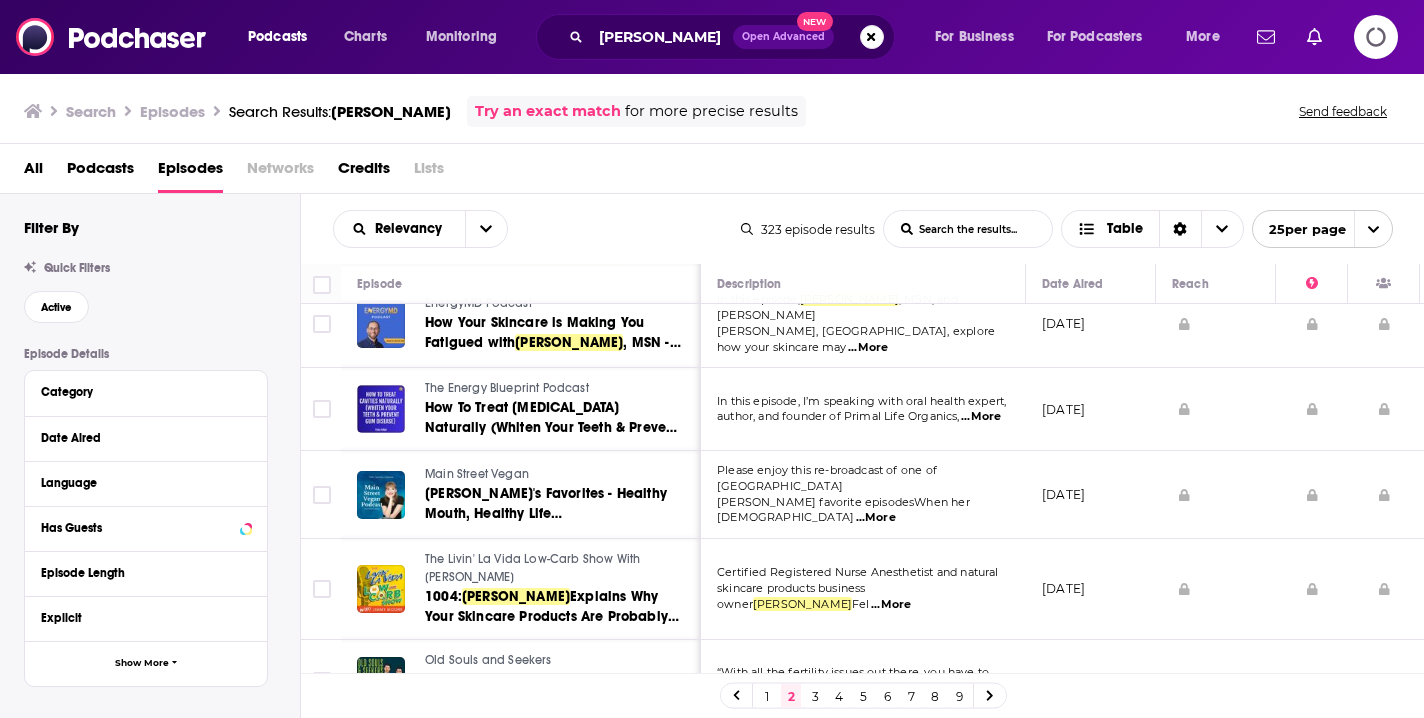 click on "3" at bounding box center (815, 696) 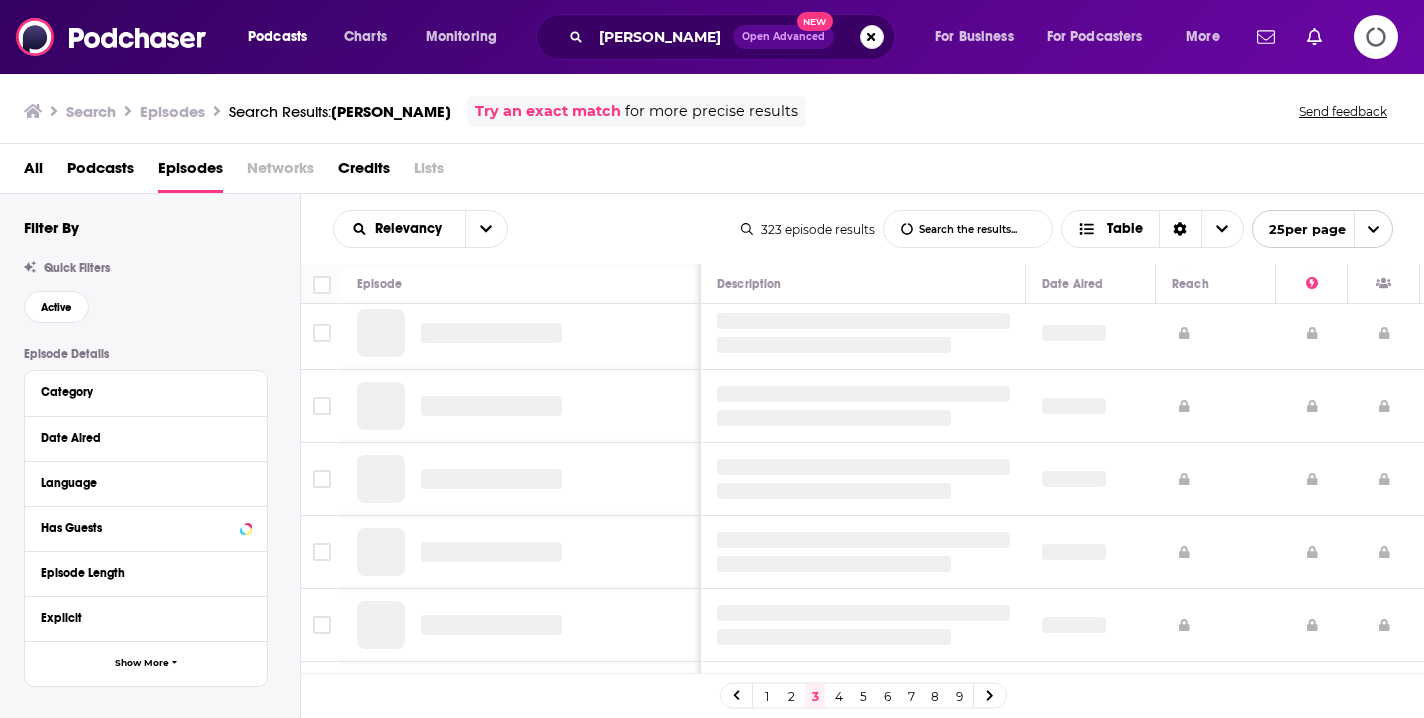 scroll, scrollTop: 0, scrollLeft: 0, axis: both 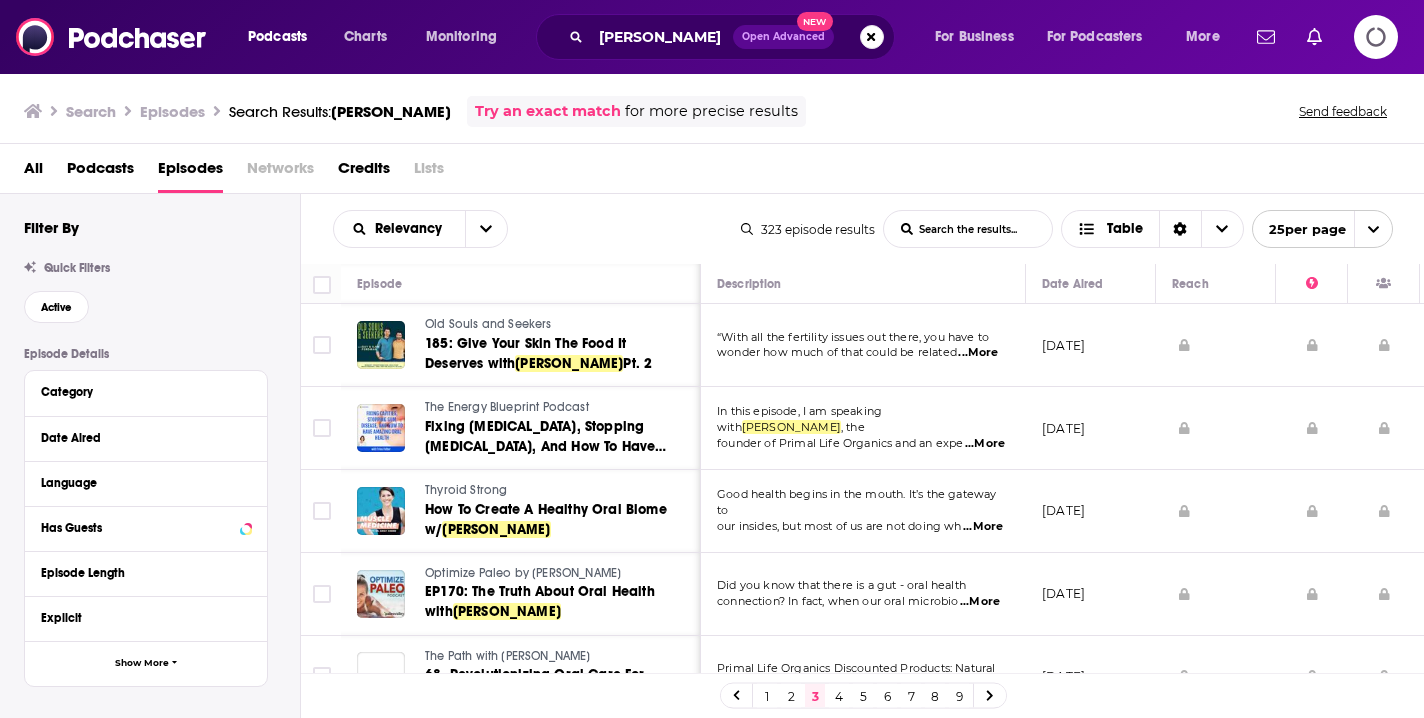 click at bounding box center (1216, 345) 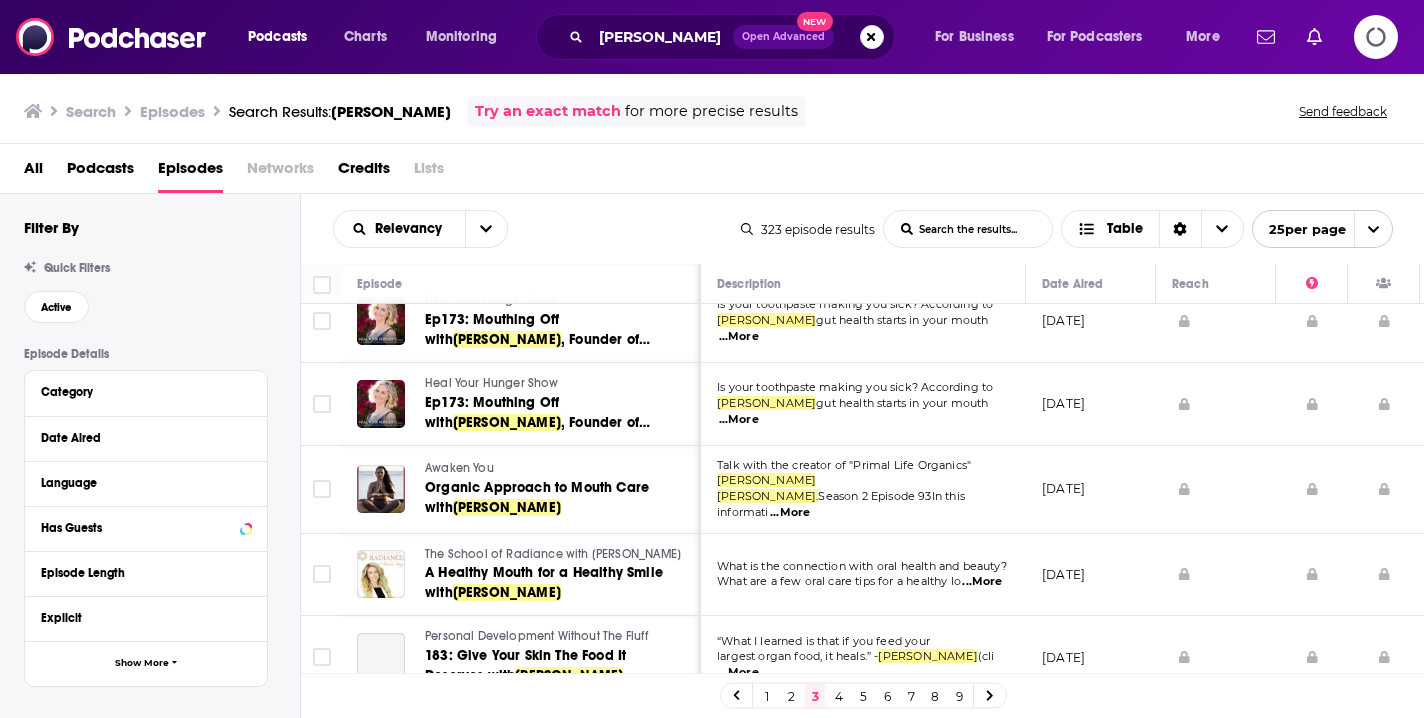 scroll, scrollTop: 617, scrollLeft: 0, axis: vertical 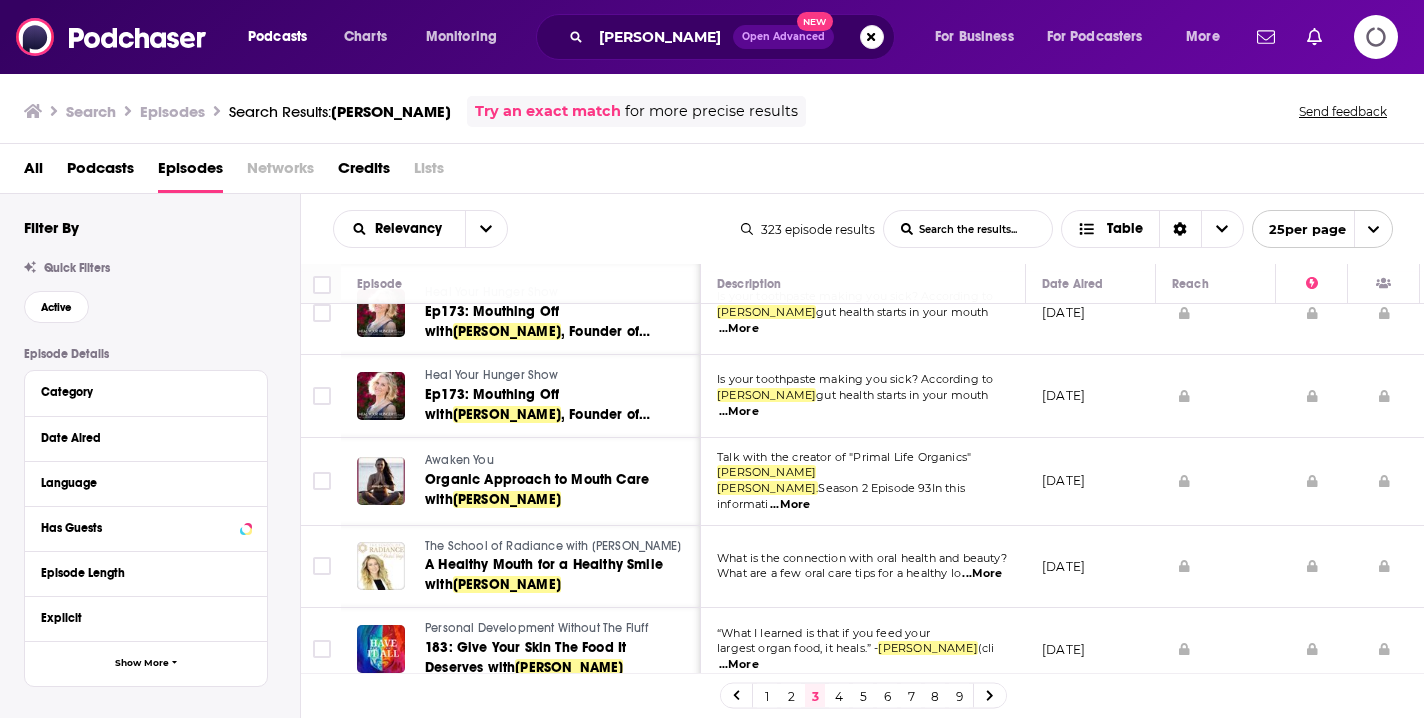 click on "[DATE]" at bounding box center (1091, 567) 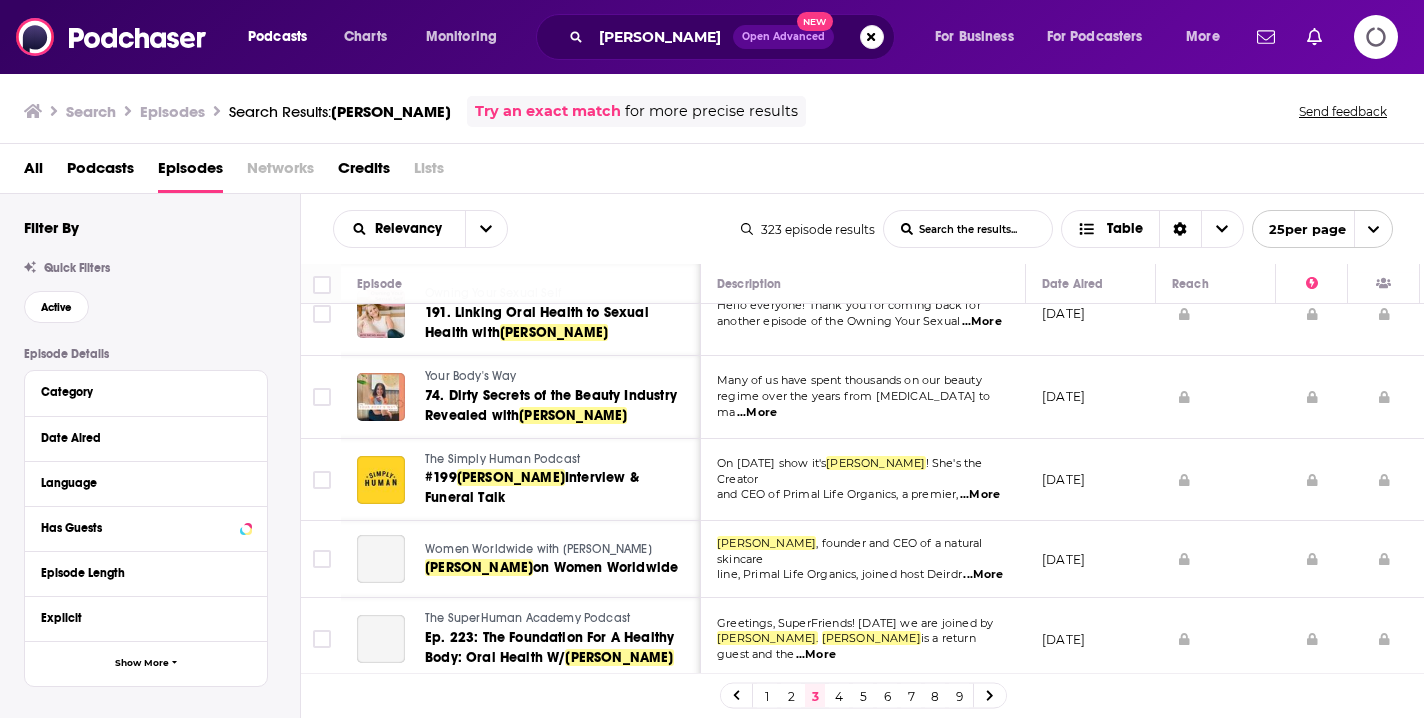 scroll, scrollTop: 1577, scrollLeft: 0, axis: vertical 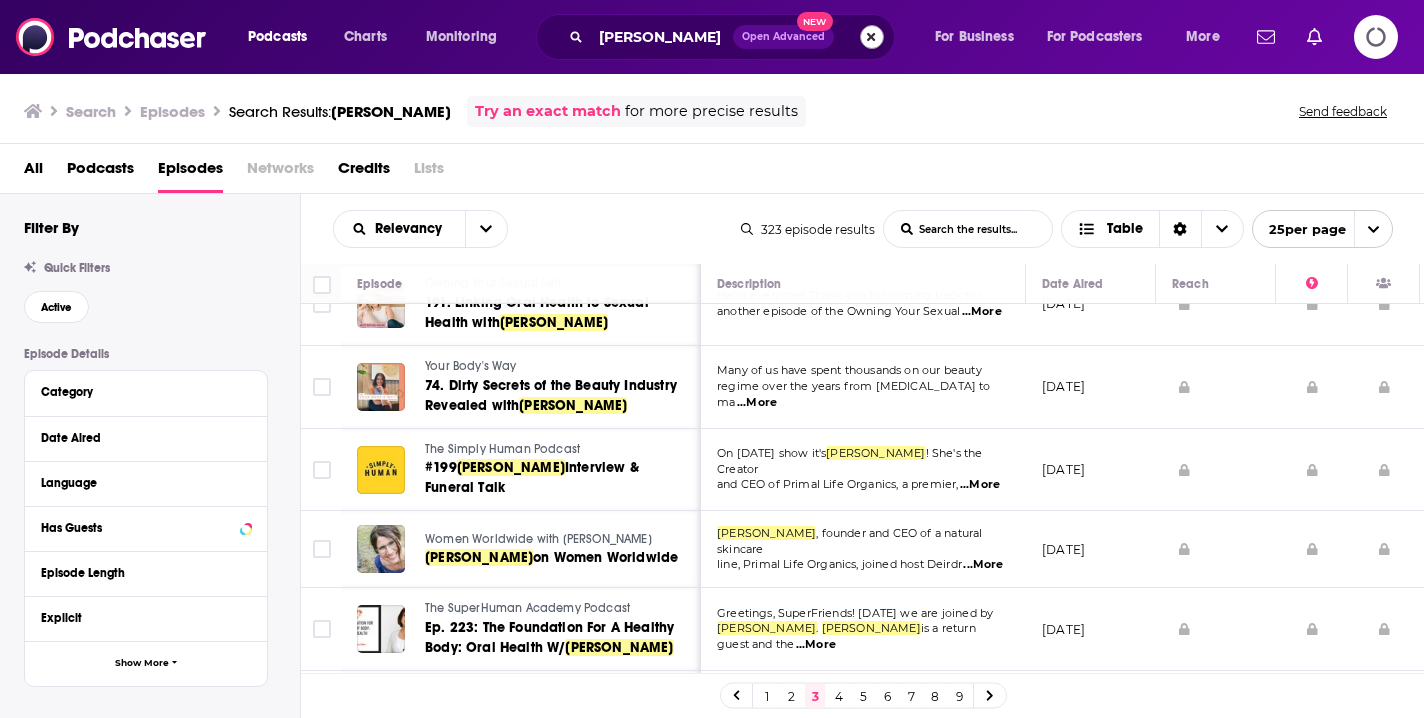 click at bounding box center [872, 37] 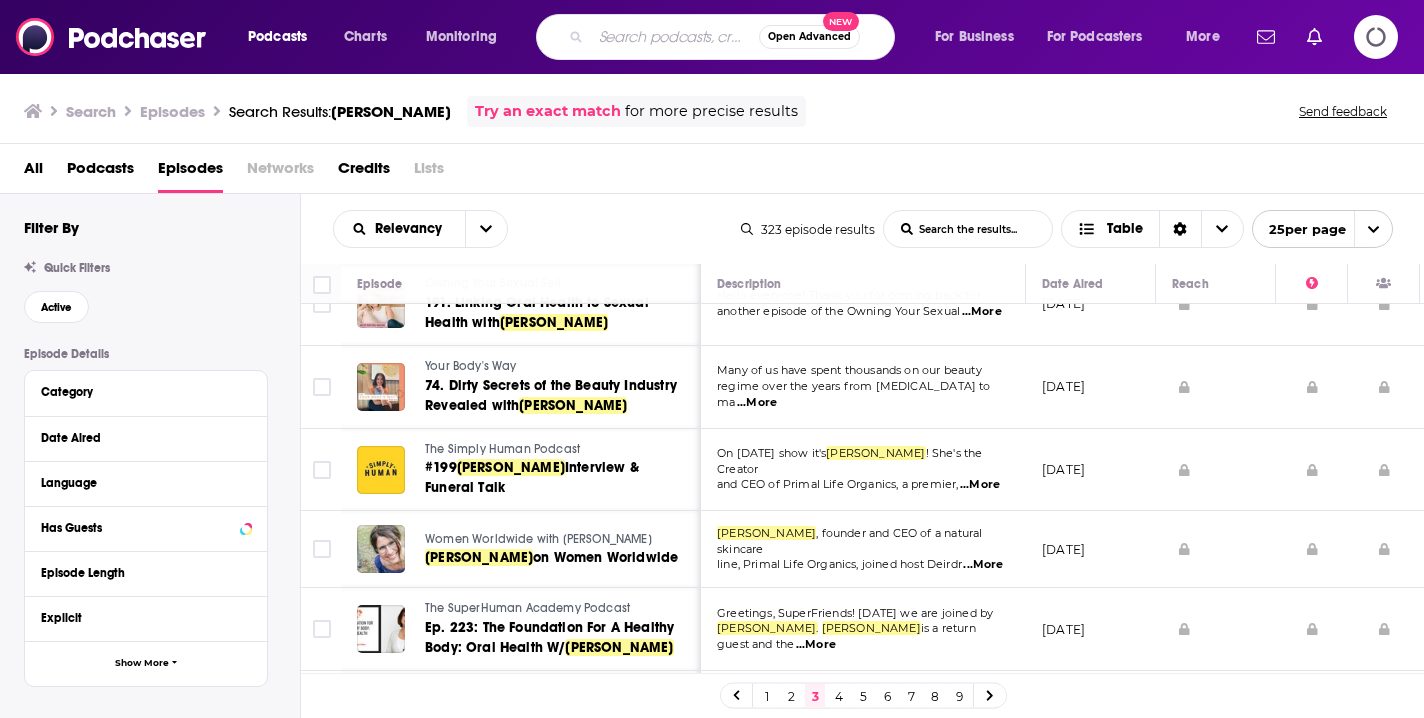 click at bounding box center [675, 37] 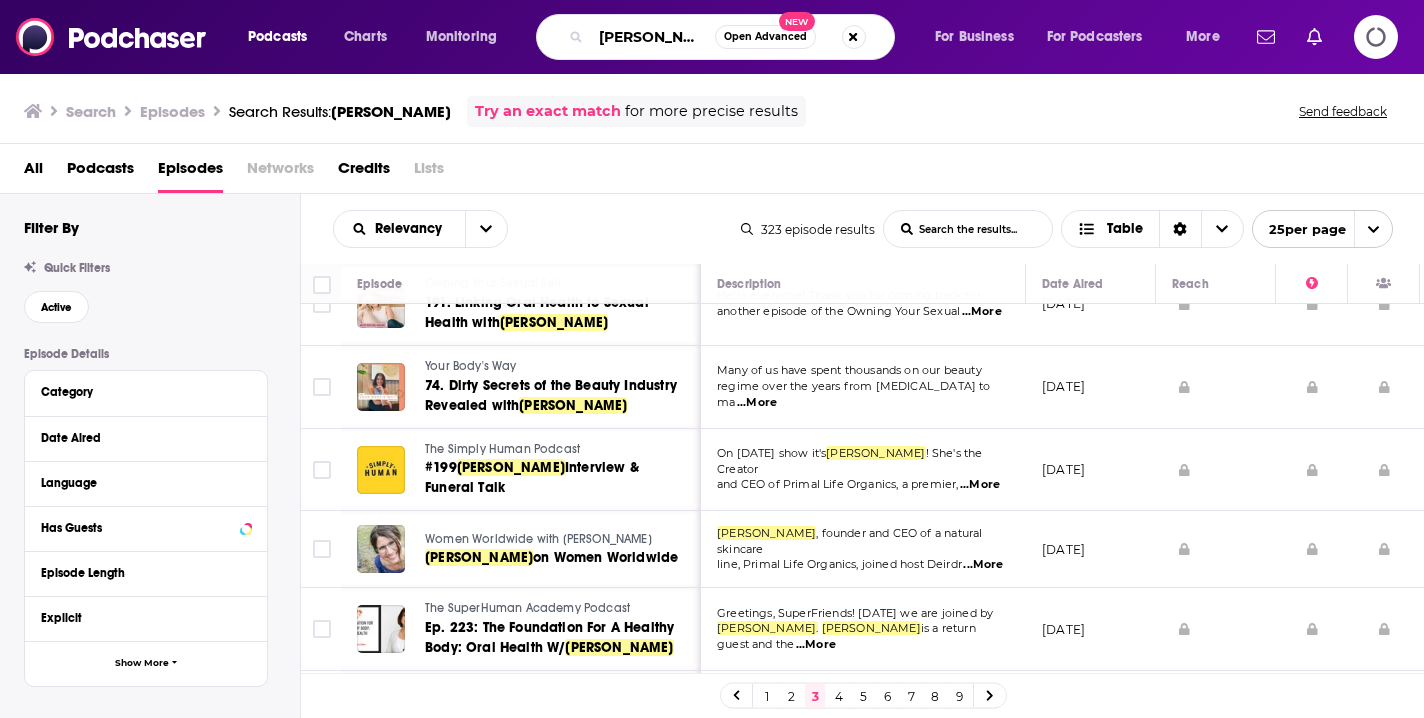 type on "[PERSON_NAME]" 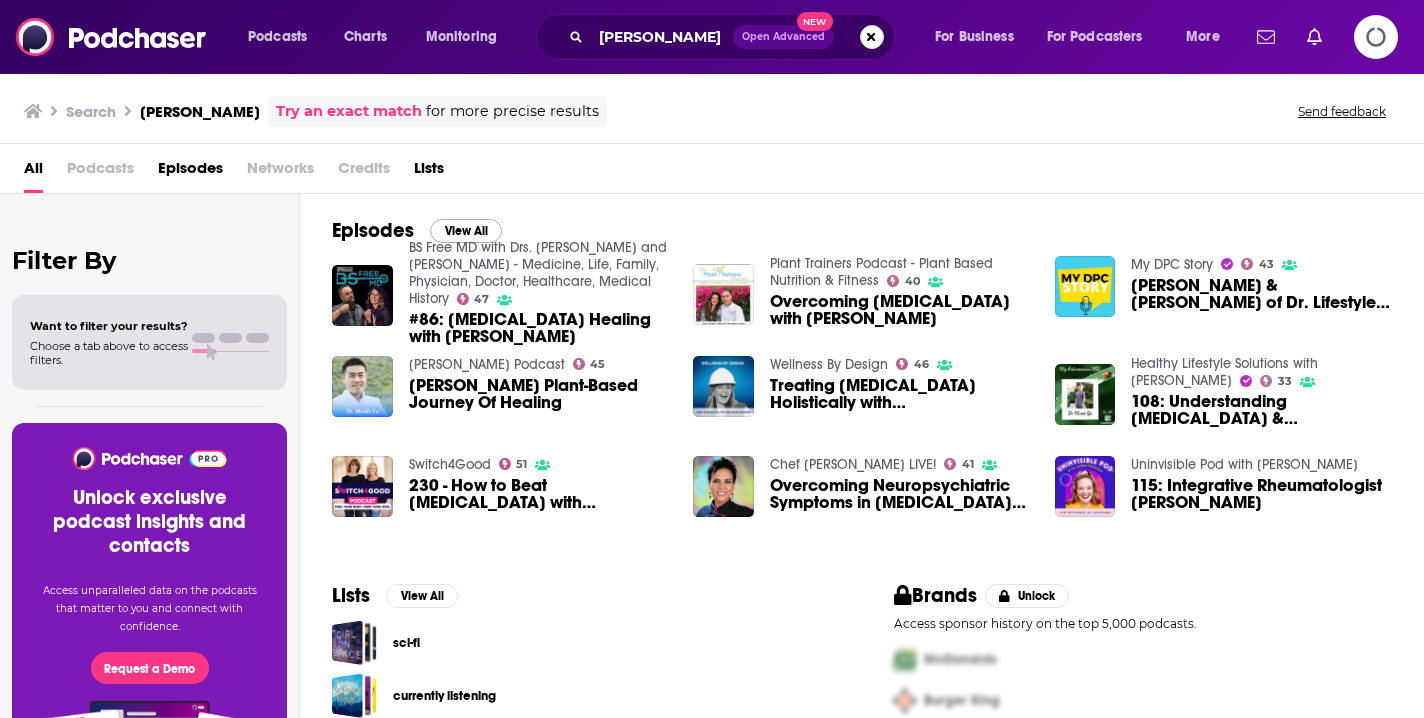 click on "View All" at bounding box center [466, 231] 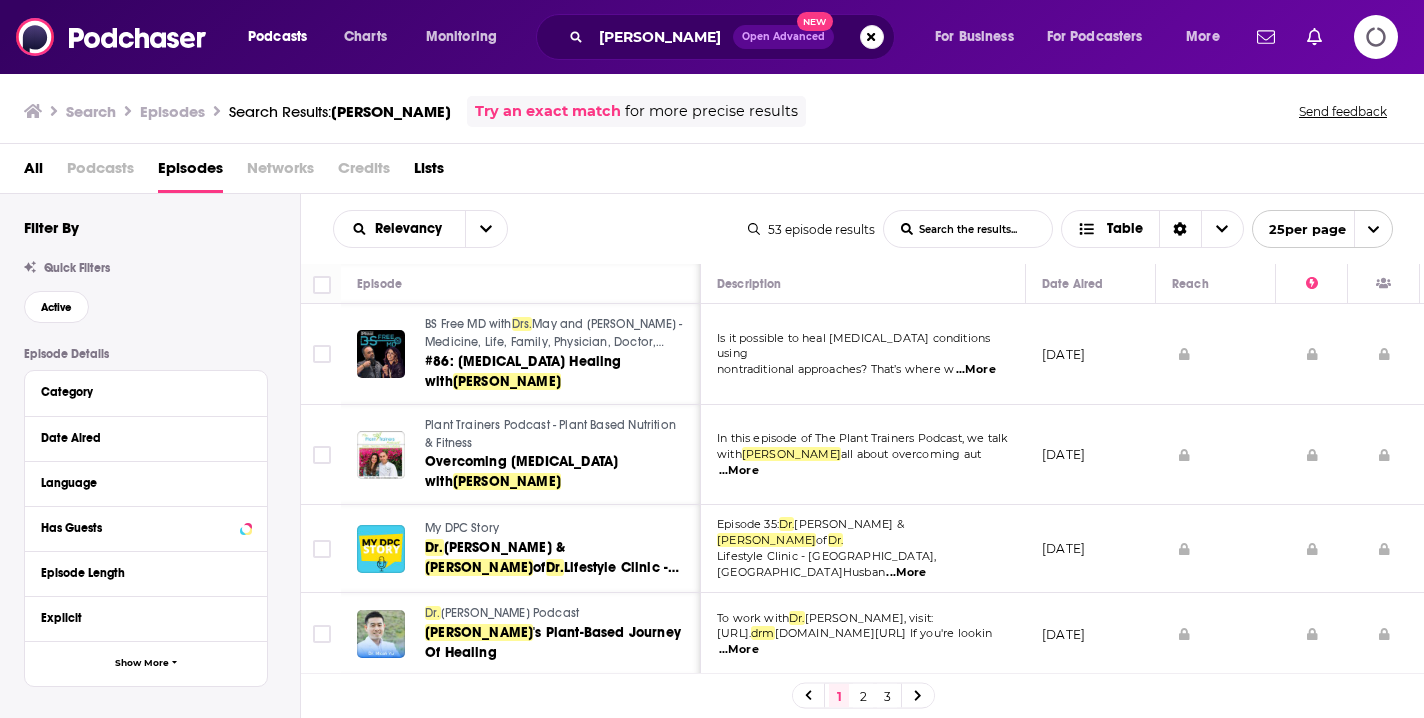 click on "[DATE]" at bounding box center (1091, 455) 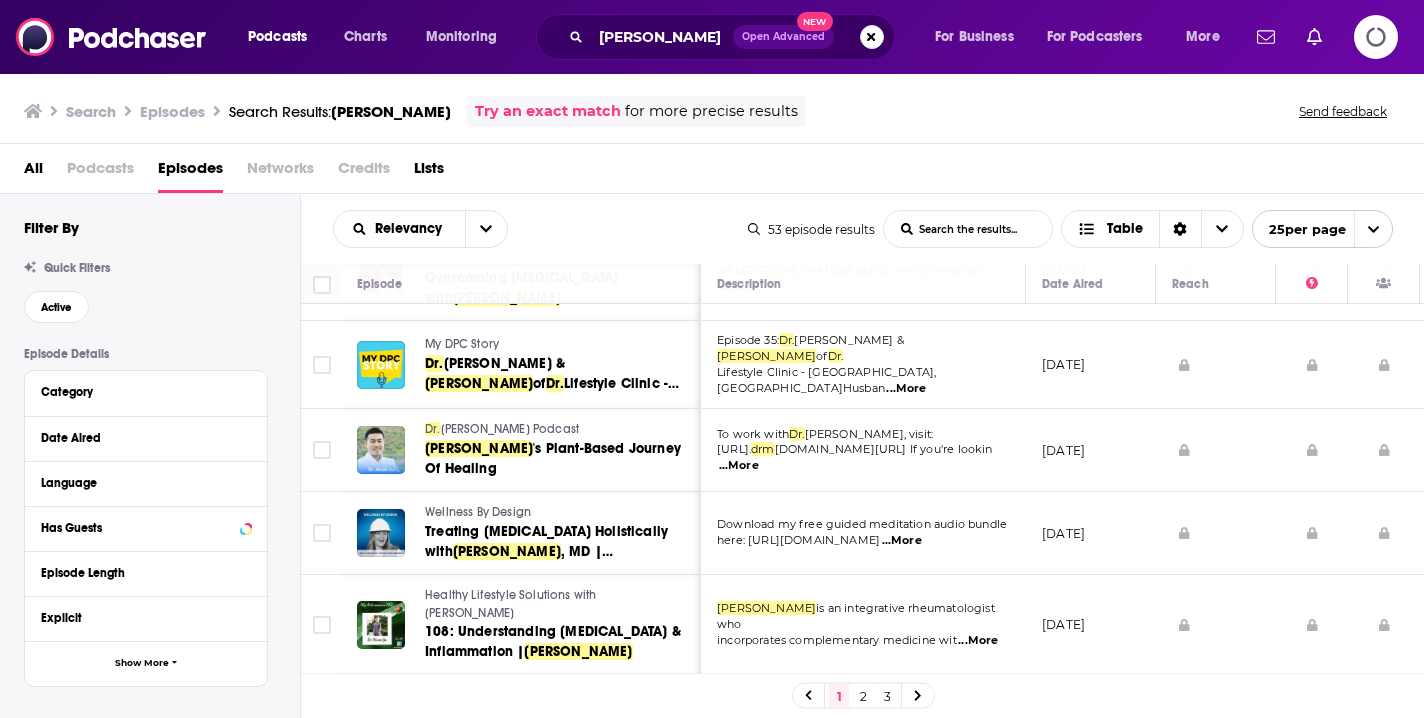 scroll, scrollTop: 205, scrollLeft: 0, axis: vertical 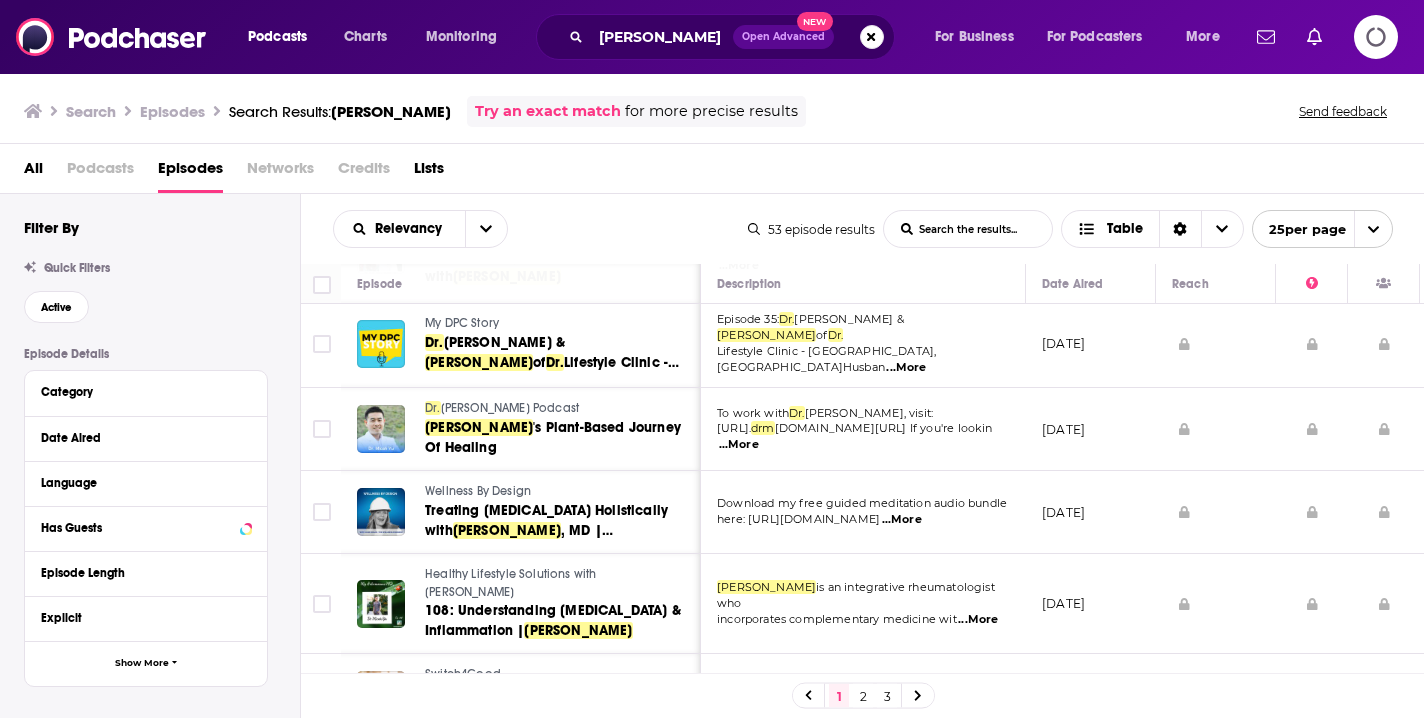 click on "[DATE]" at bounding box center (1091, 512) 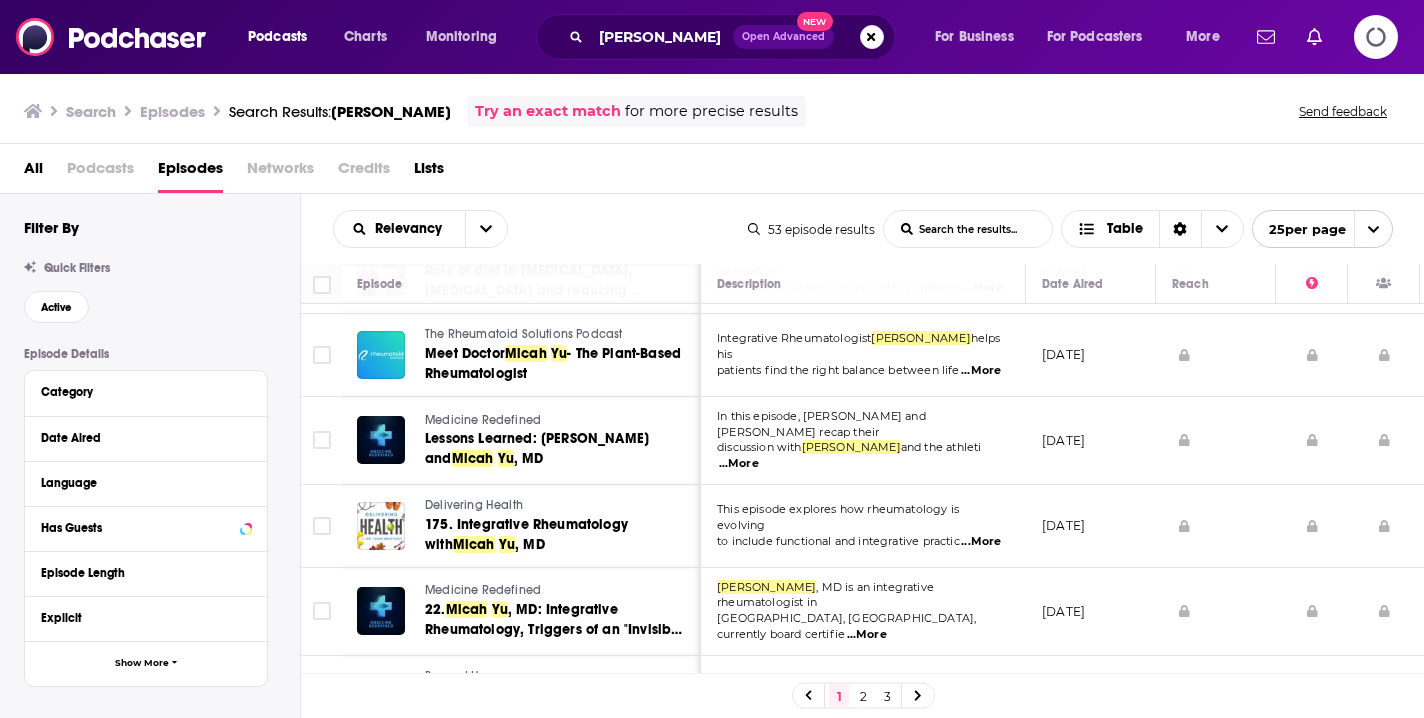 scroll, scrollTop: 1726, scrollLeft: 0, axis: vertical 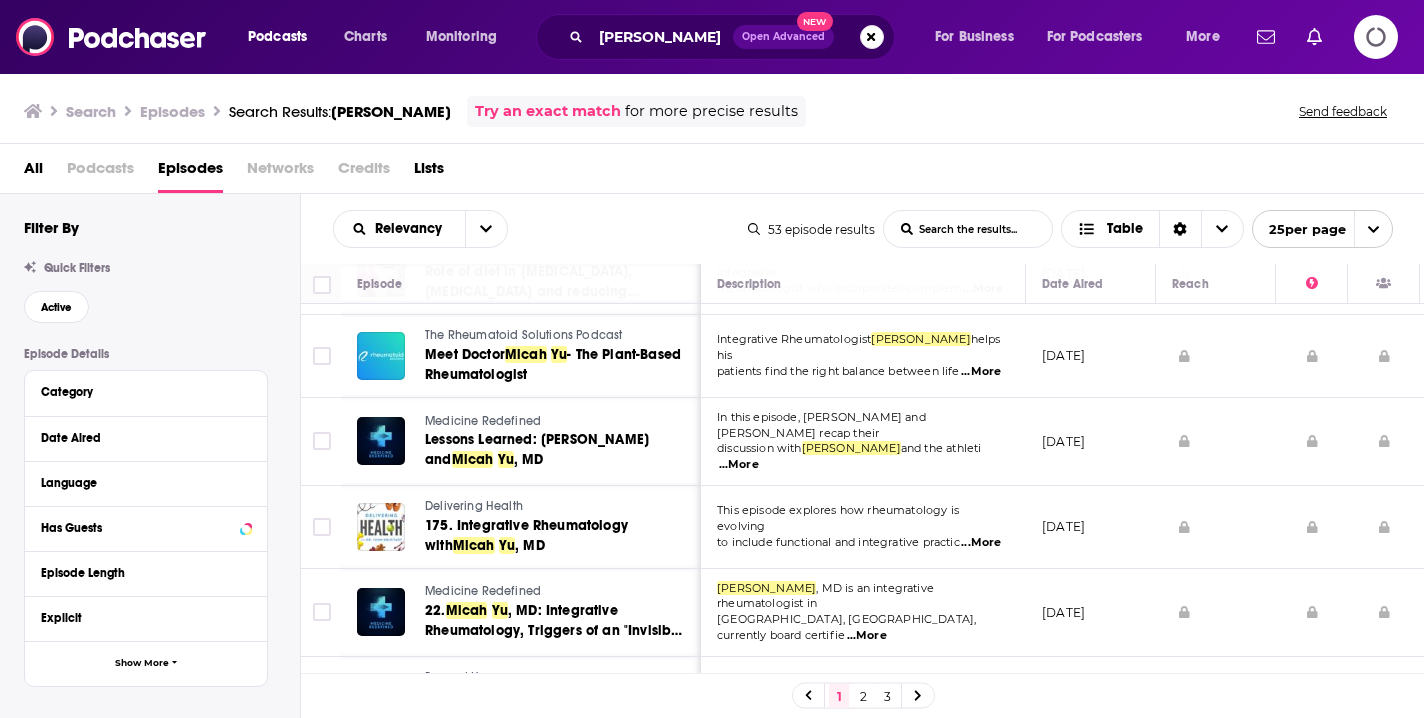 click on "2" at bounding box center [863, 696] 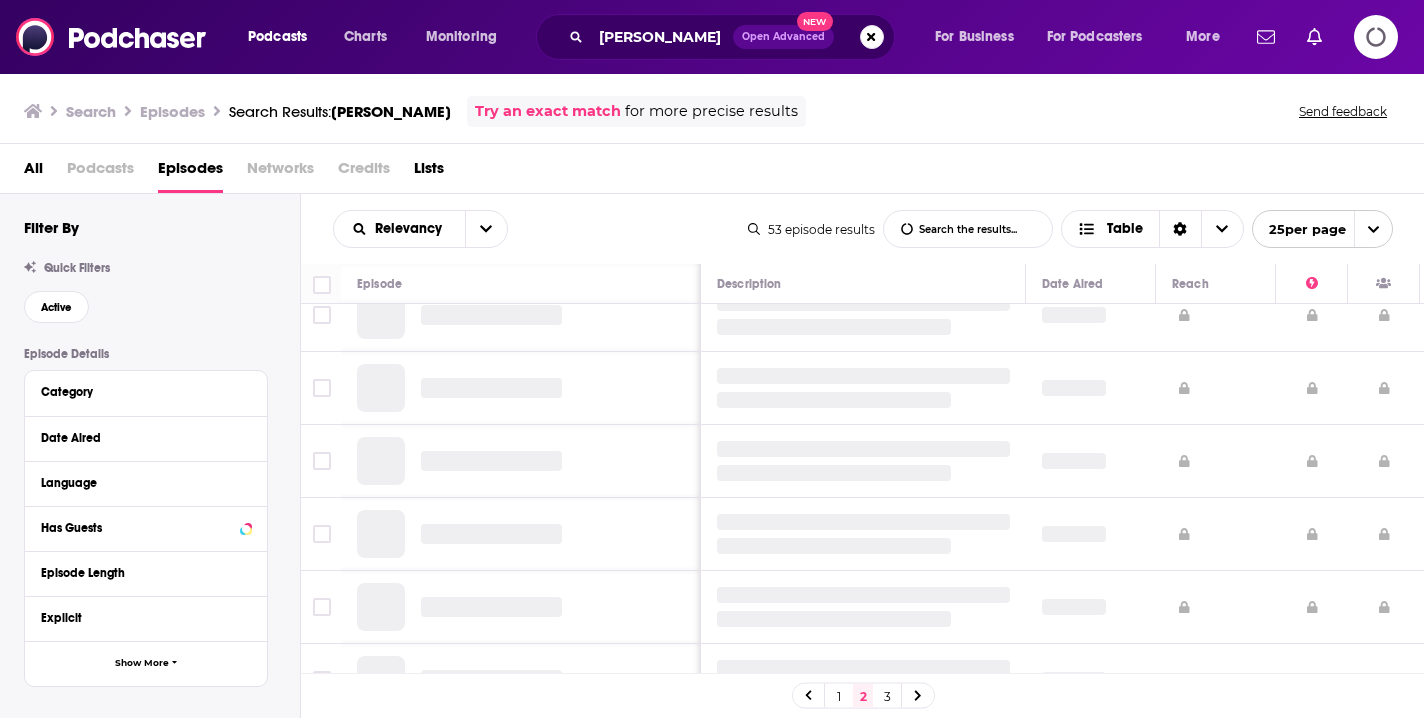 scroll, scrollTop: 0, scrollLeft: 0, axis: both 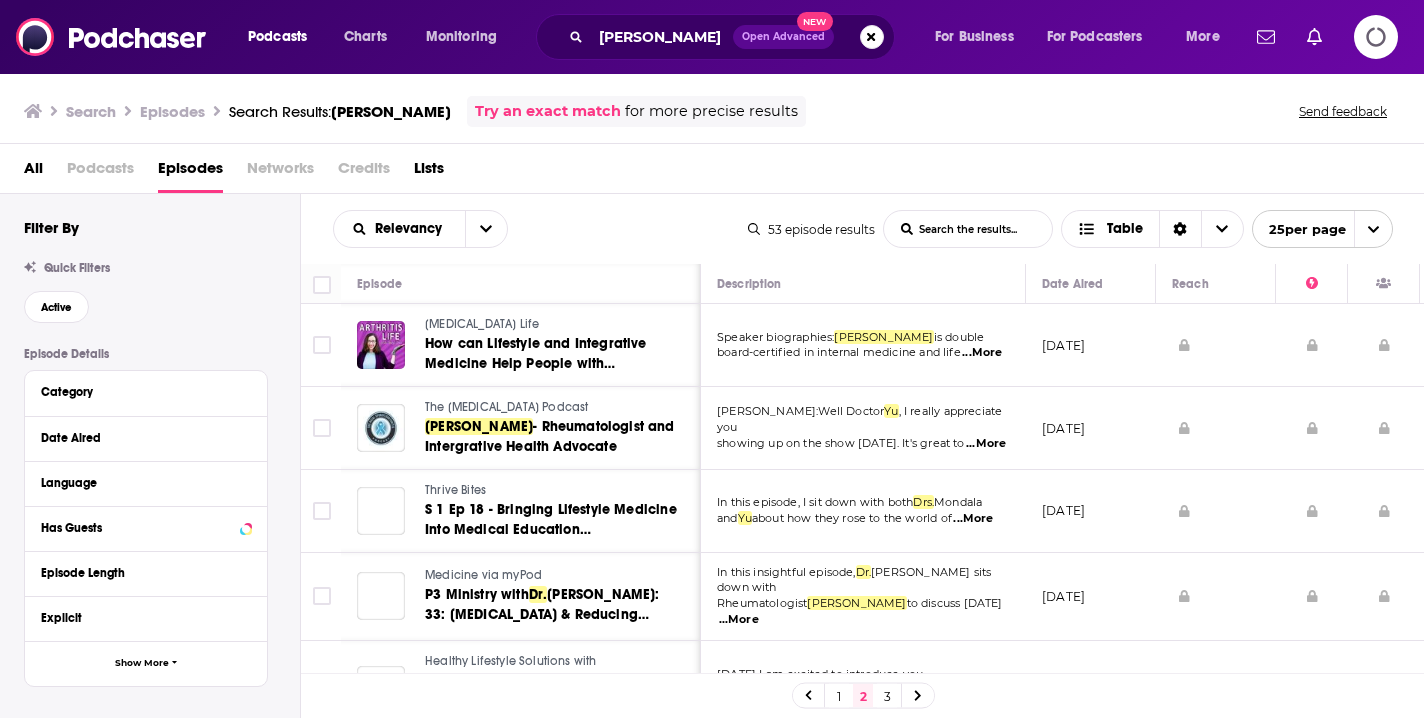 click at bounding box center (1216, 345) 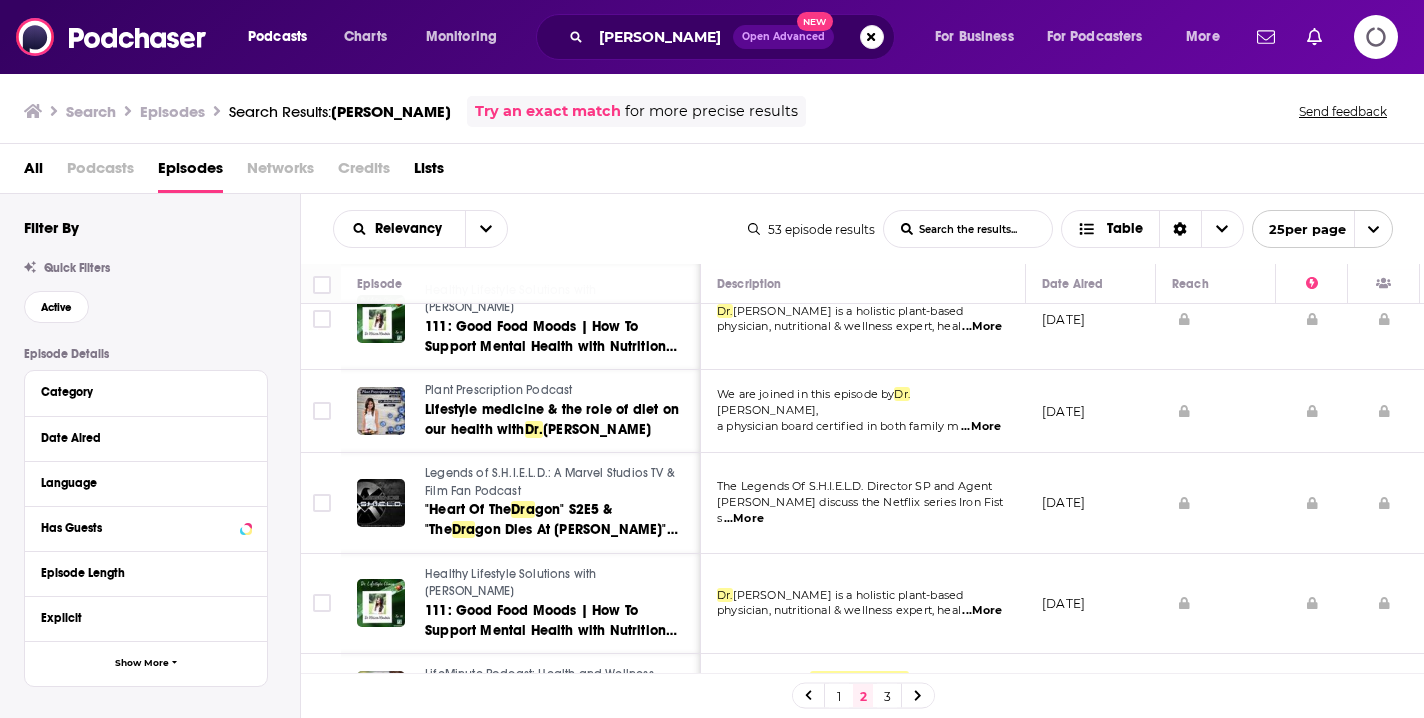scroll, scrollTop: 583, scrollLeft: 0, axis: vertical 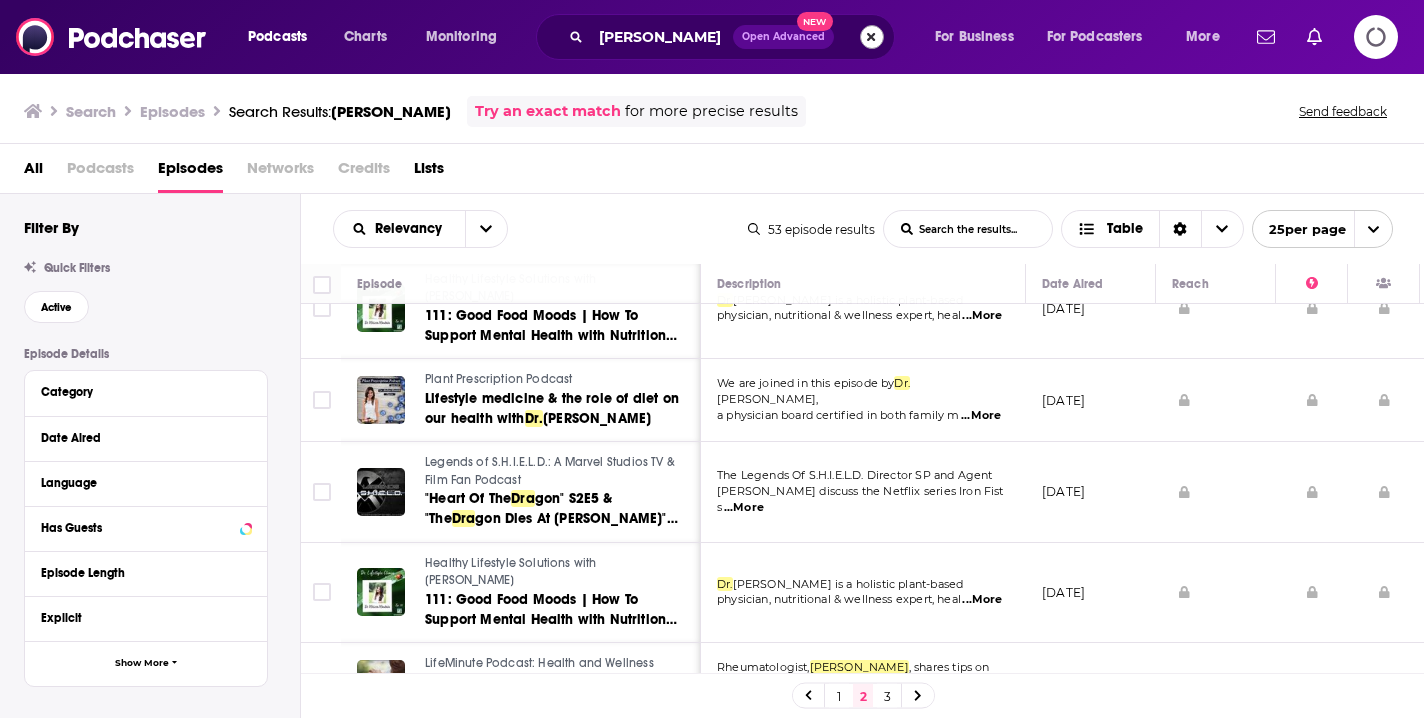 click at bounding box center (872, 37) 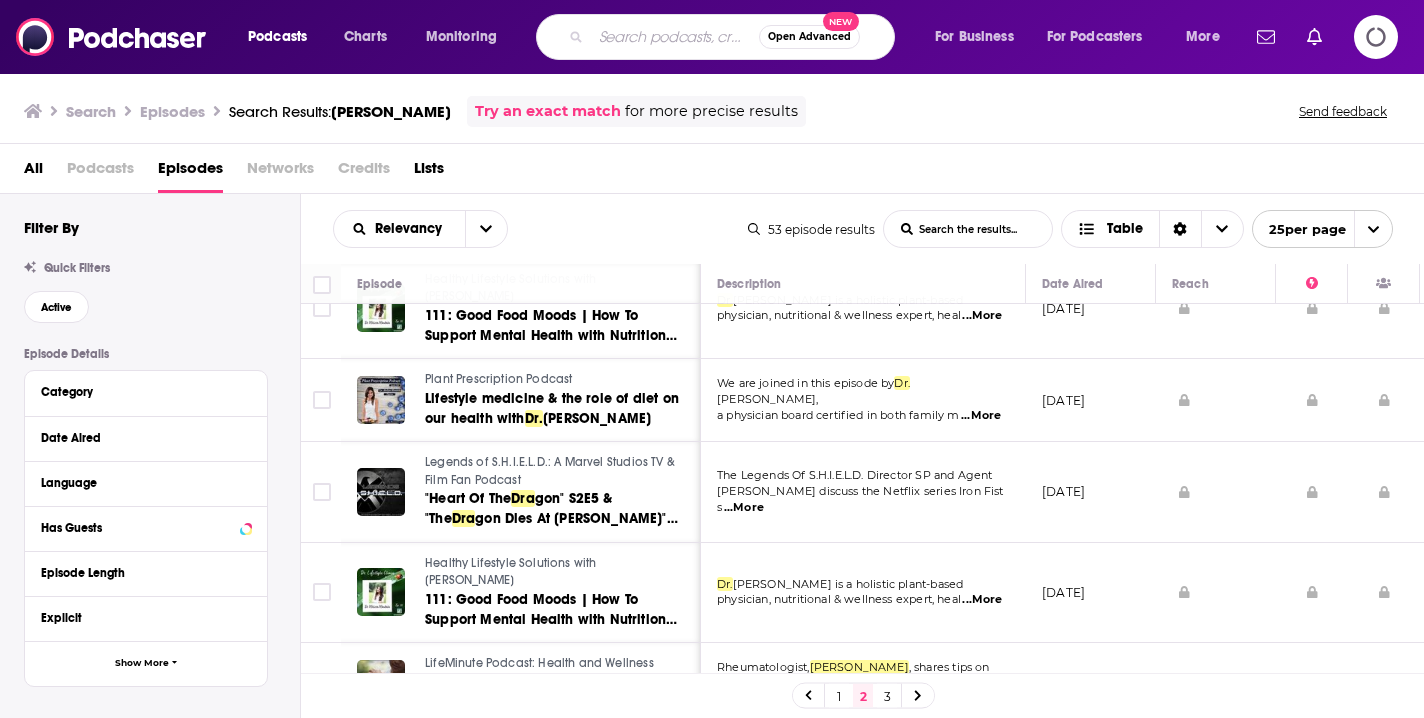 click at bounding box center (675, 37) 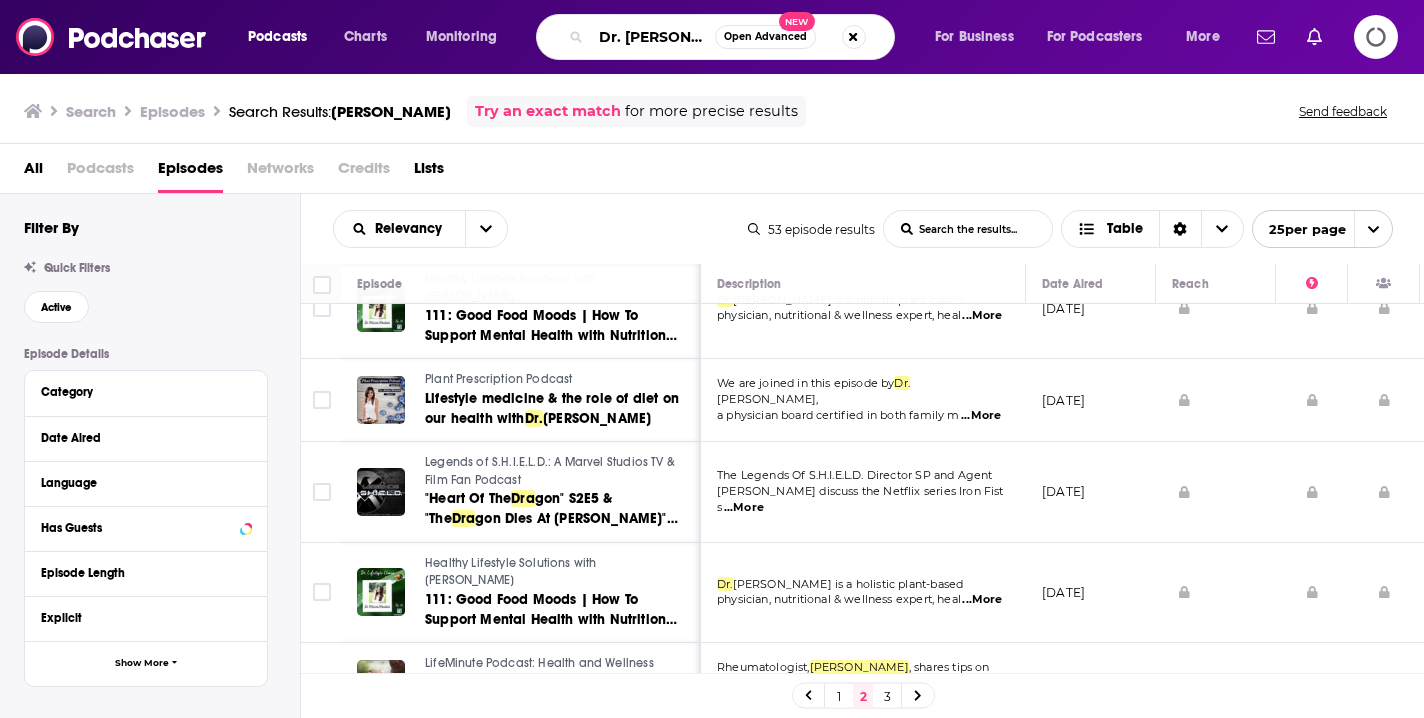 type on "Dr. [PERSON_NAME]" 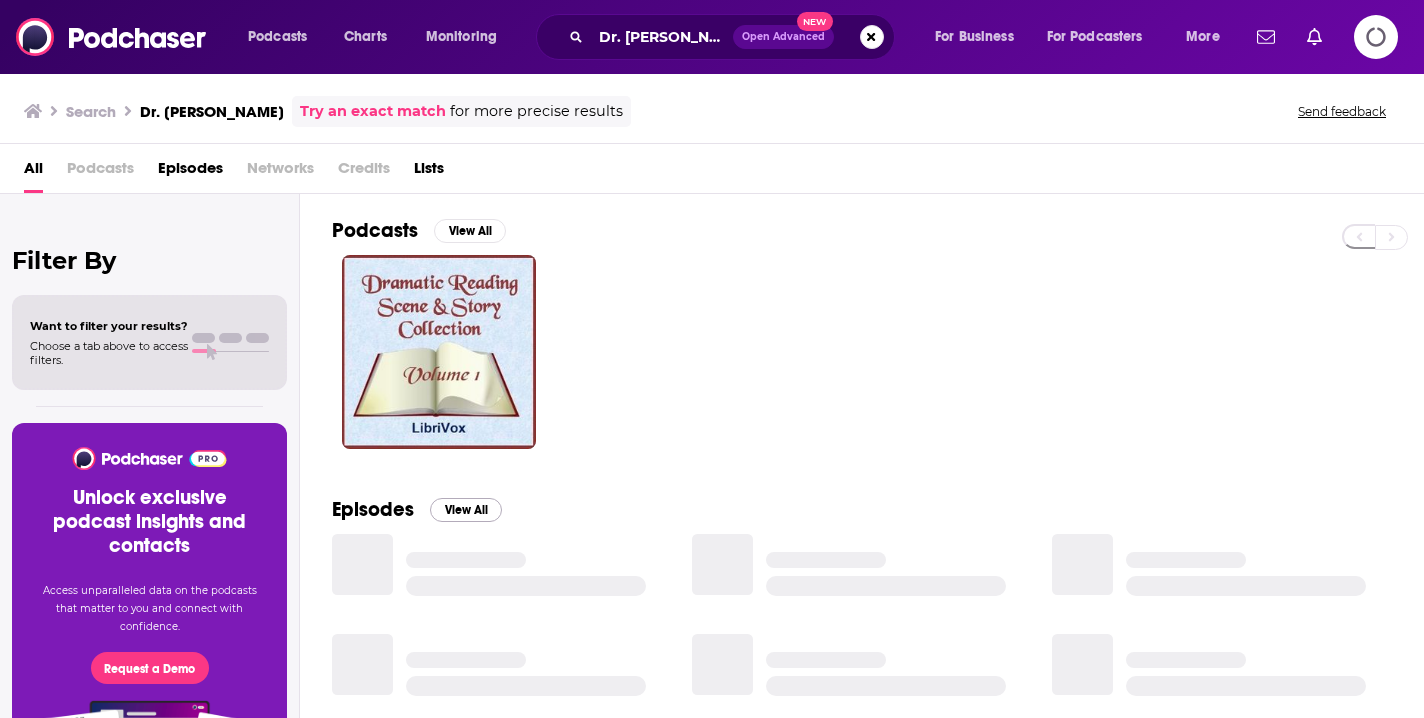 click on "View All" at bounding box center (466, 510) 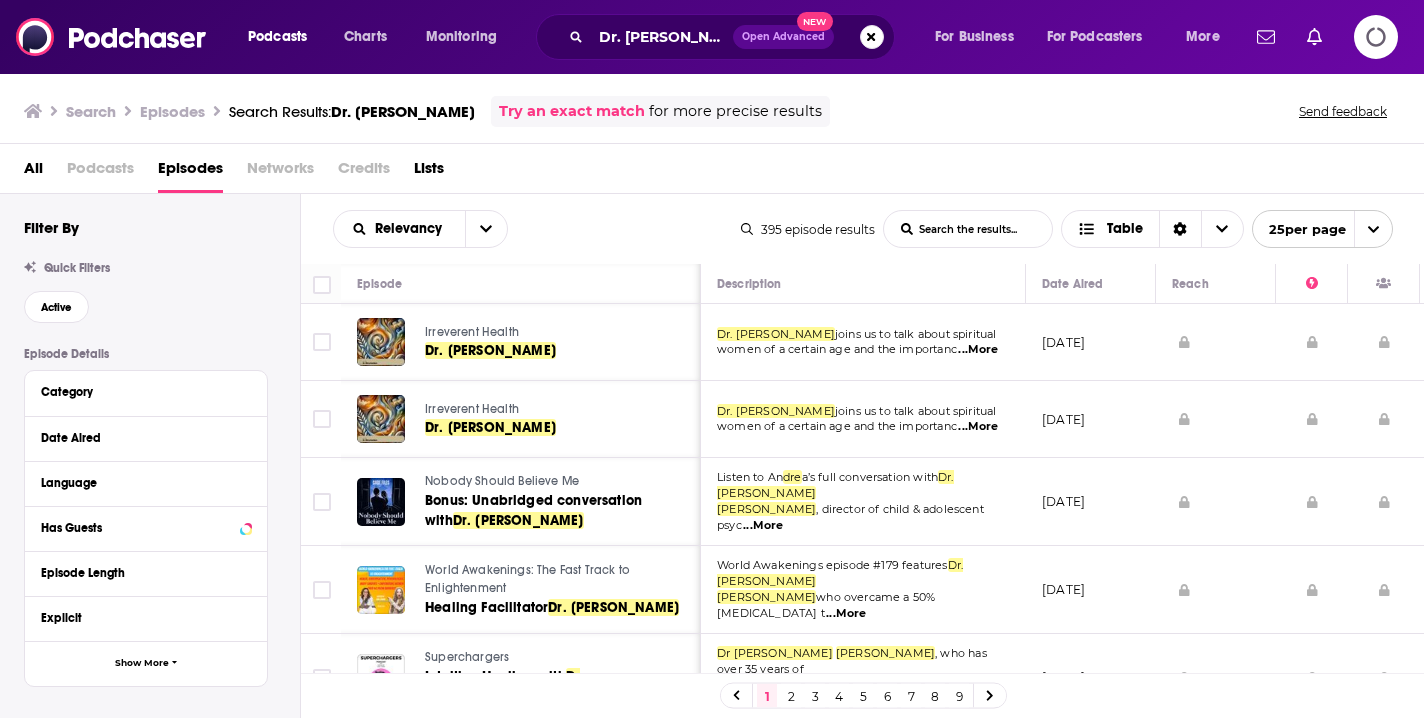 click at bounding box center [1216, 419] 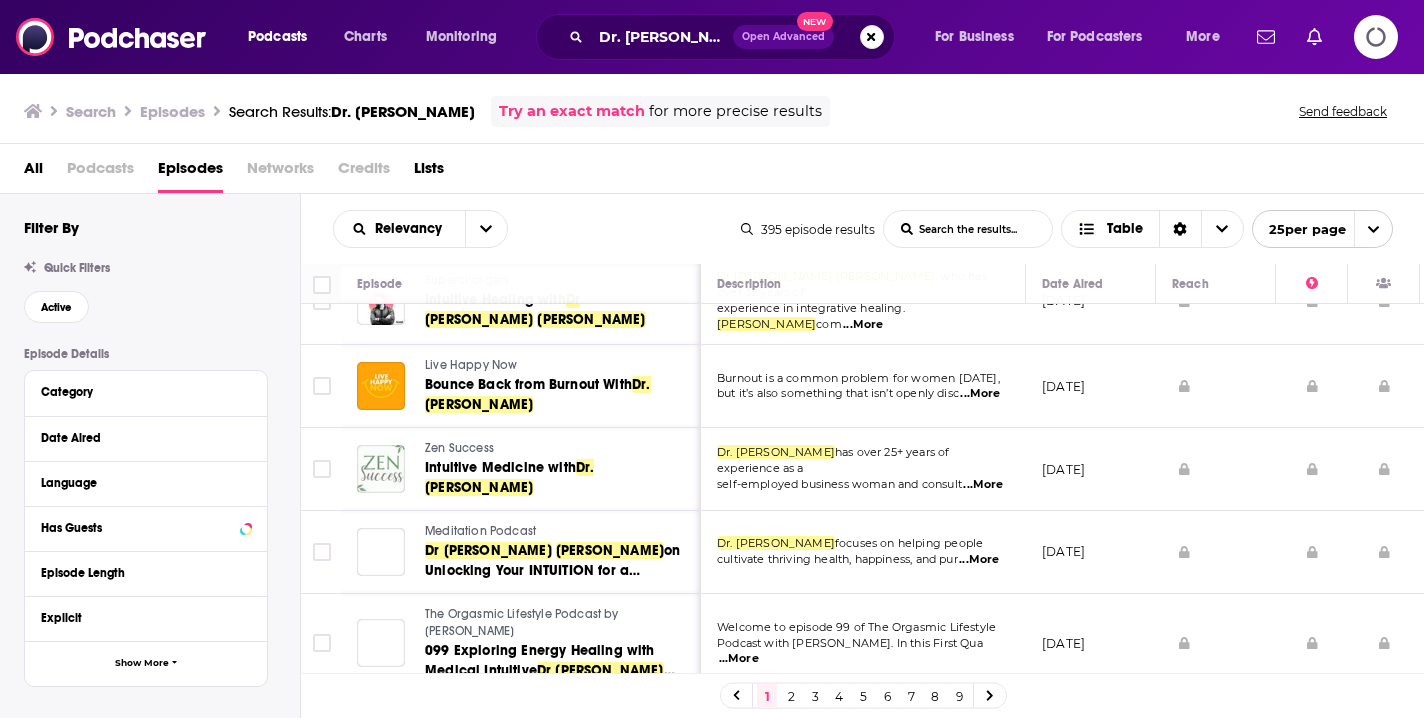 scroll, scrollTop: 387, scrollLeft: 0, axis: vertical 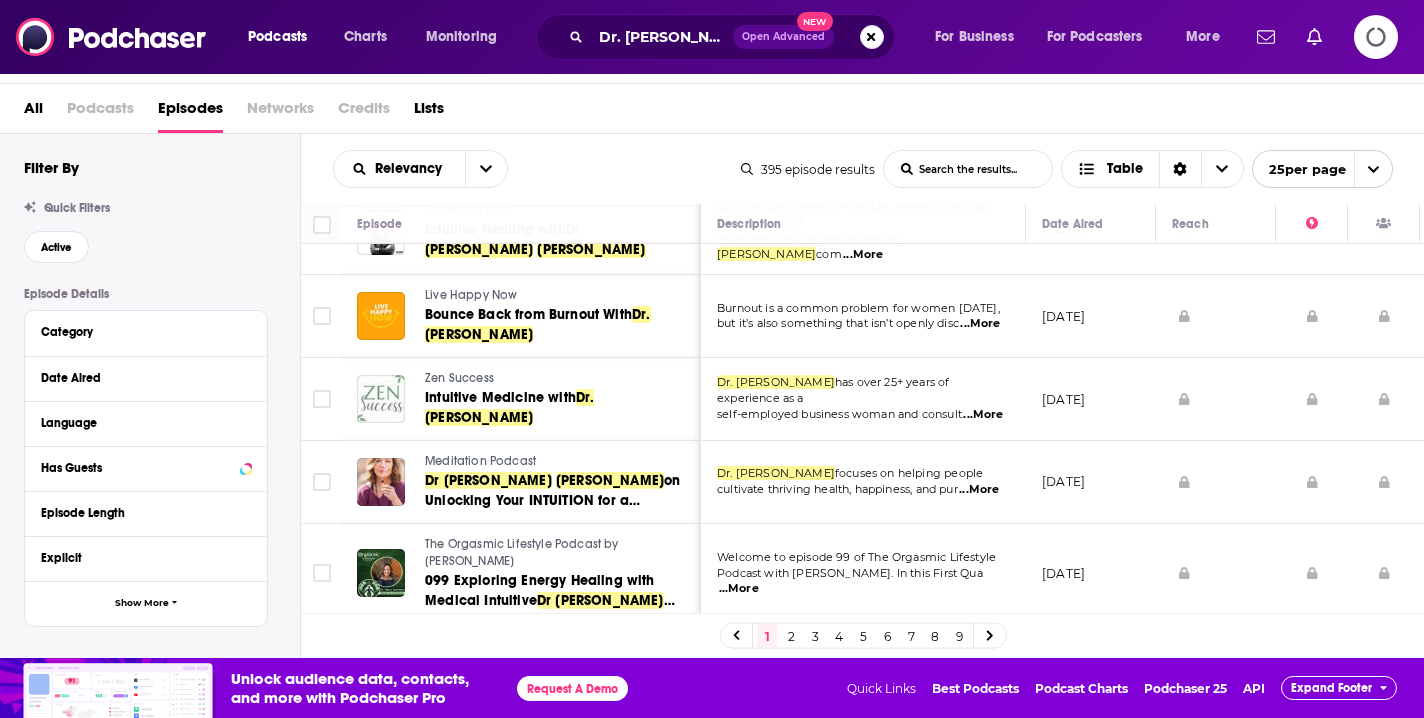 click on "2" at bounding box center [791, 636] 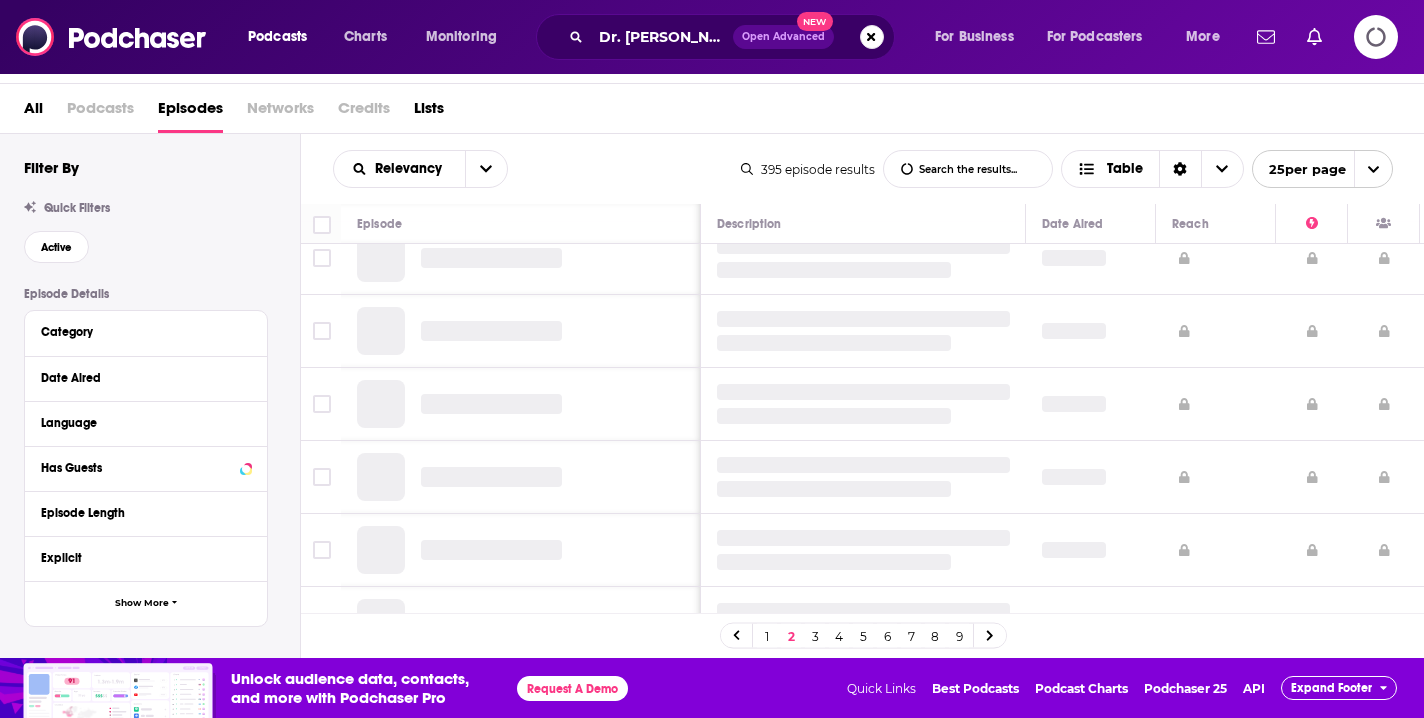 scroll, scrollTop: 0, scrollLeft: 0, axis: both 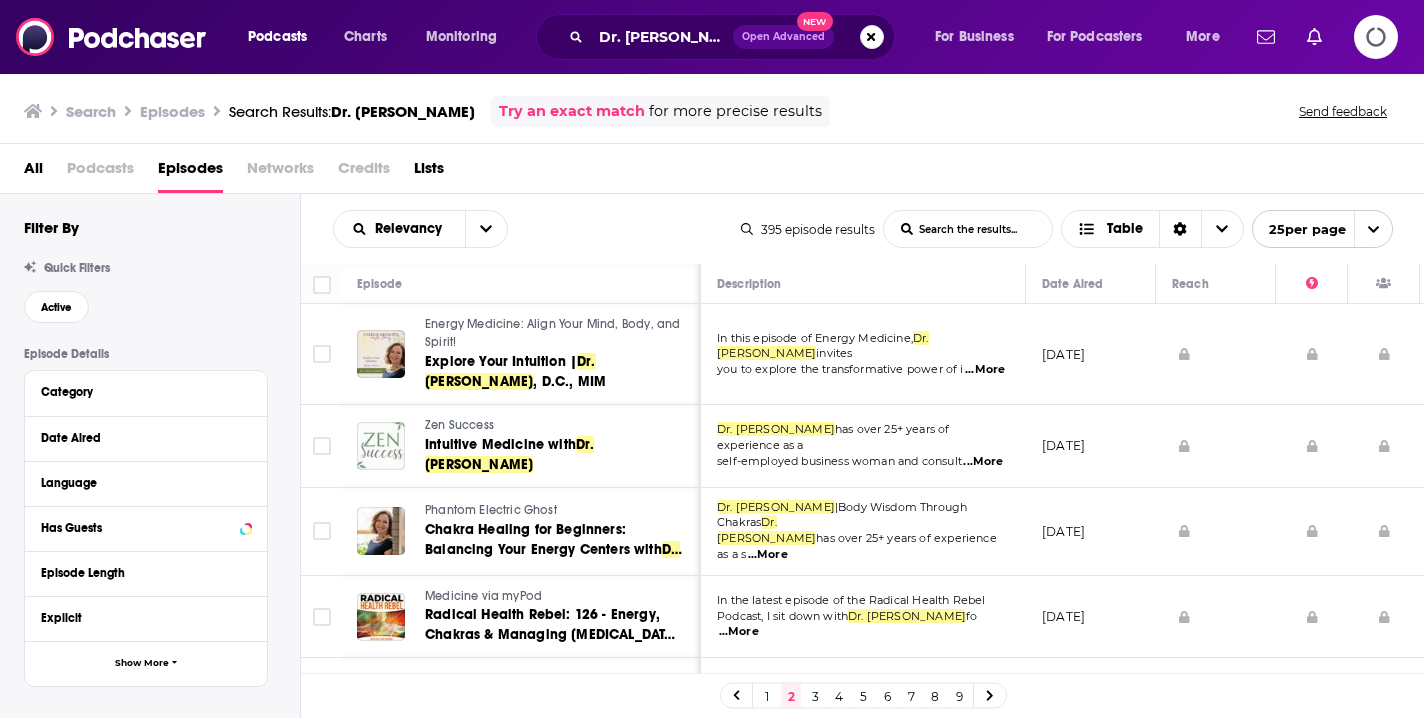 click on "[DATE]" at bounding box center (1091, 354) 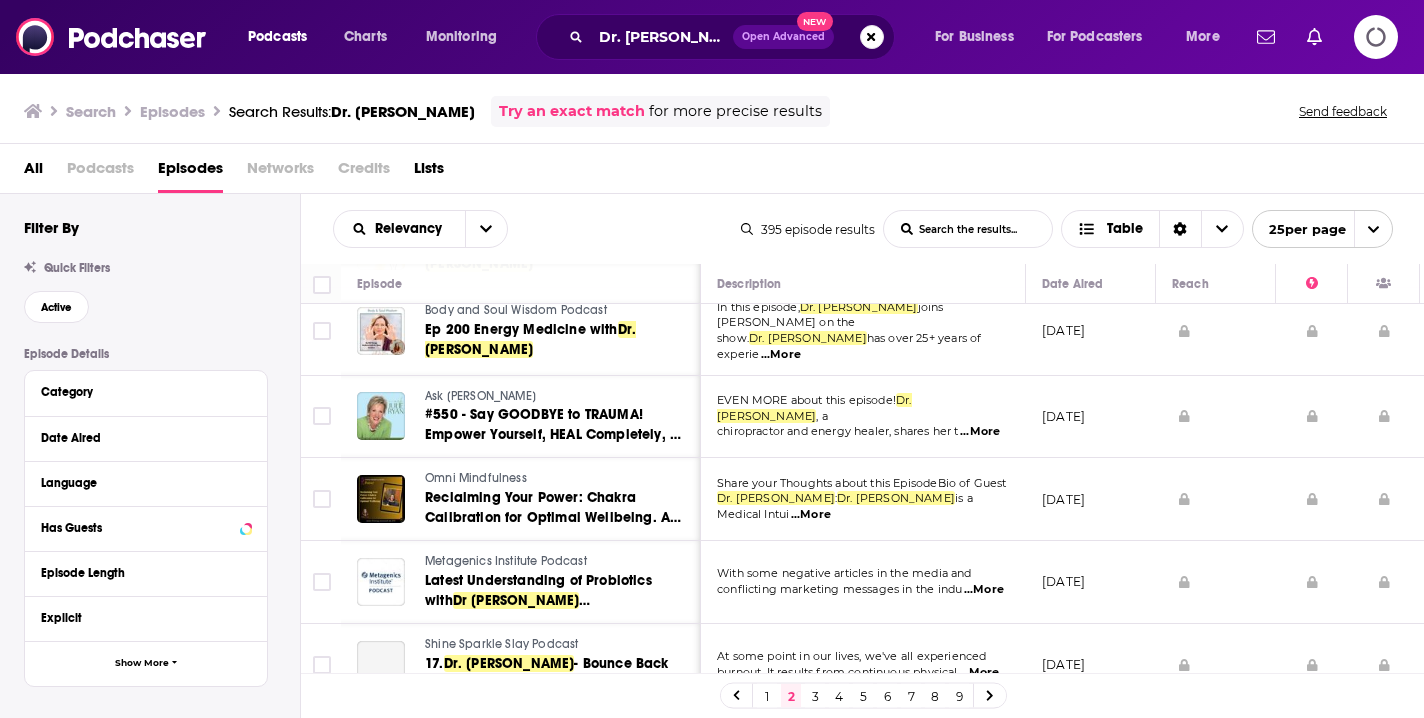 scroll, scrollTop: 741, scrollLeft: 0, axis: vertical 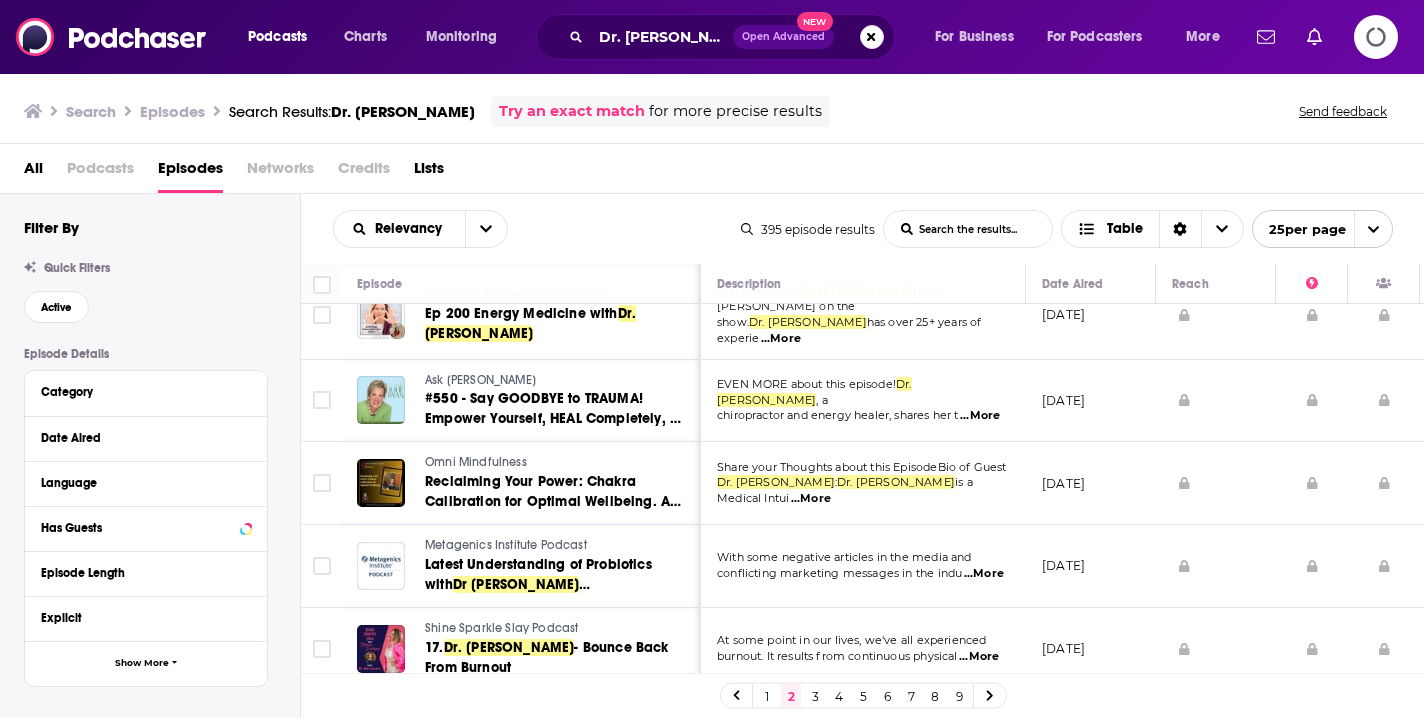 click at bounding box center [1216, 566] 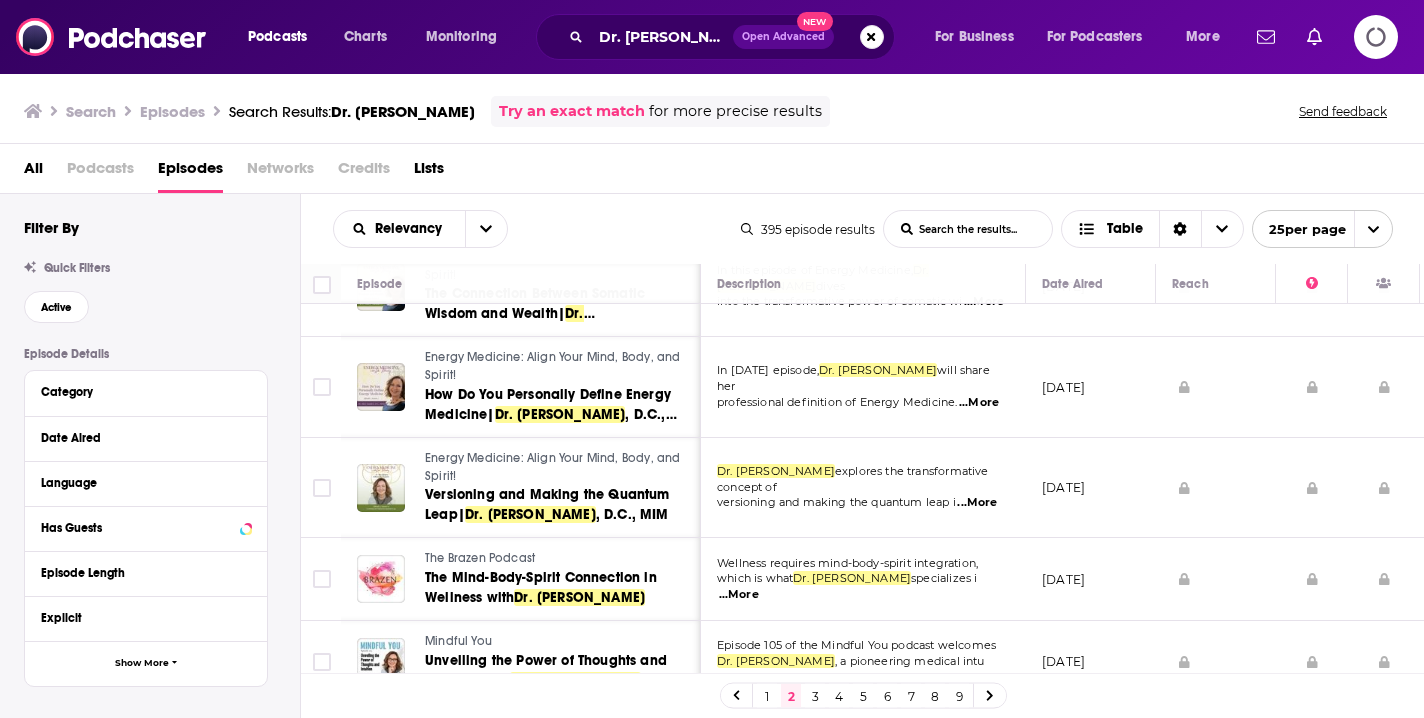 scroll, scrollTop: 1811, scrollLeft: 0, axis: vertical 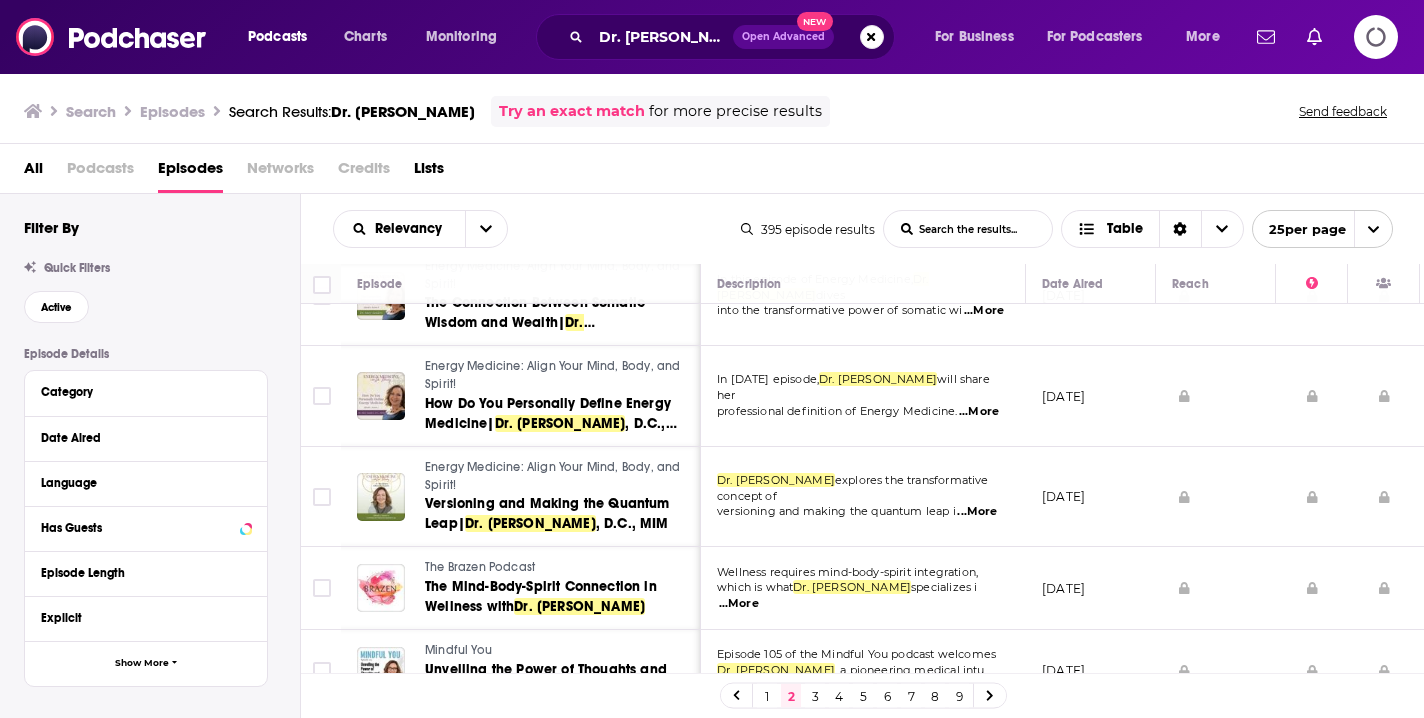 click on "3" at bounding box center (815, 696) 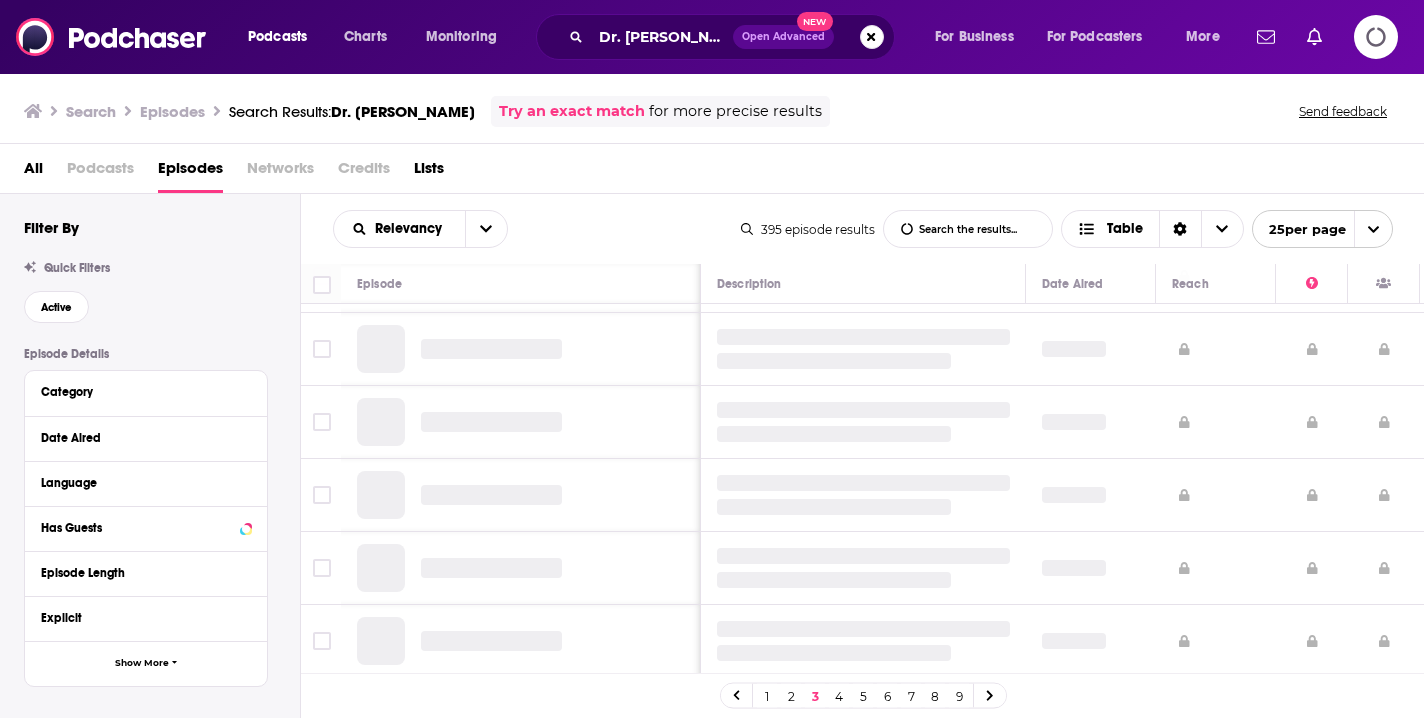 scroll, scrollTop: 0, scrollLeft: 0, axis: both 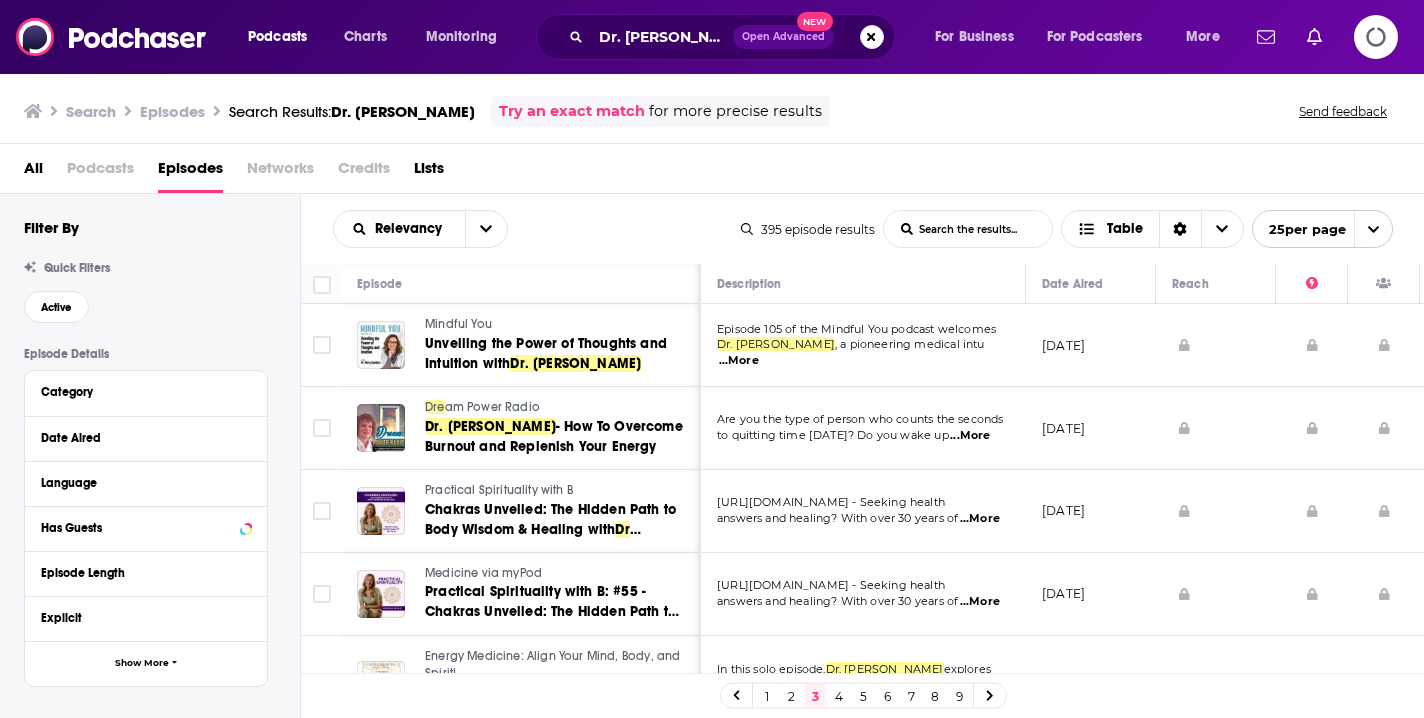 click at bounding box center (1216, 511) 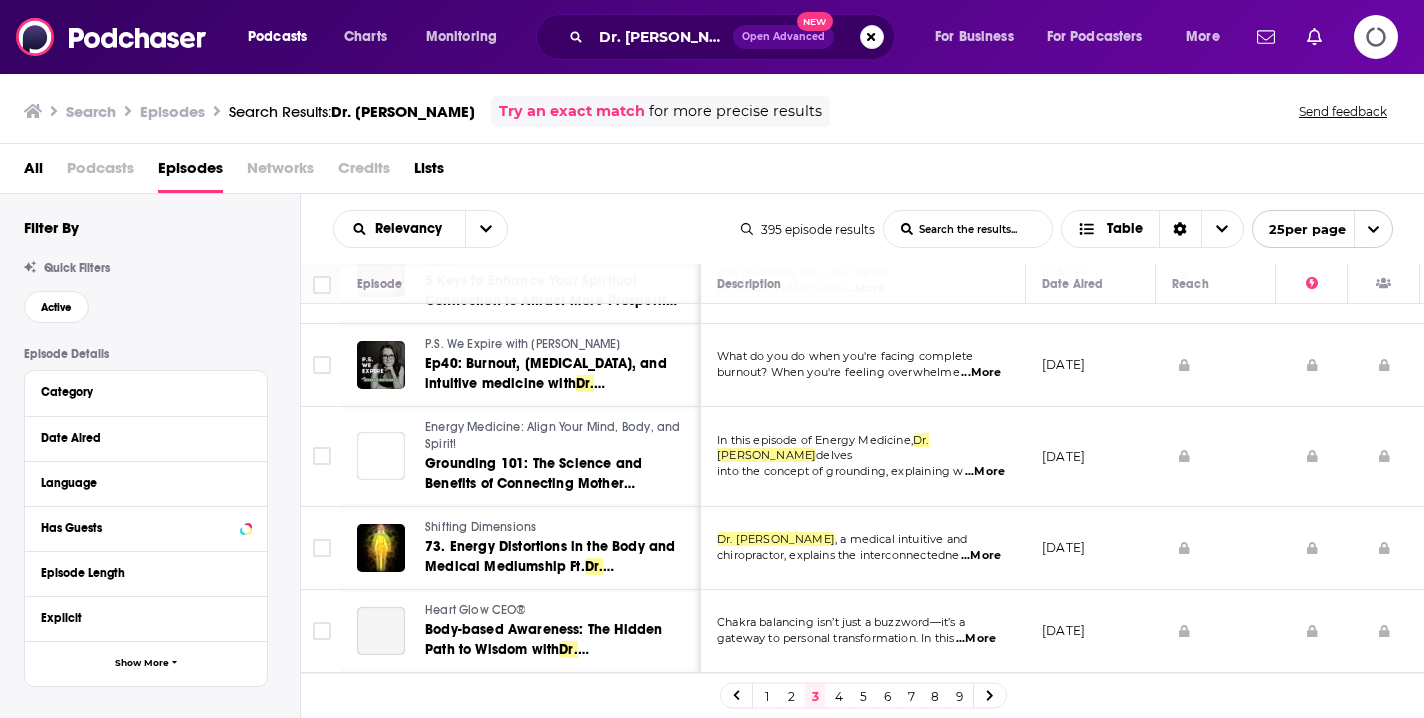 scroll, scrollTop: 763, scrollLeft: 0, axis: vertical 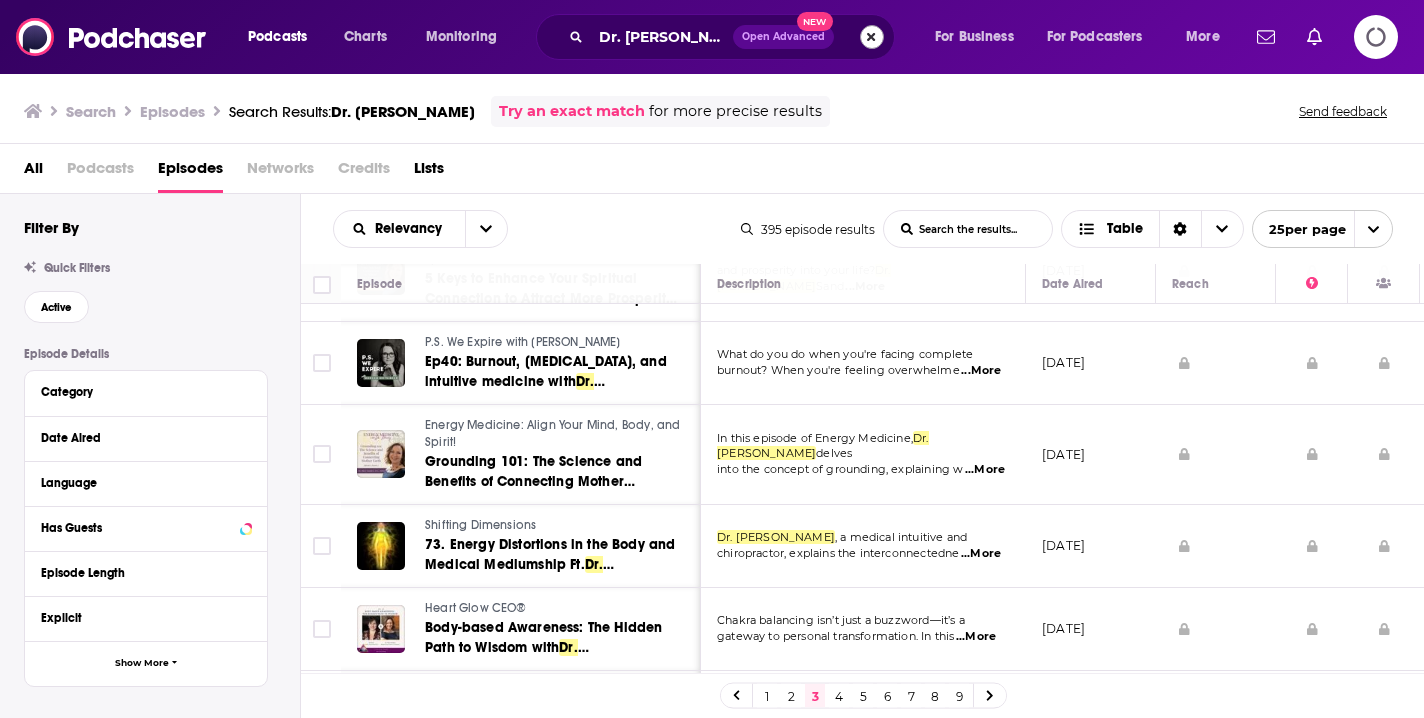 click at bounding box center [872, 37] 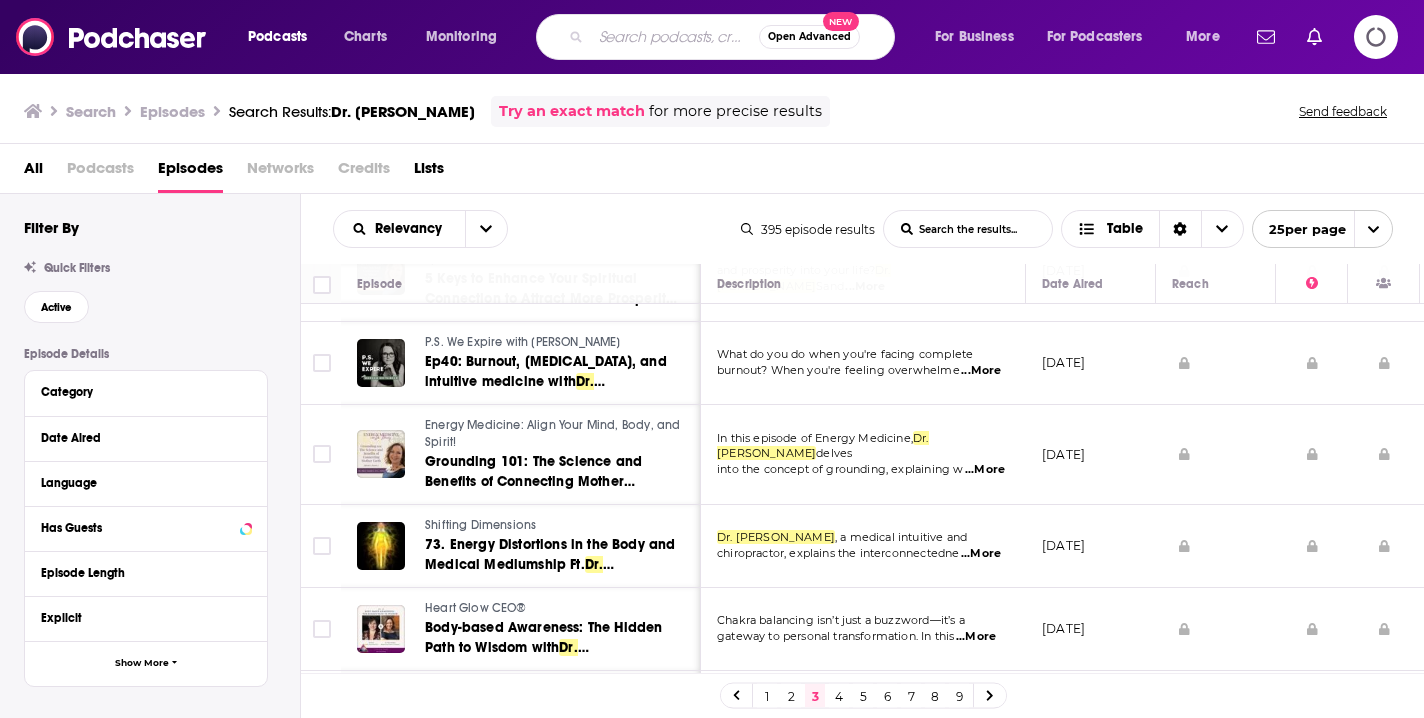 paste on "[PERSON_NAME] “[PERSON_NAME]" 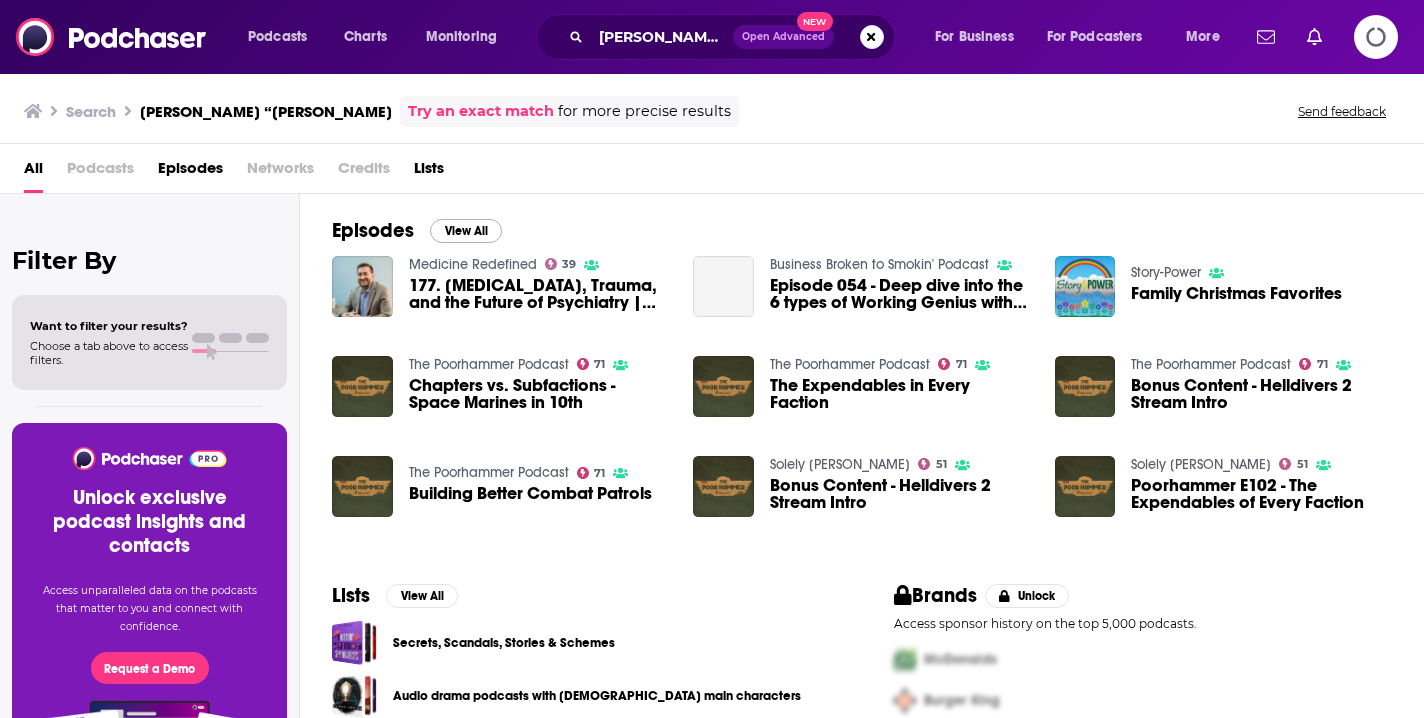 click on "View All" at bounding box center (466, 231) 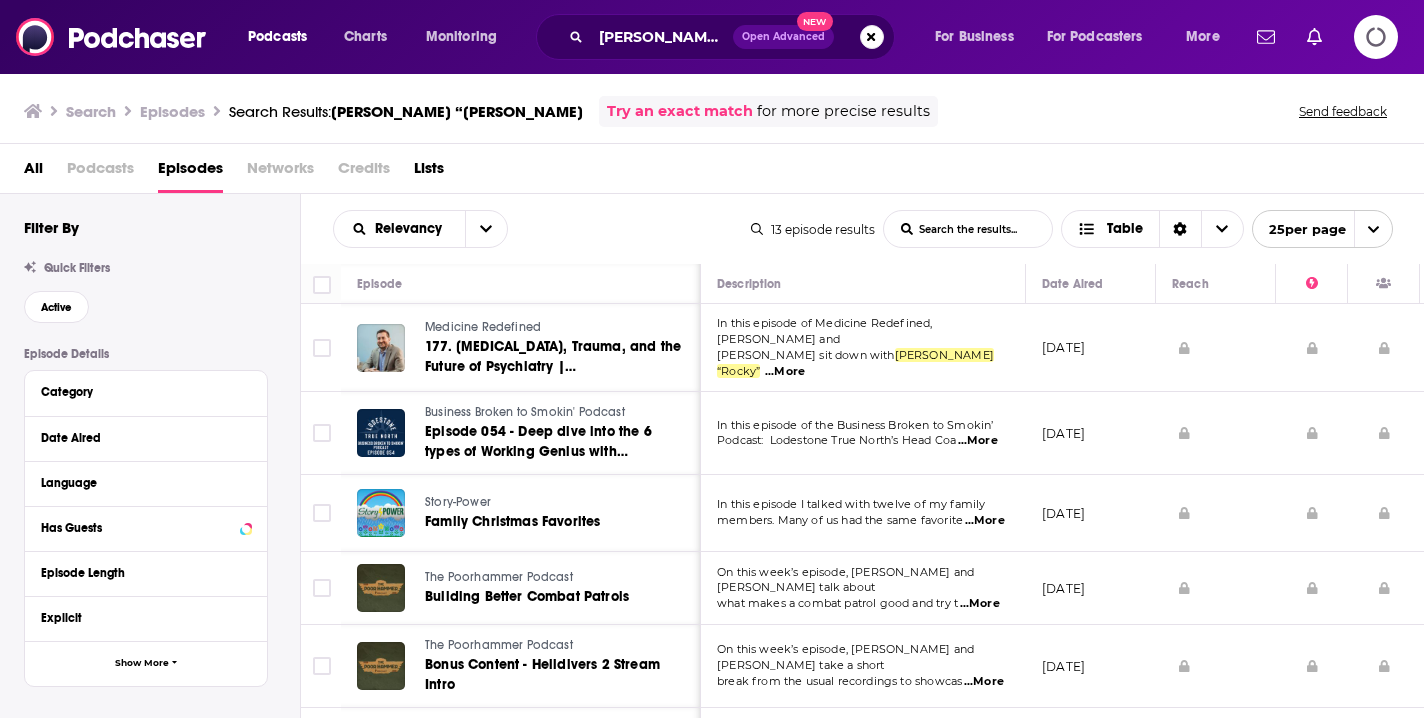 click at bounding box center [1184, 513] 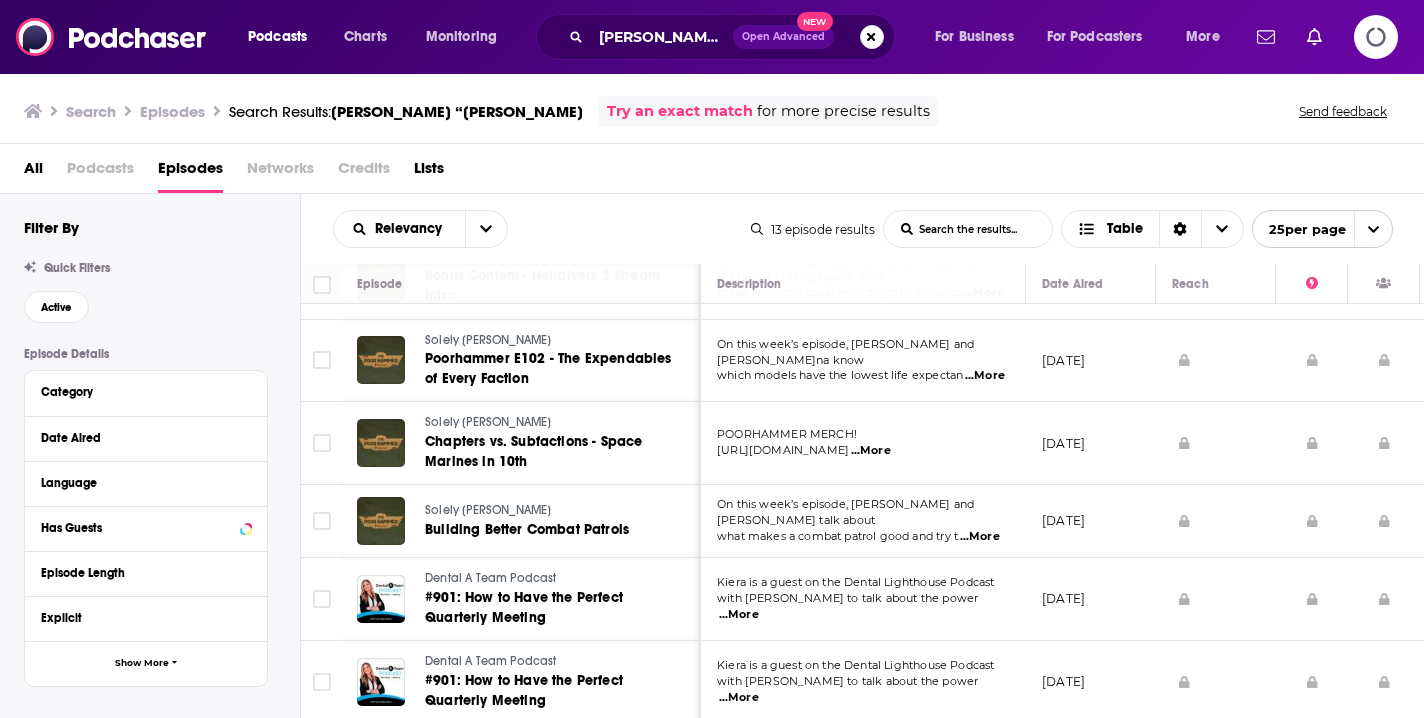 scroll, scrollTop: 631, scrollLeft: 0, axis: vertical 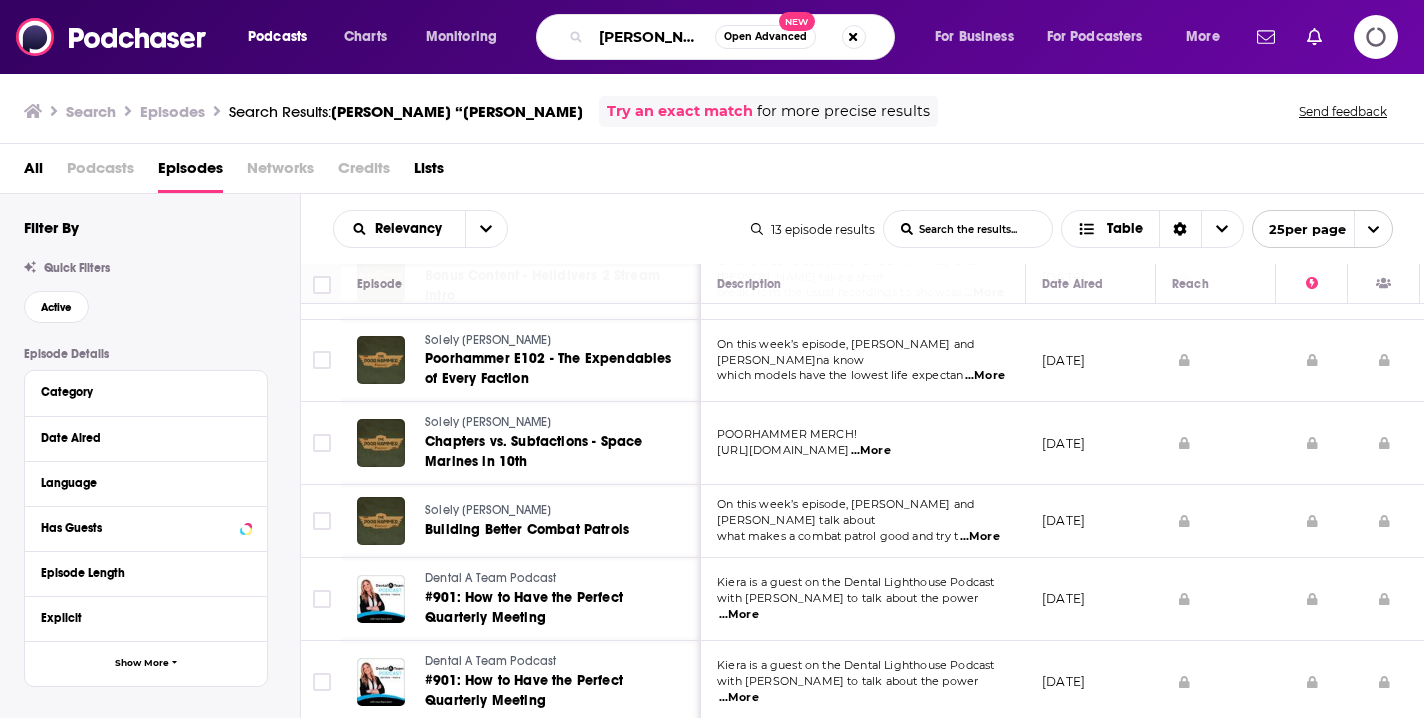 drag, startPoint x: 680, startPoint y: 39, endPoint x: 650, endPoint y: 35, distance: 30.265491 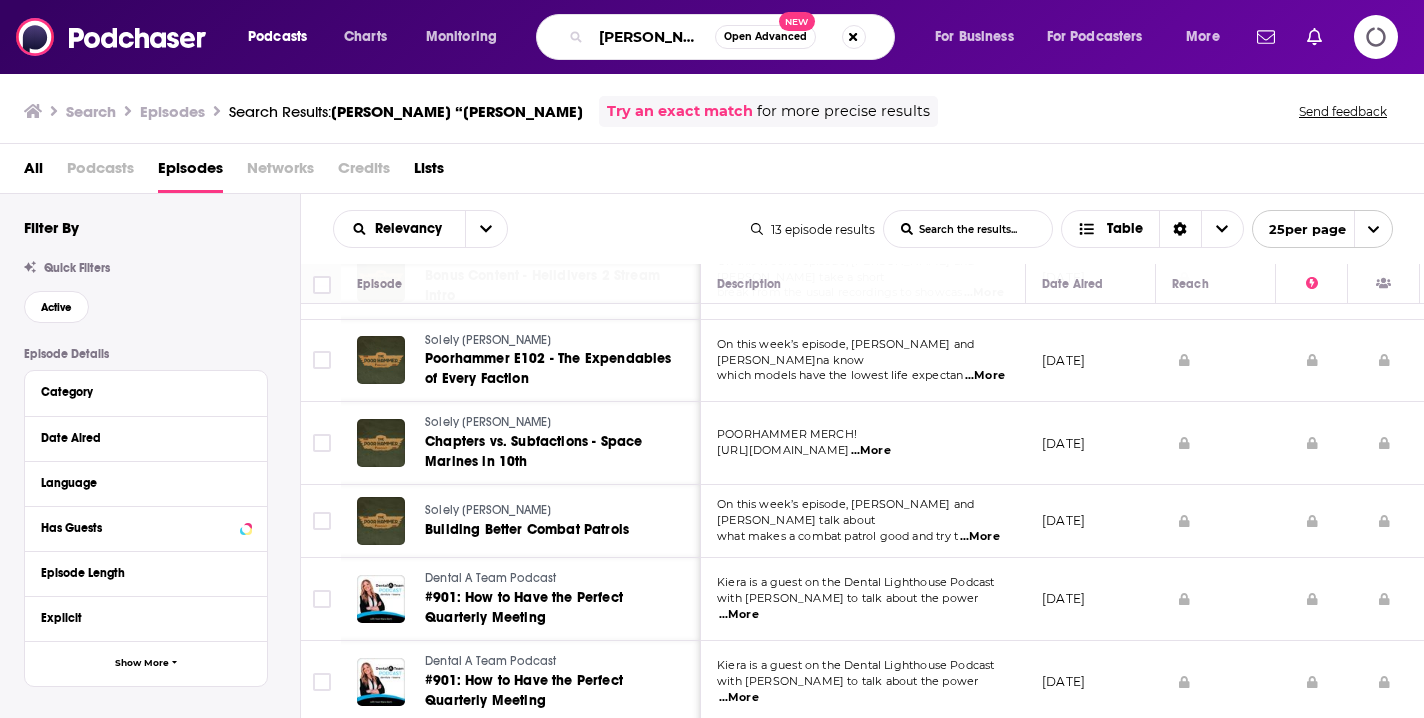 click on "[PERSON_NAME] “[PERSON_NAME]" at bounding box center [653, 37] 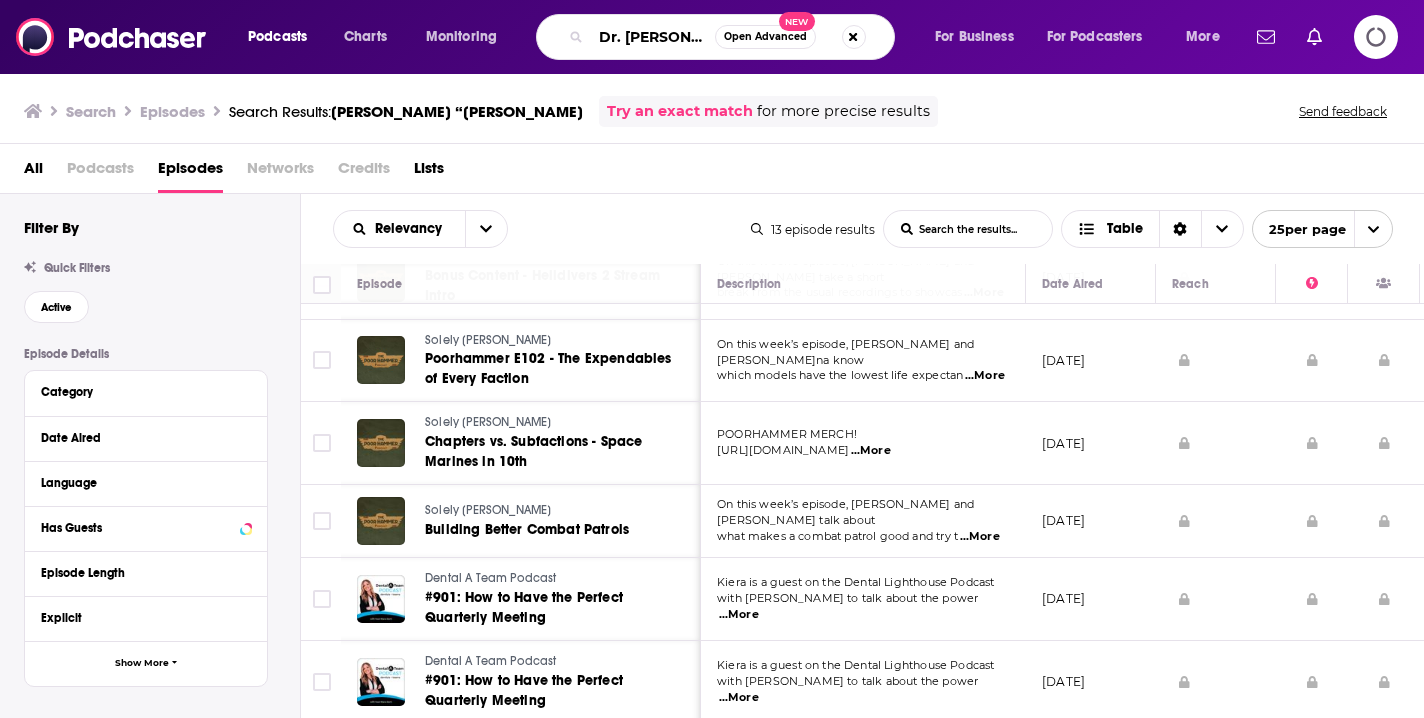 type on "Dr. [PERSON_NAME]" 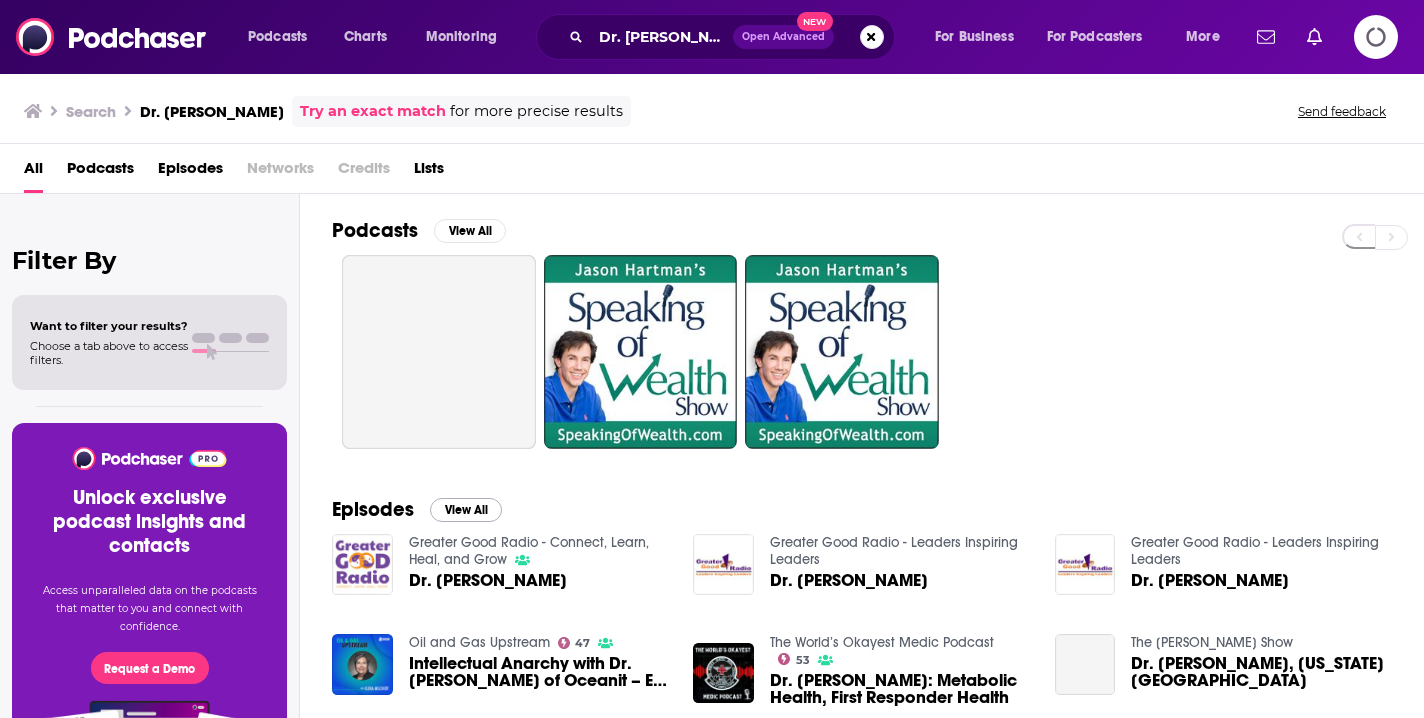 click on "View All" at bounding box center [466, 510] 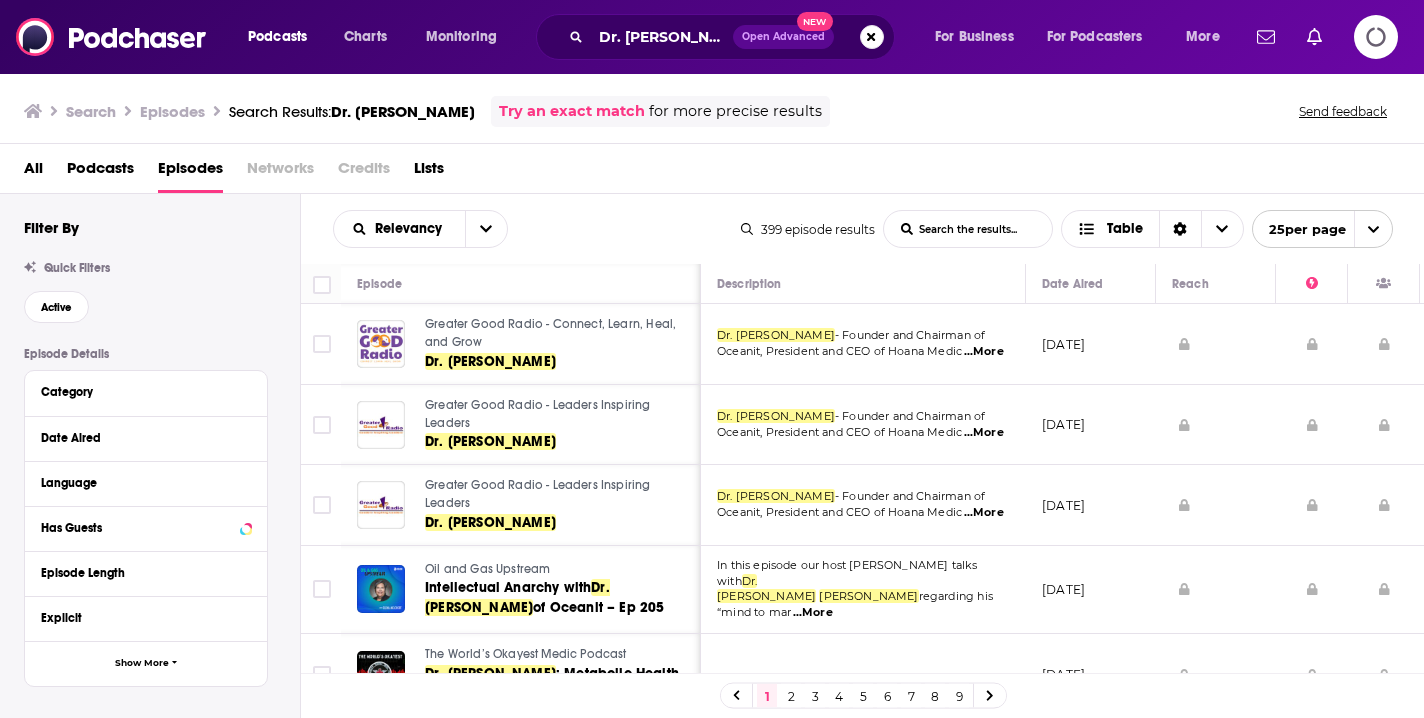 click at bounding box center [1216, 425] 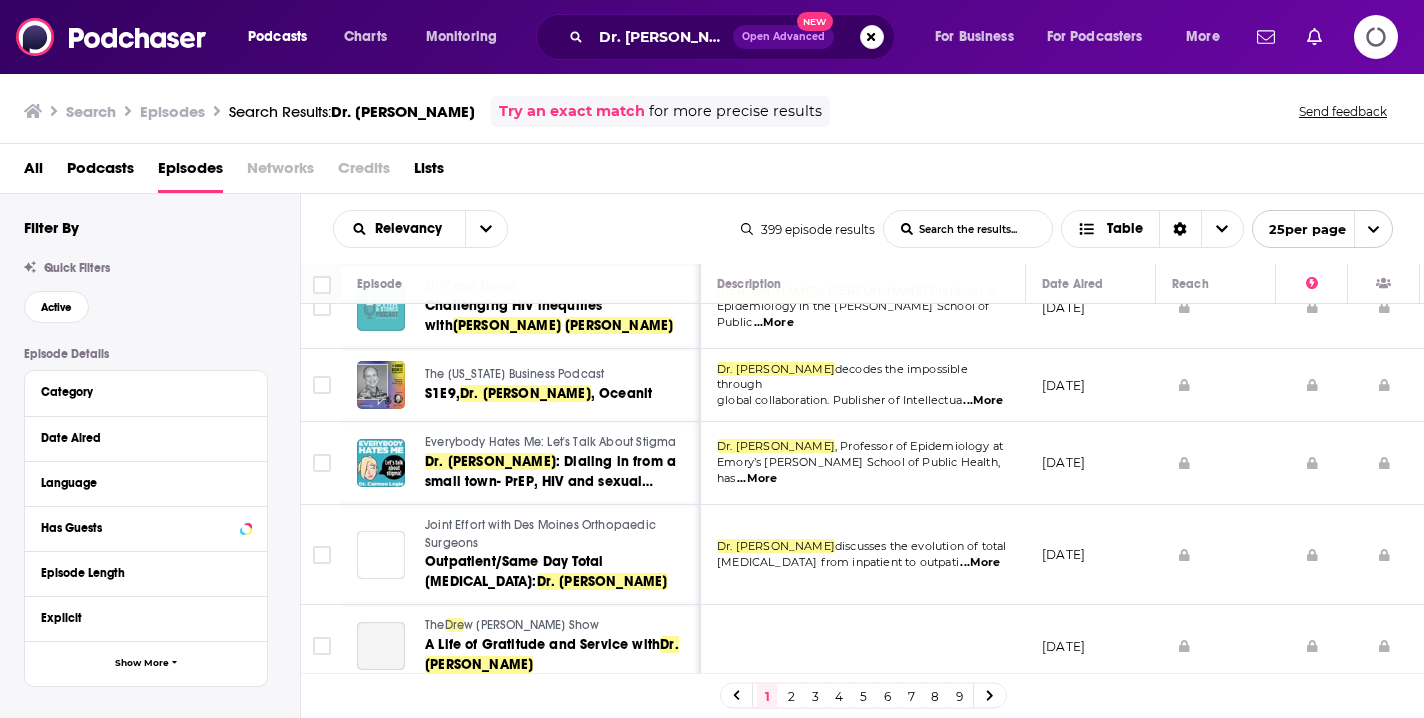 scroll, scrollTop: 548, scrollLeft: 0, axis: vertical 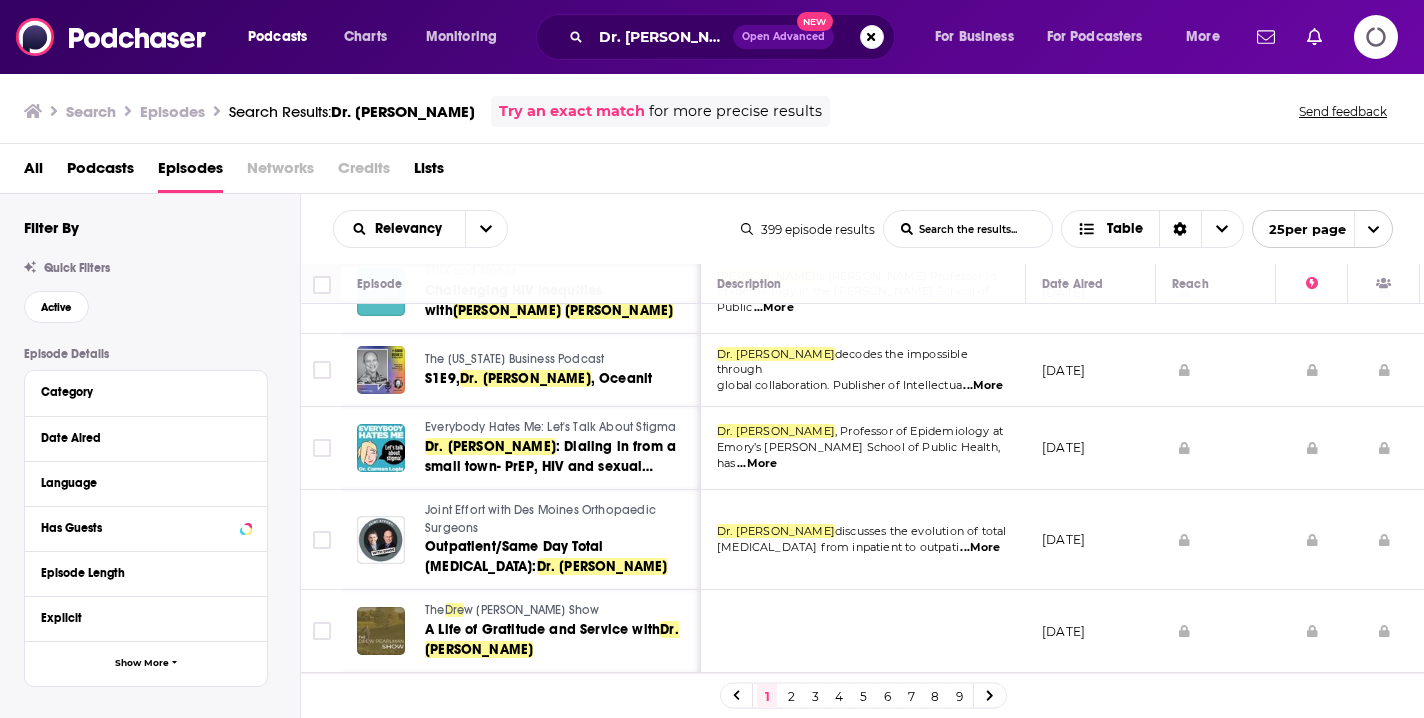 click on "[DATE]" at bounding box center (1091, 448) 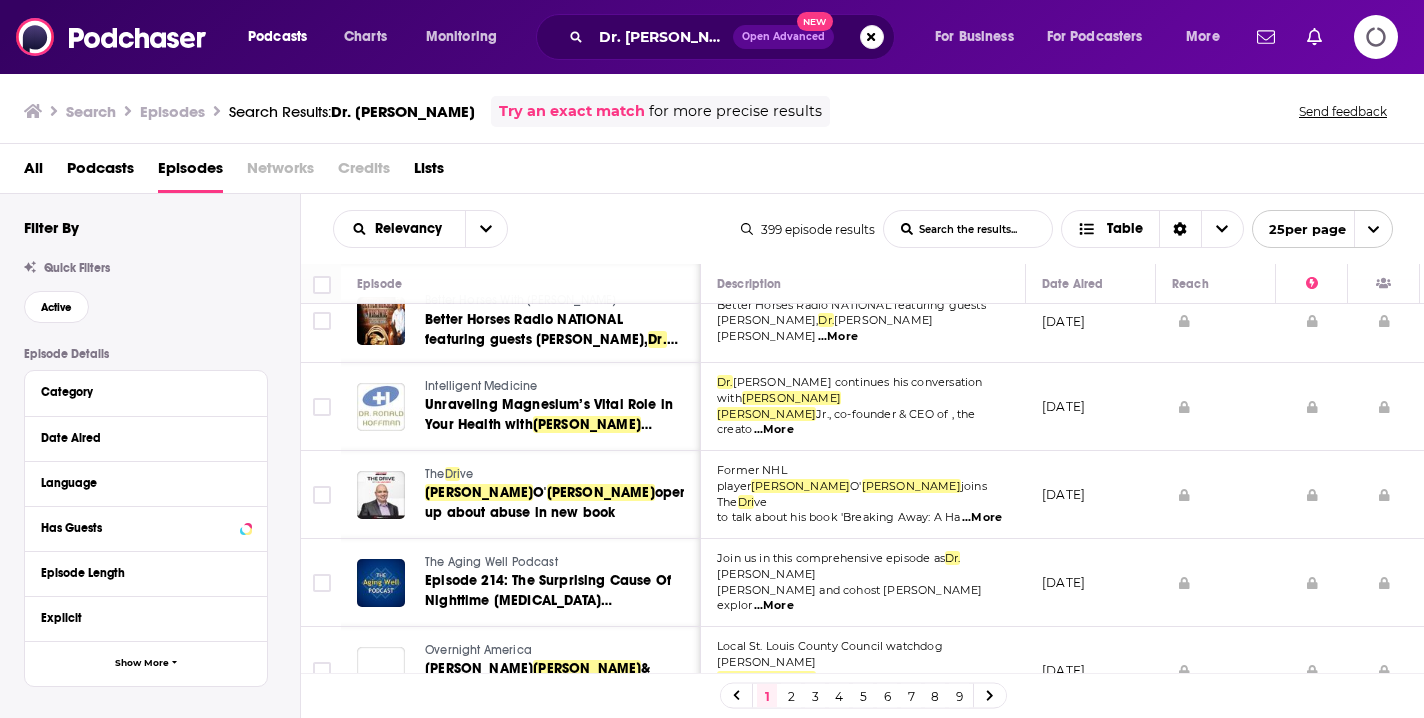 scroll, scrollTop: 1519, scrollLeft: 0, axis: vertical 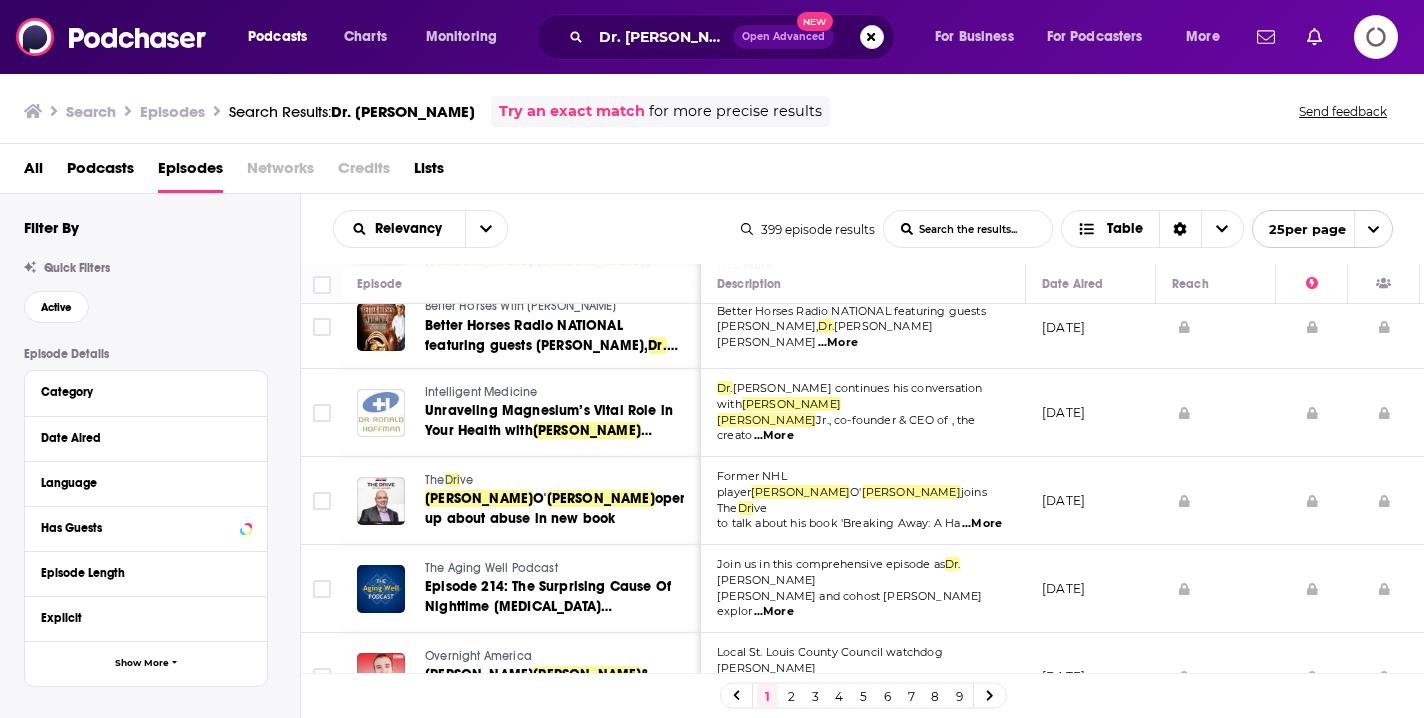 click on "[DATE]" at bounding box center [1091, 589] 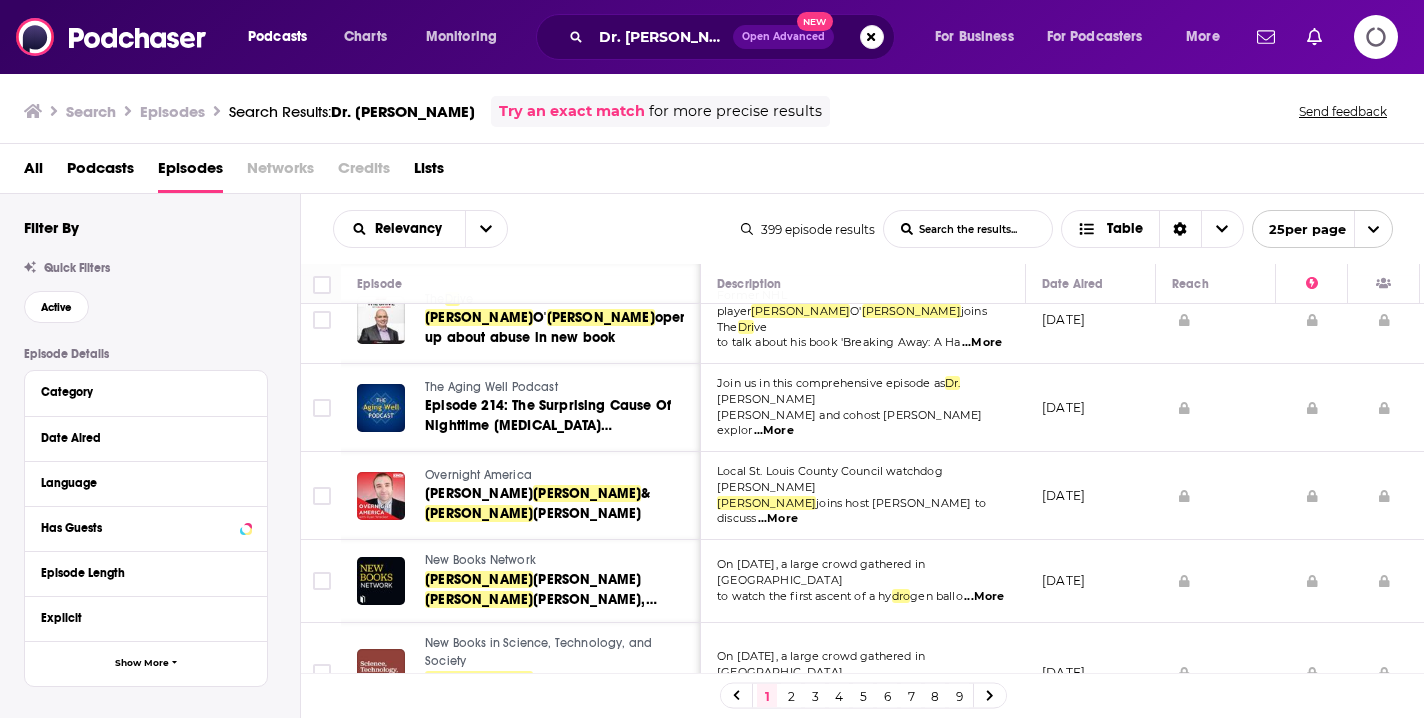 scroll, scrollTop: 1697, scrollLeft: 0, axis: vertical 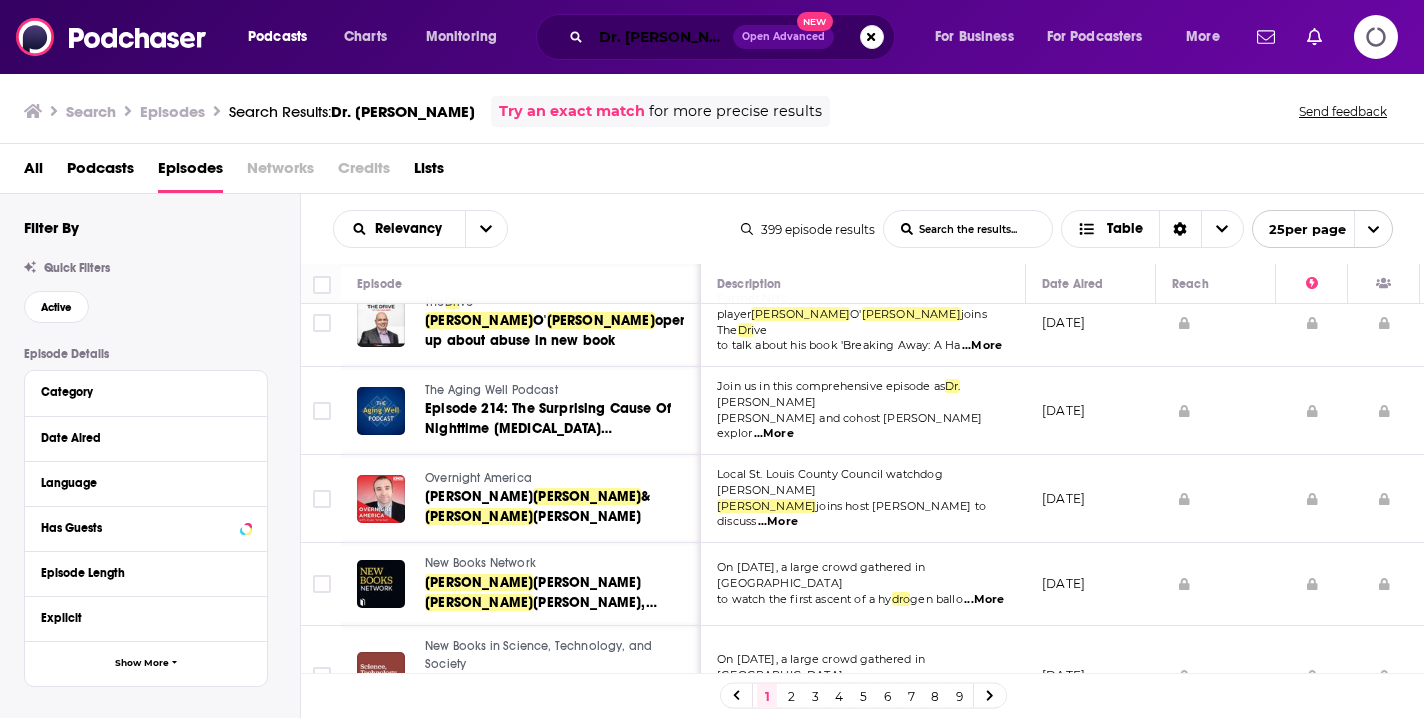 click on "Dr. [PERSON_NAME]" at bounding box center (662, 37) 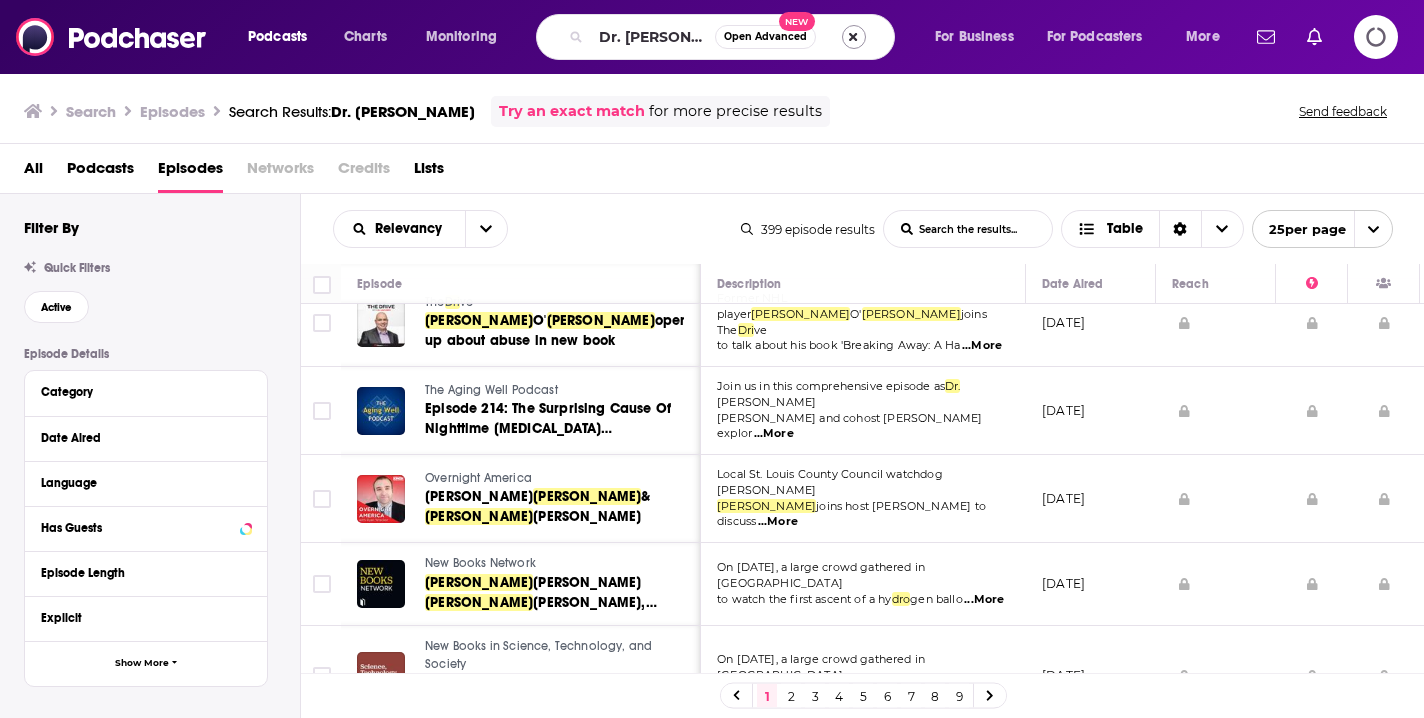 click at bounding box center [854, 37] 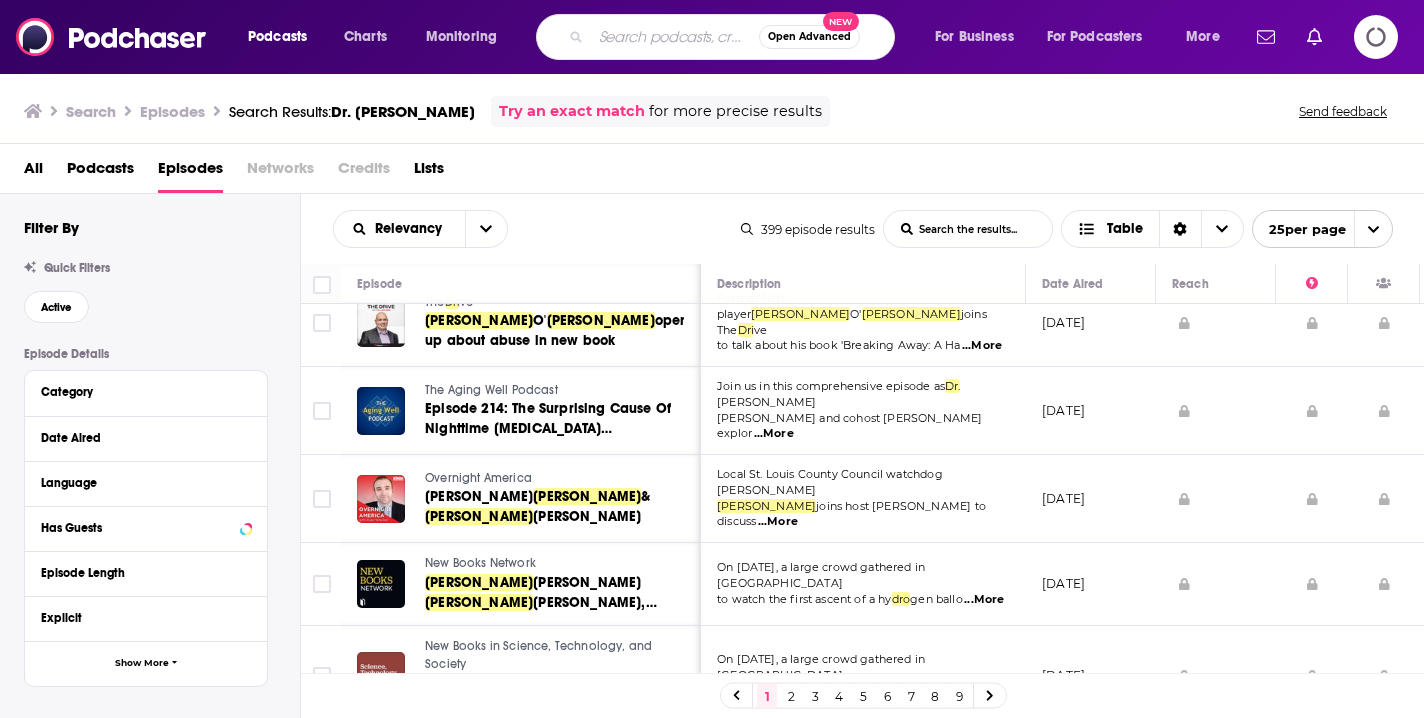 paste on "[PERSON_NAME]" 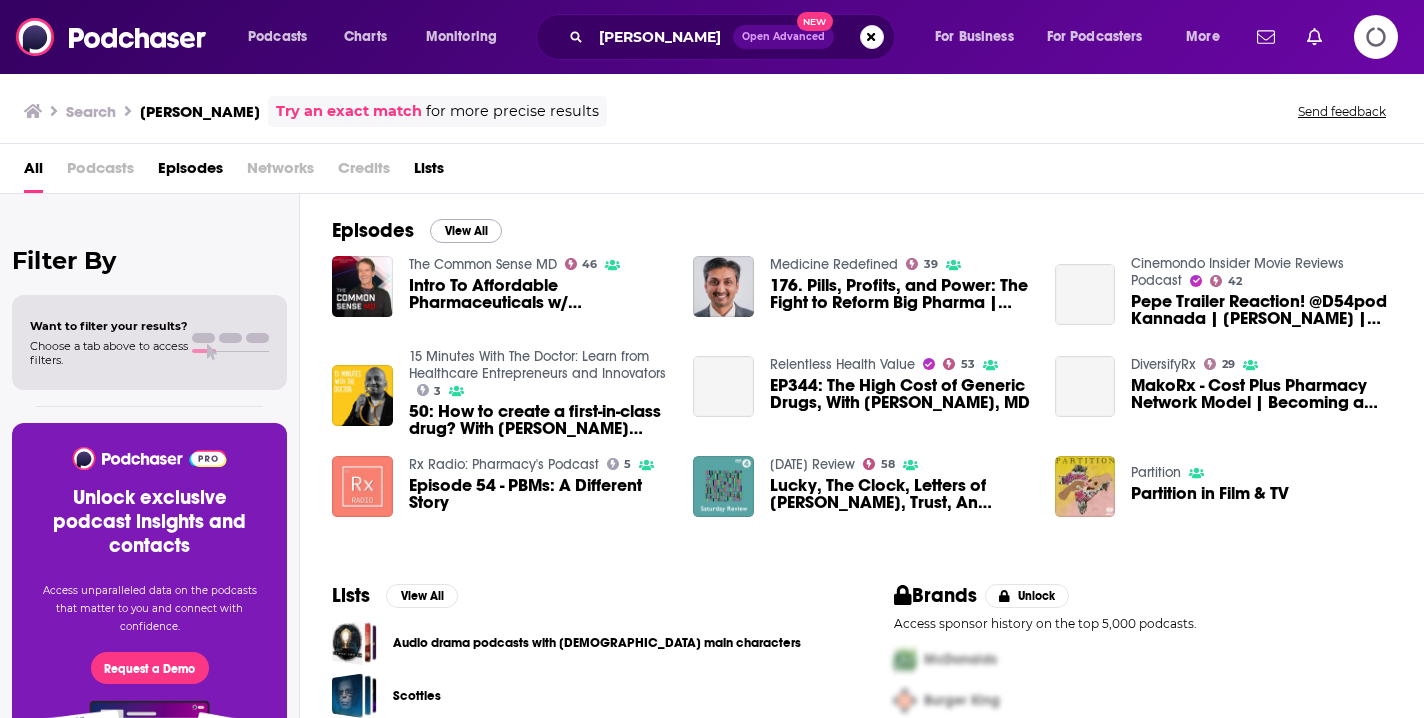 click on "View All" at bounding box center (466, 231) 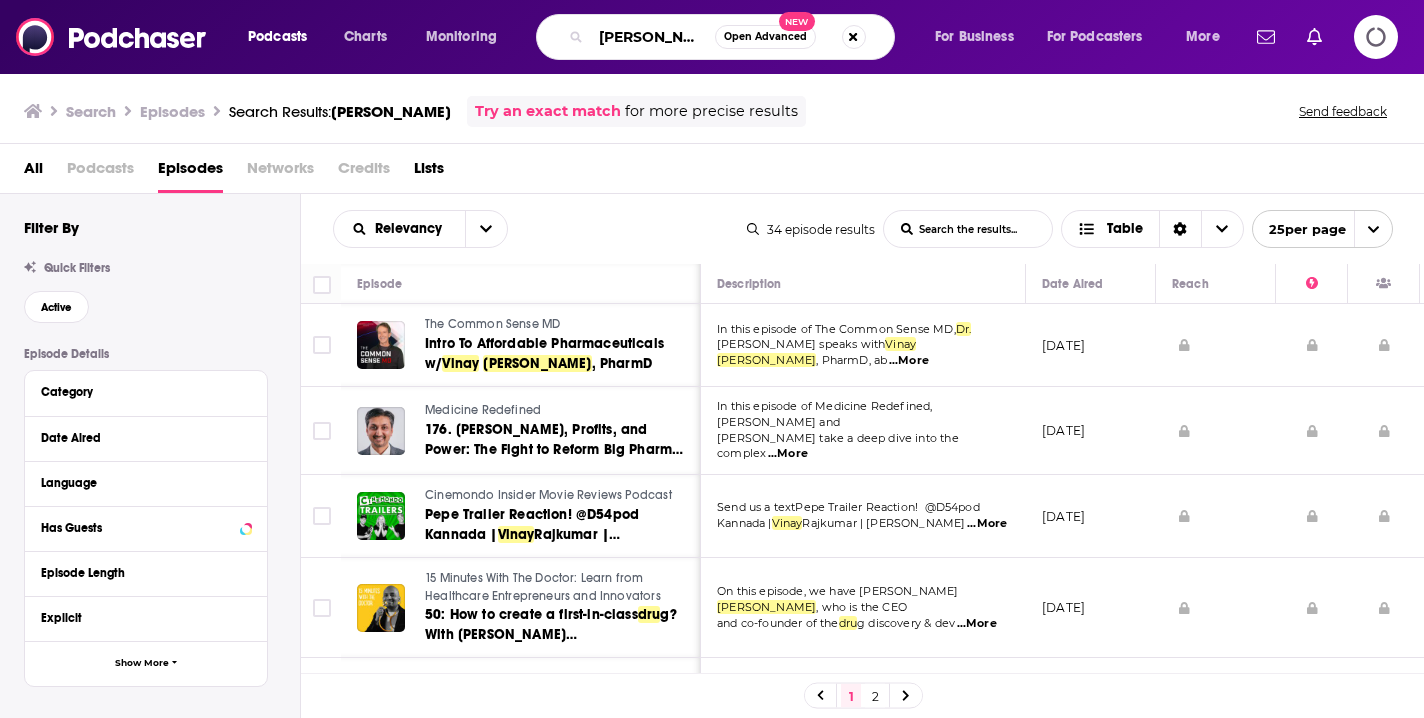 click on "[PERSON_NAME]" at bounding box center (653, 37) 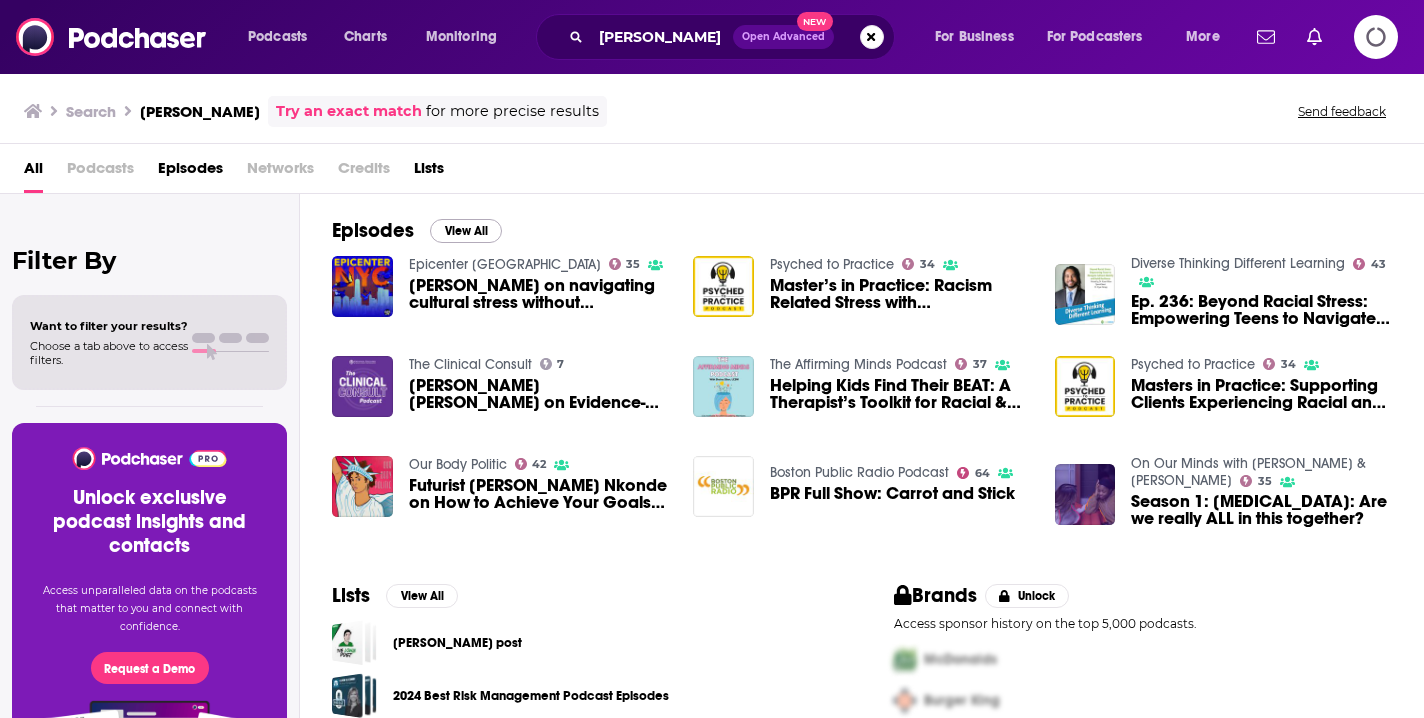 click on "View All" at bounding box center (466, 231) 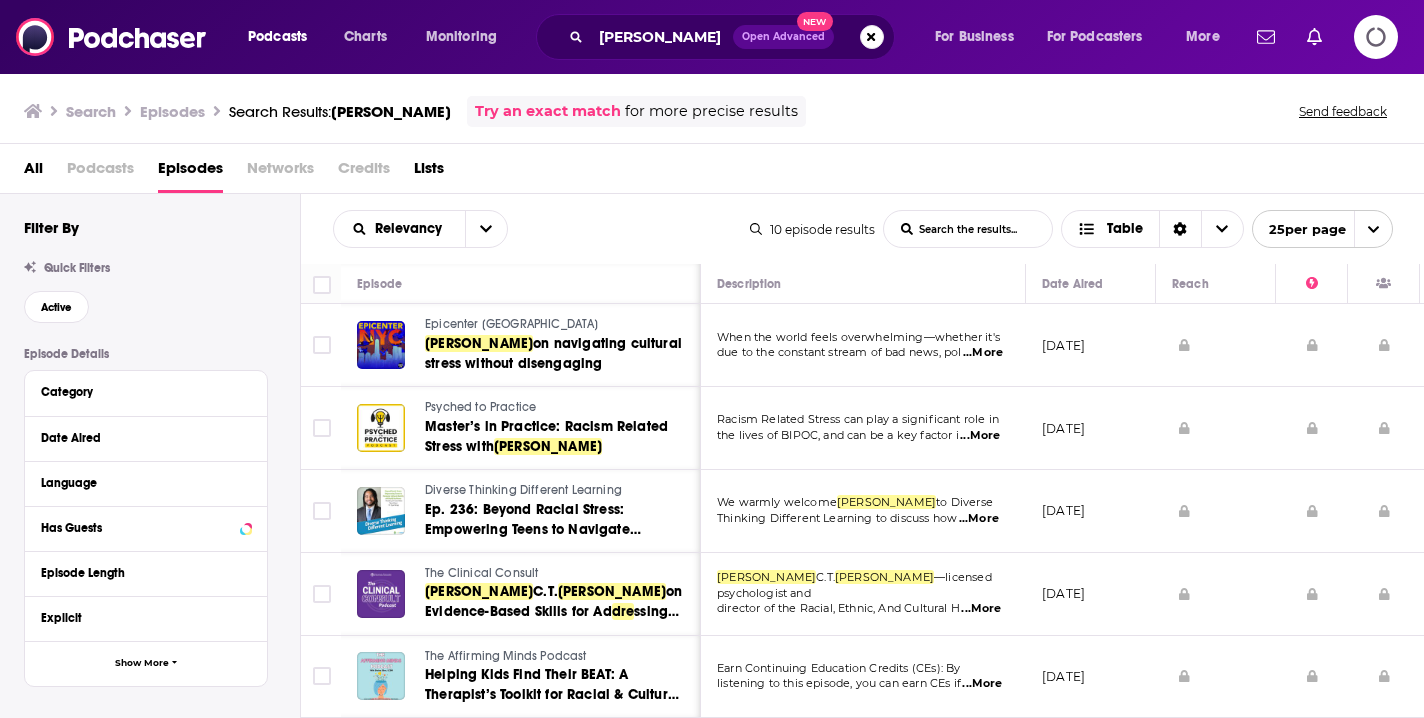 click on "We warmly welcome  [PERSON_NAME]  to Diverse Thinking Different Learning to discuss how   ...More" at bounding box center [863, 511] 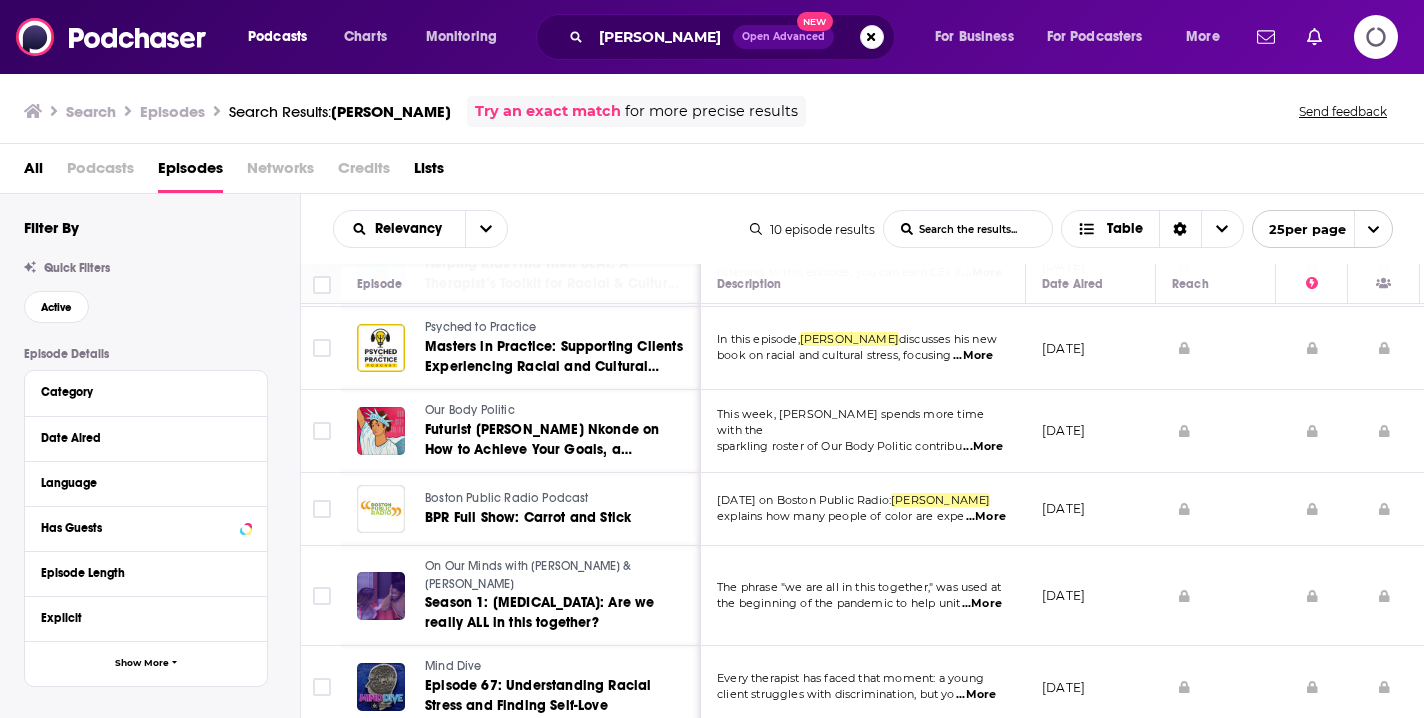 scroll, scrollTop: 408, scrollLeft: 0, axis: vertical 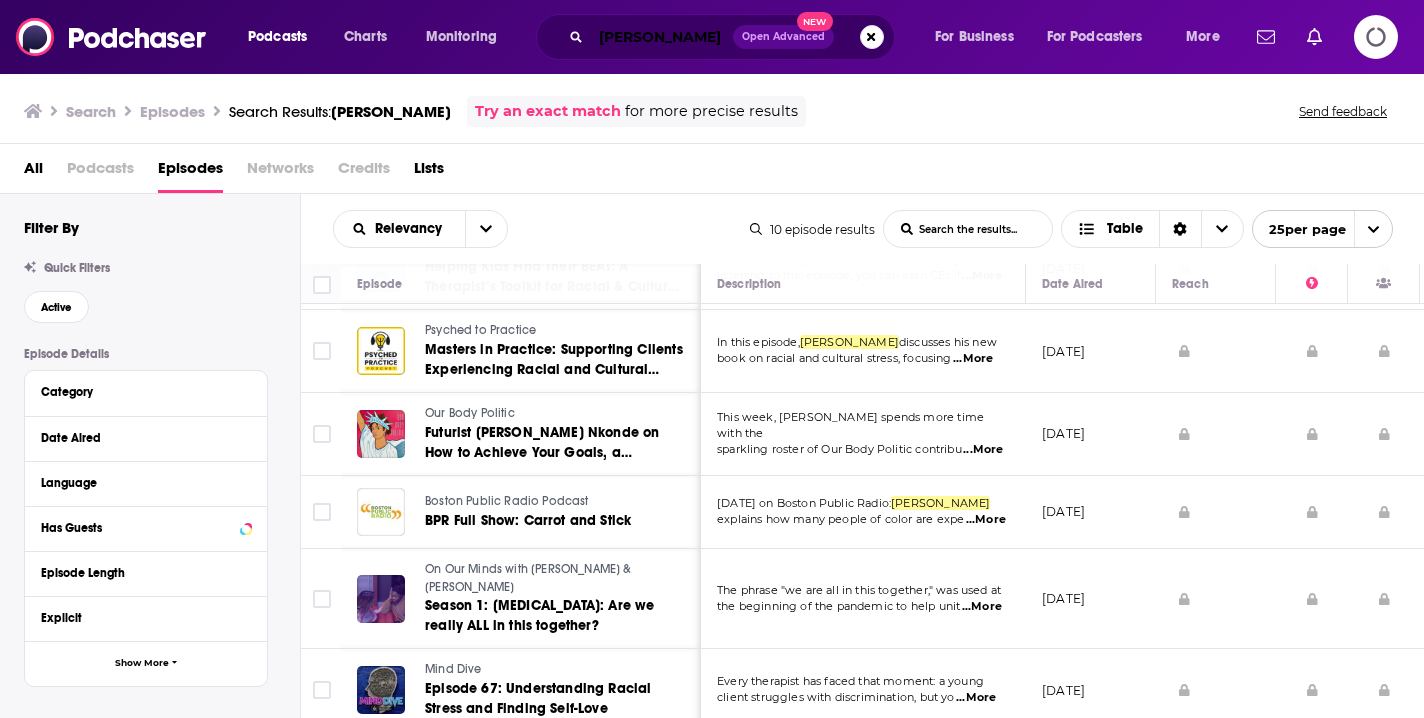 click on "[PERSON_NAME]" at bounding box center (662, 37) 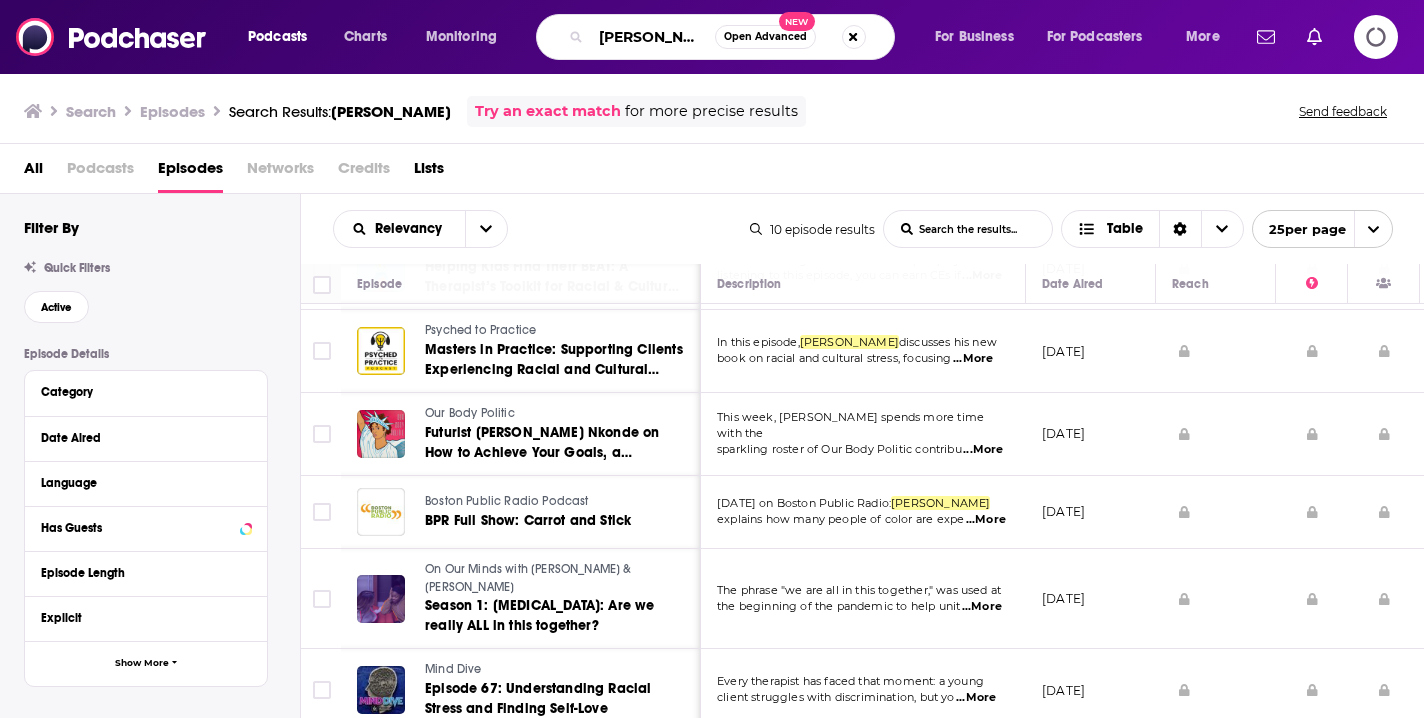 drag, startPoint x: 600, startPoint y: 39, endPoint x: 733, endPoint y: 40, distance: 133.00375 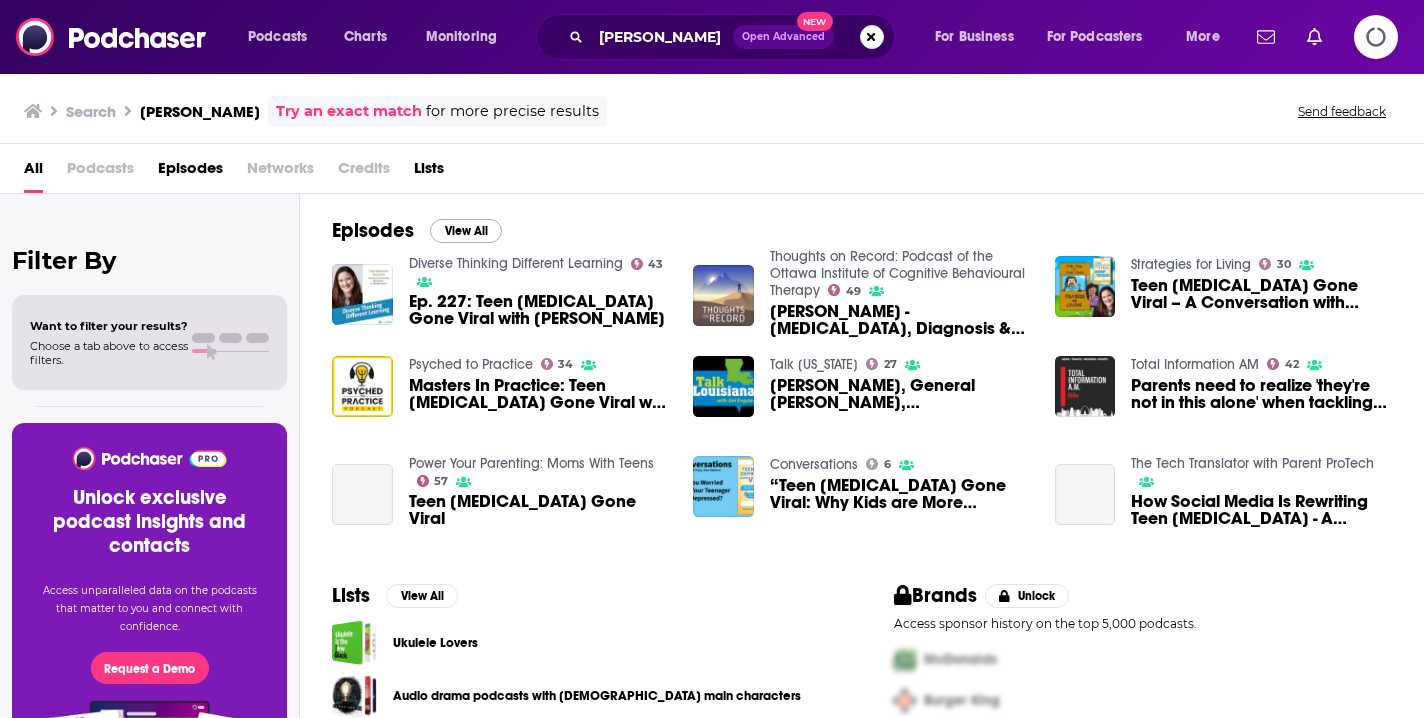 click on "View All" at bounding box center [466, 231] 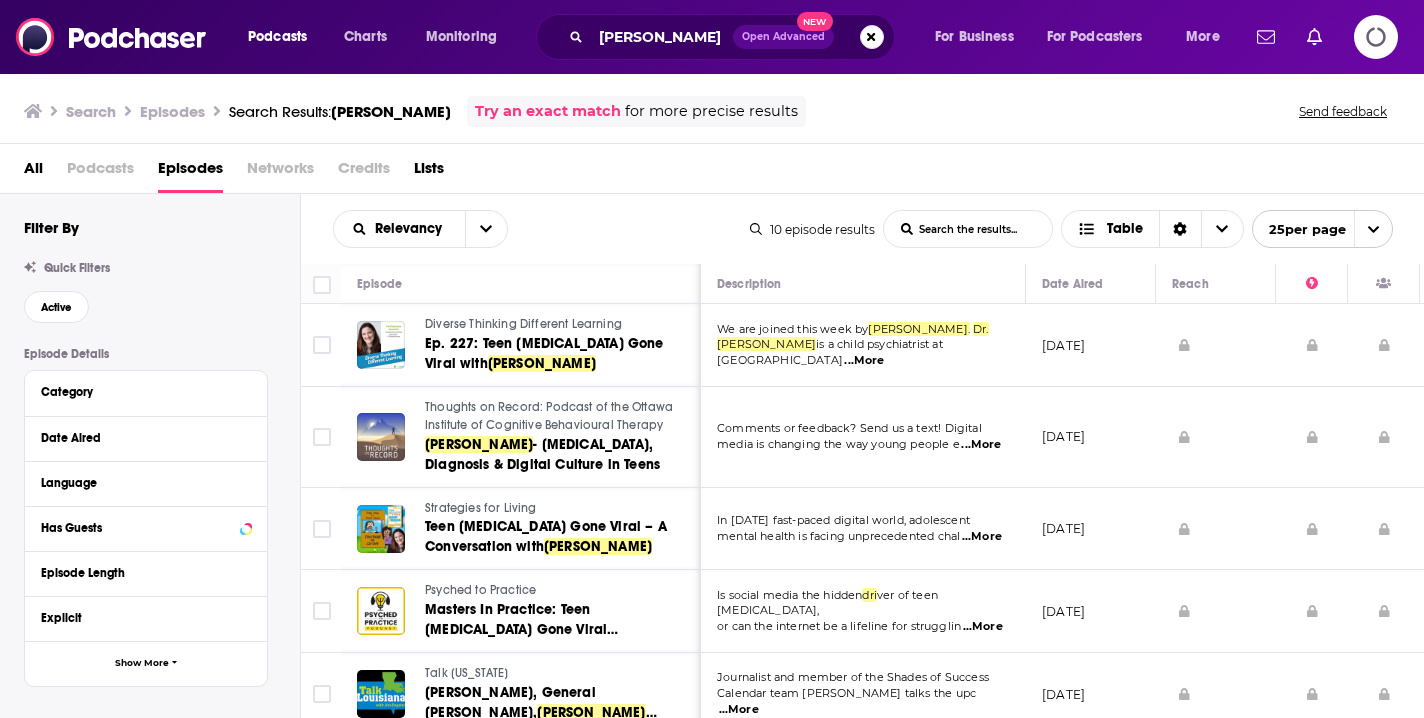 click on "[DATE]" at bounding box center [1091, 529] 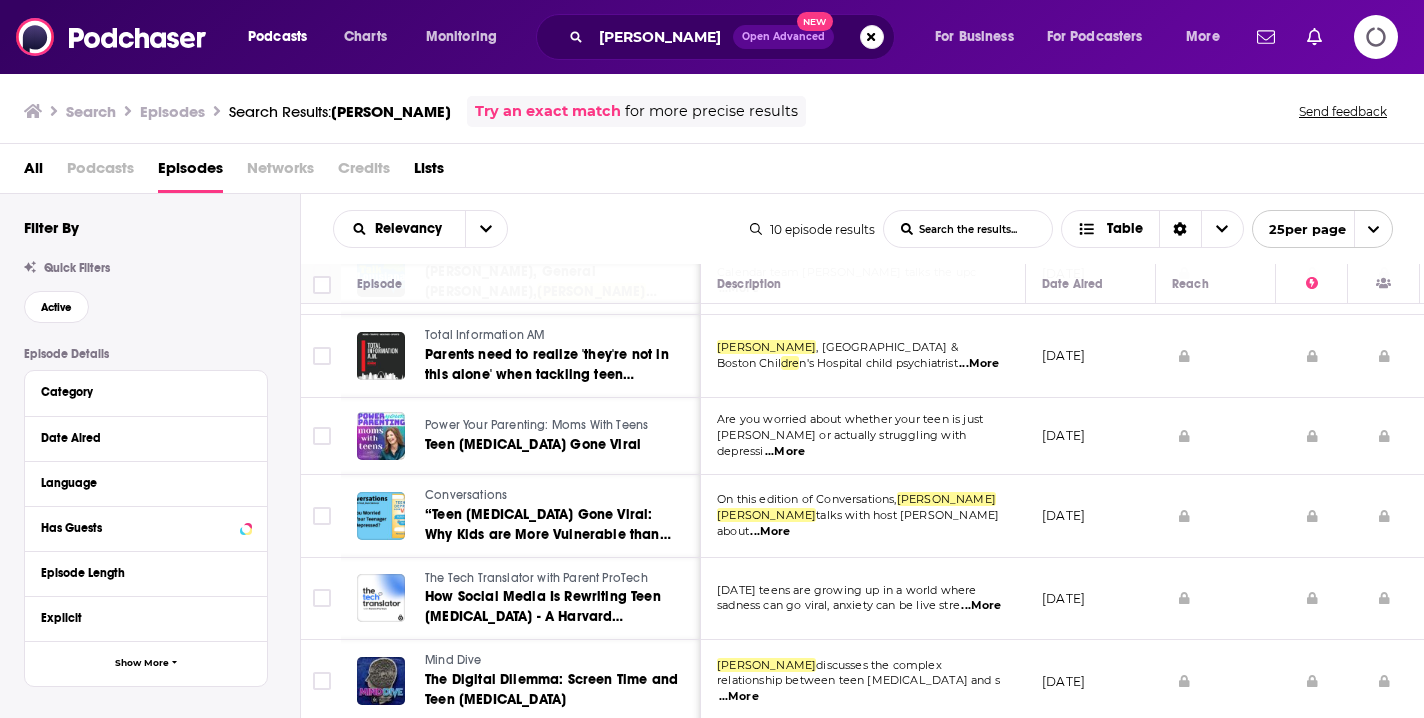 scroll, scrollTop: 429, scrollLeft: 0, axis: vertical 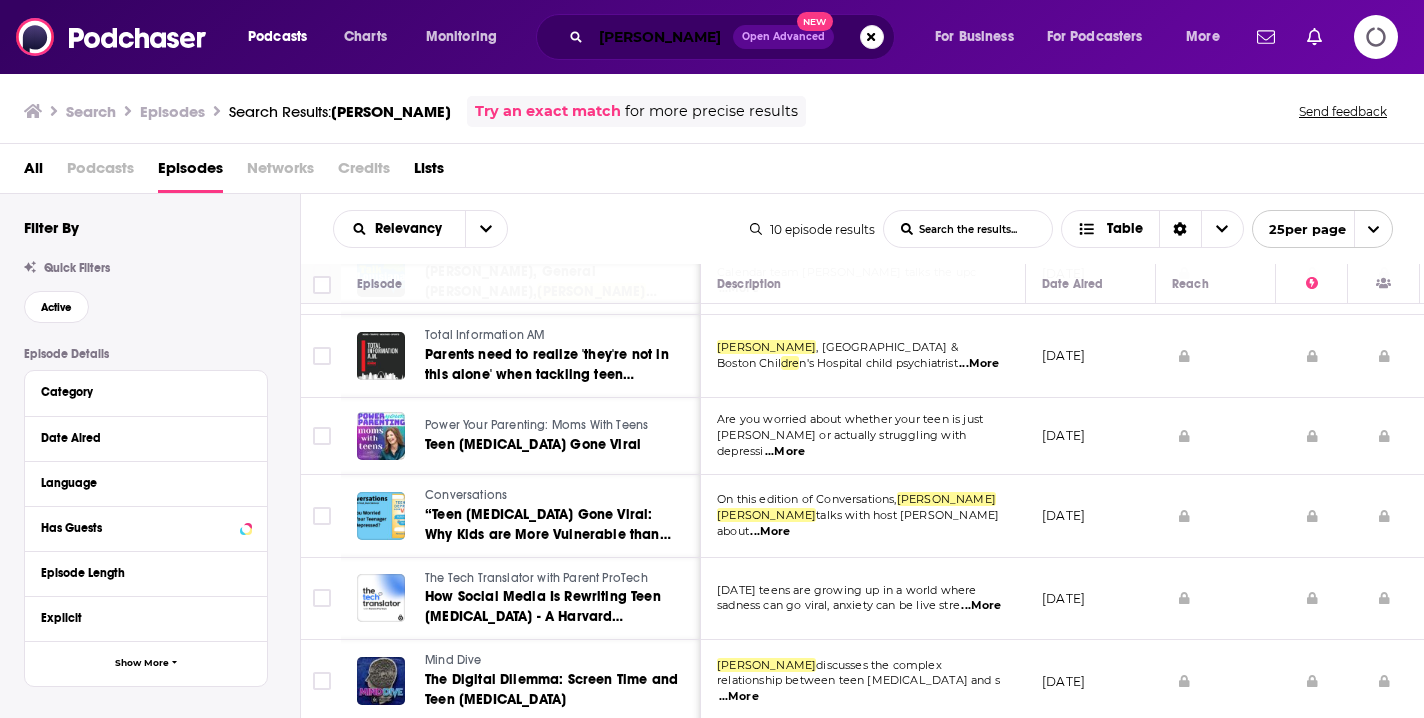 click on "[PERSON_NAME]" at bounding box center [662, 37] 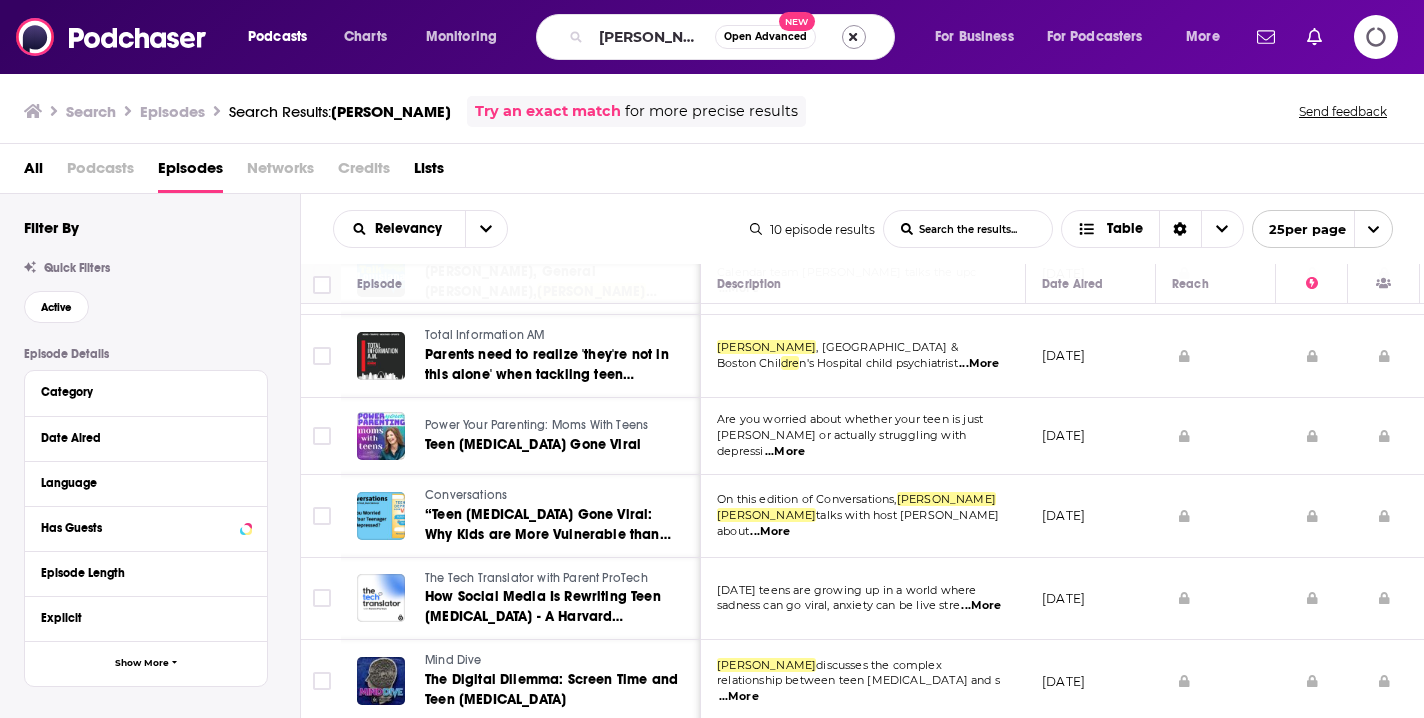 click at bounding box center (854, 37) 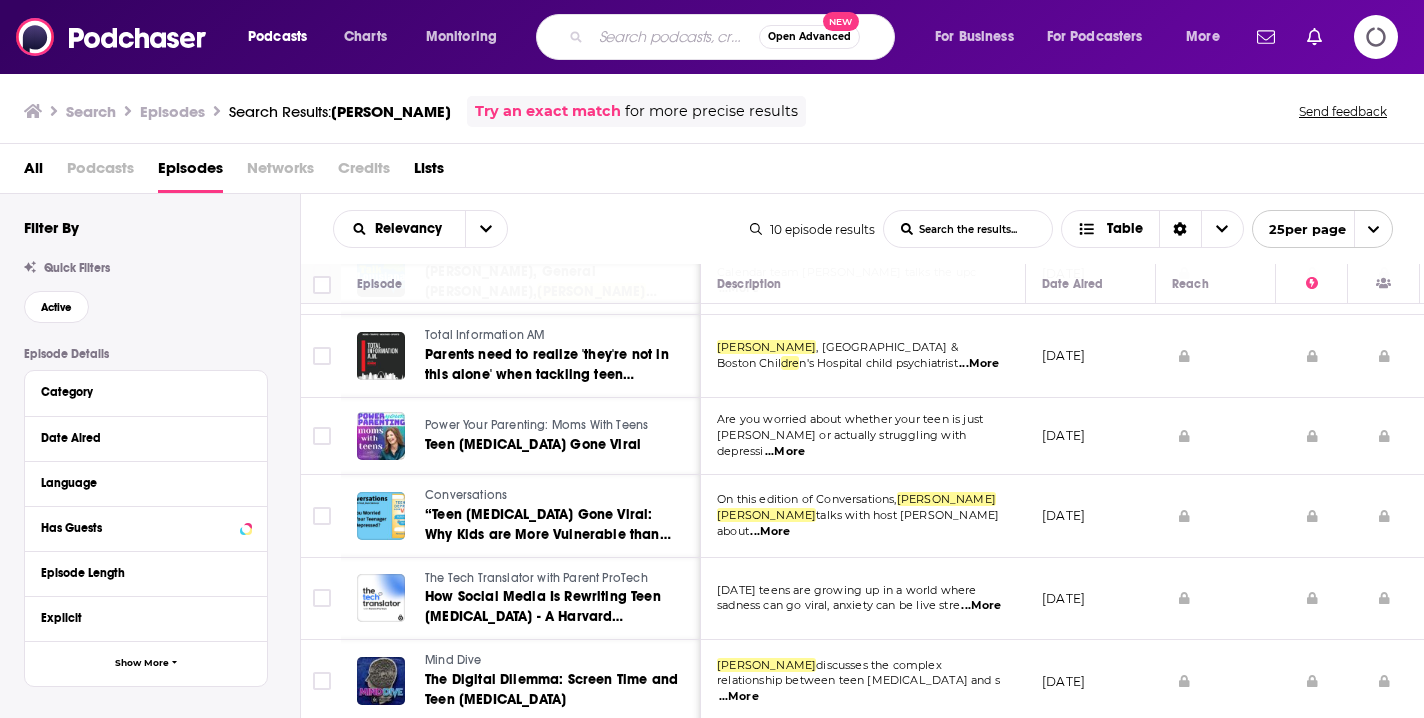 paste on "[PERSON_NAME]" 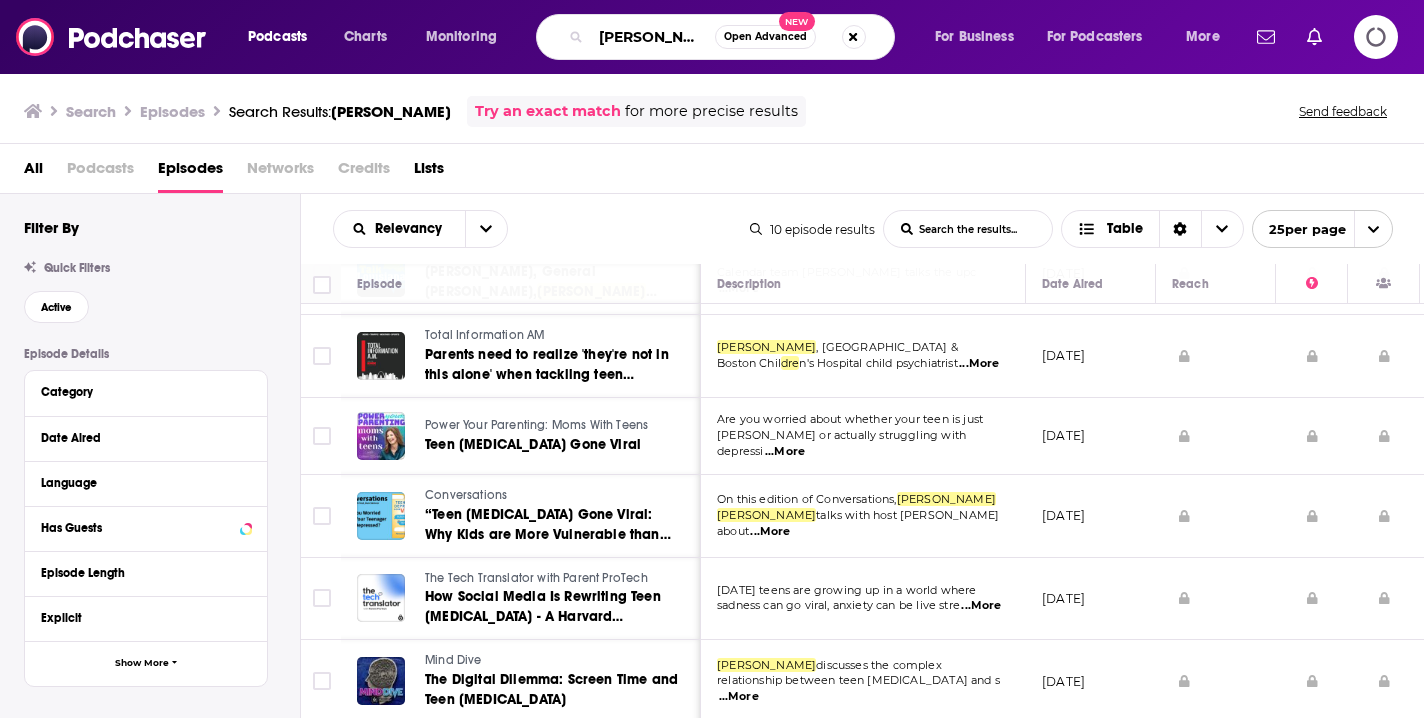 type on "[PERSON_NAME]" 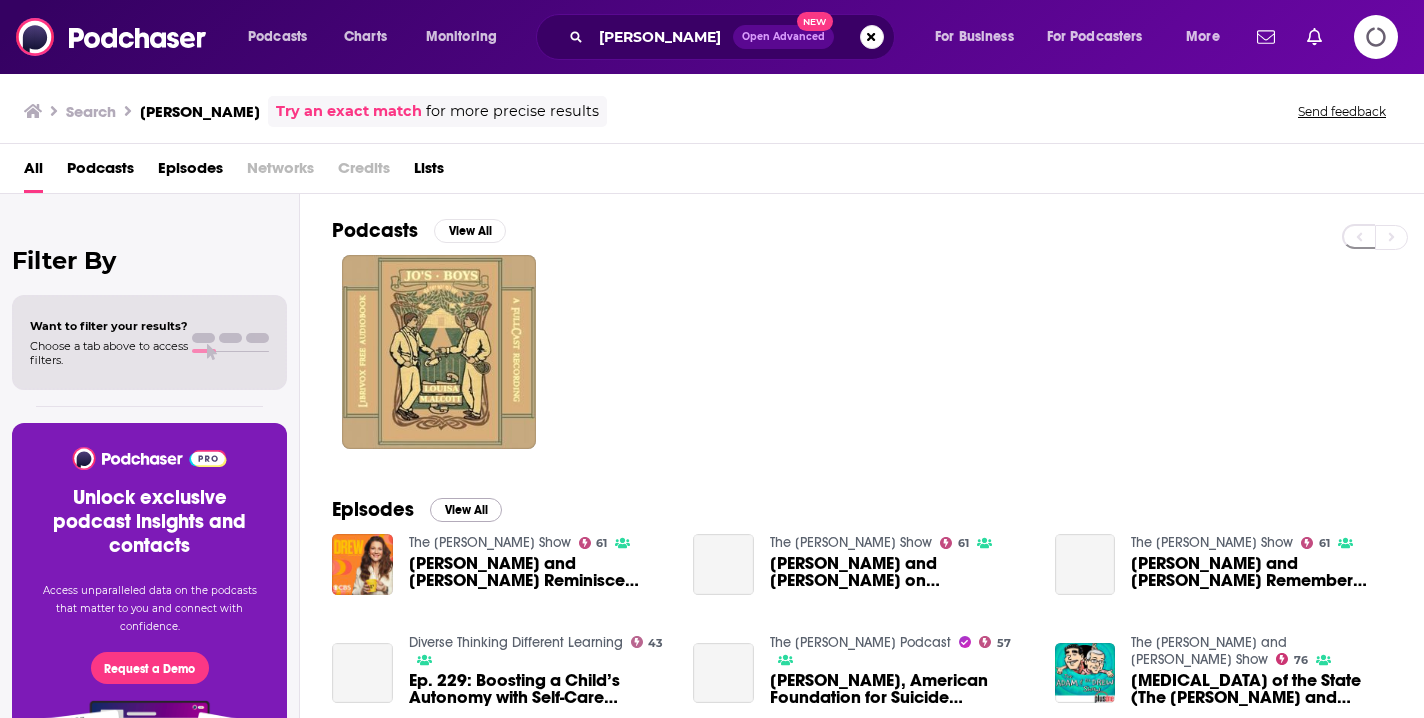 click on "View All" at bounding box center (466, 510) 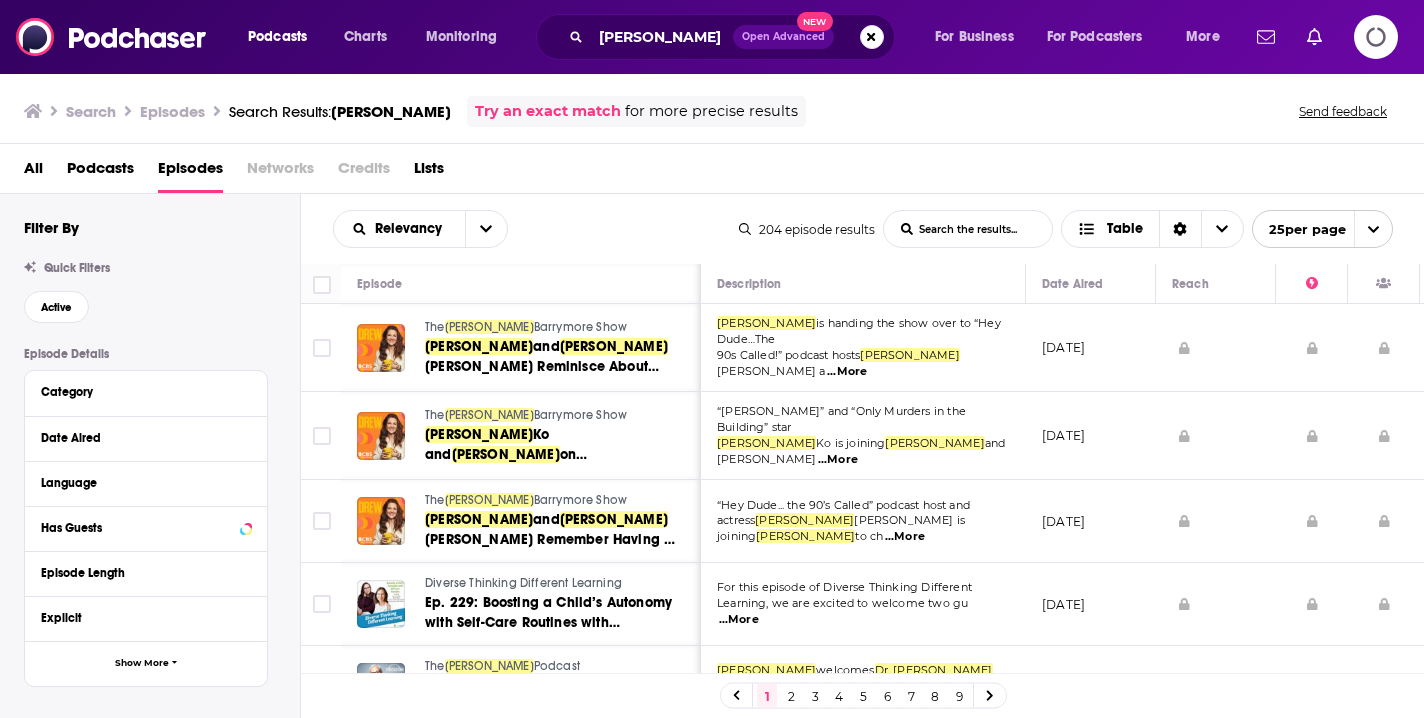 click on "[DATE]" at bounding box center [1091, 436] 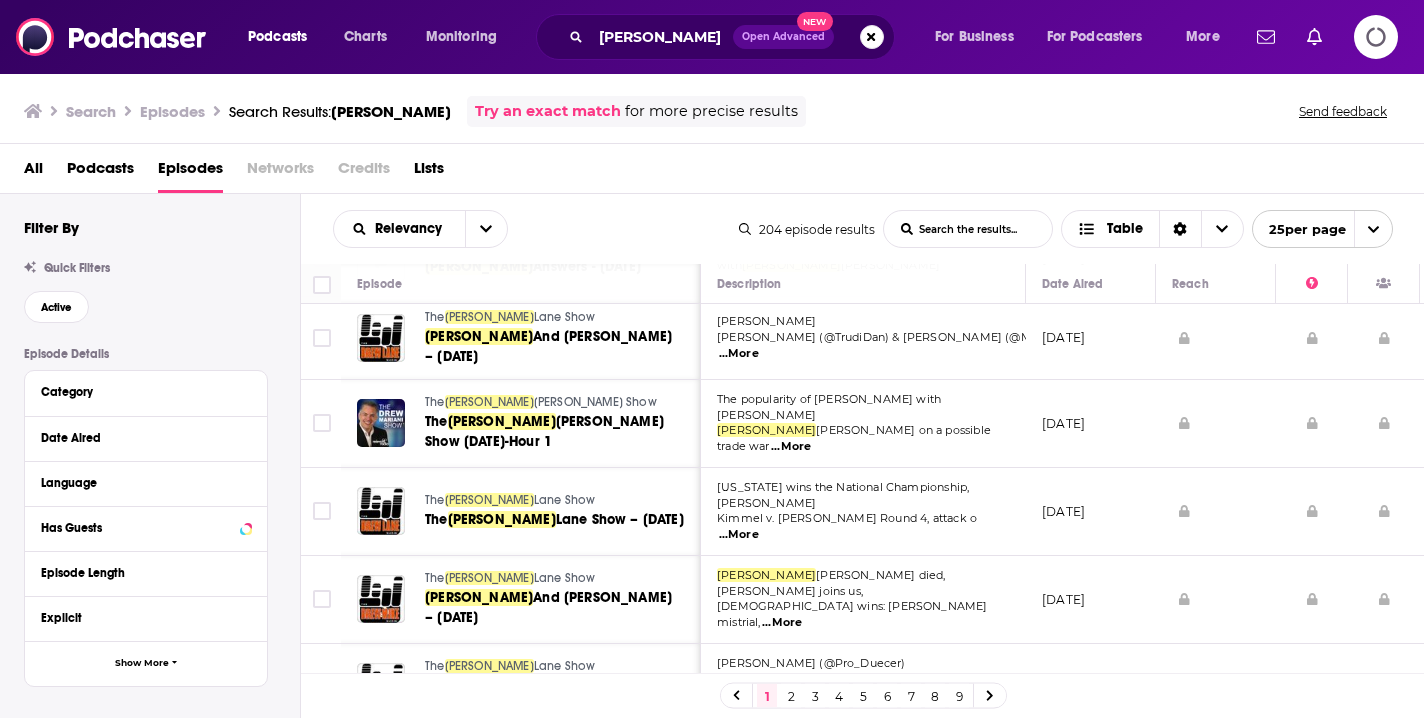 scroll, scrollTop: 1433, scrollLeft: 0, axis: vertical 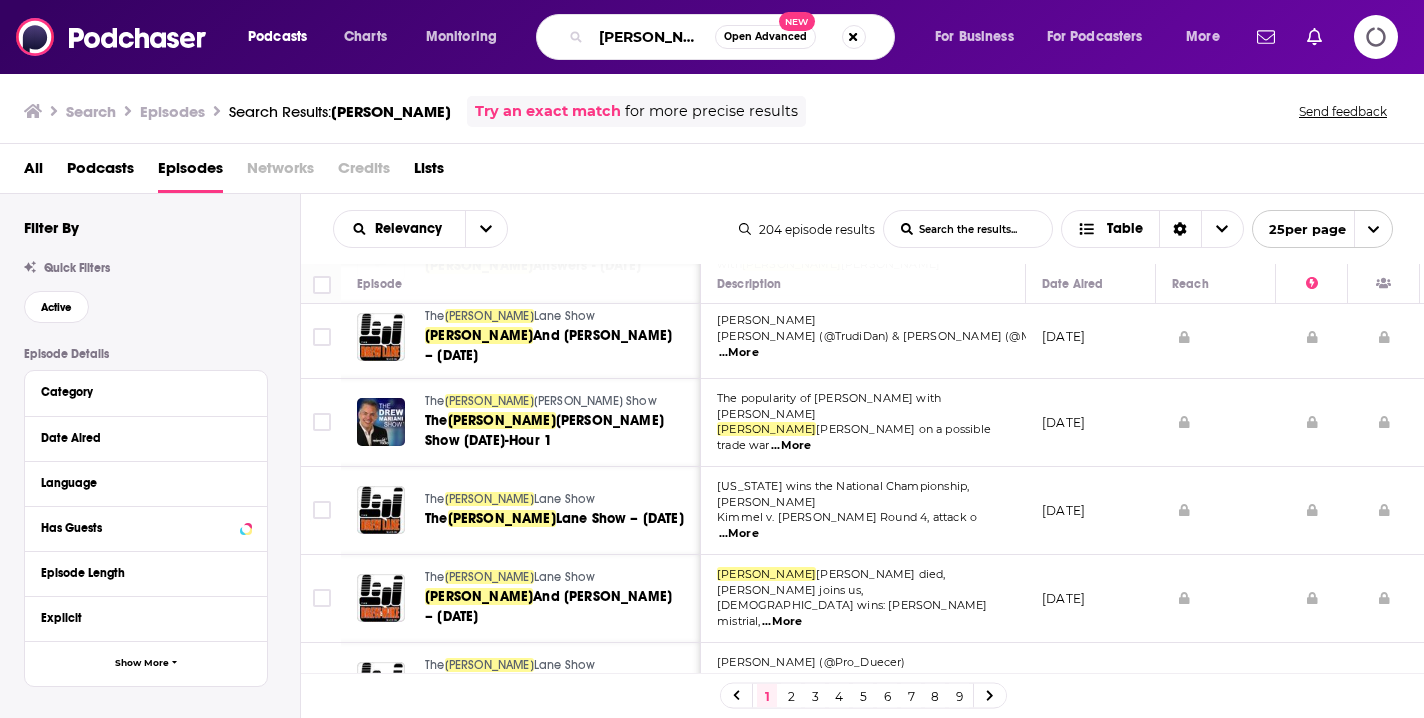 click on "[PERSON_NAME]" at bounding box center [653, 37] 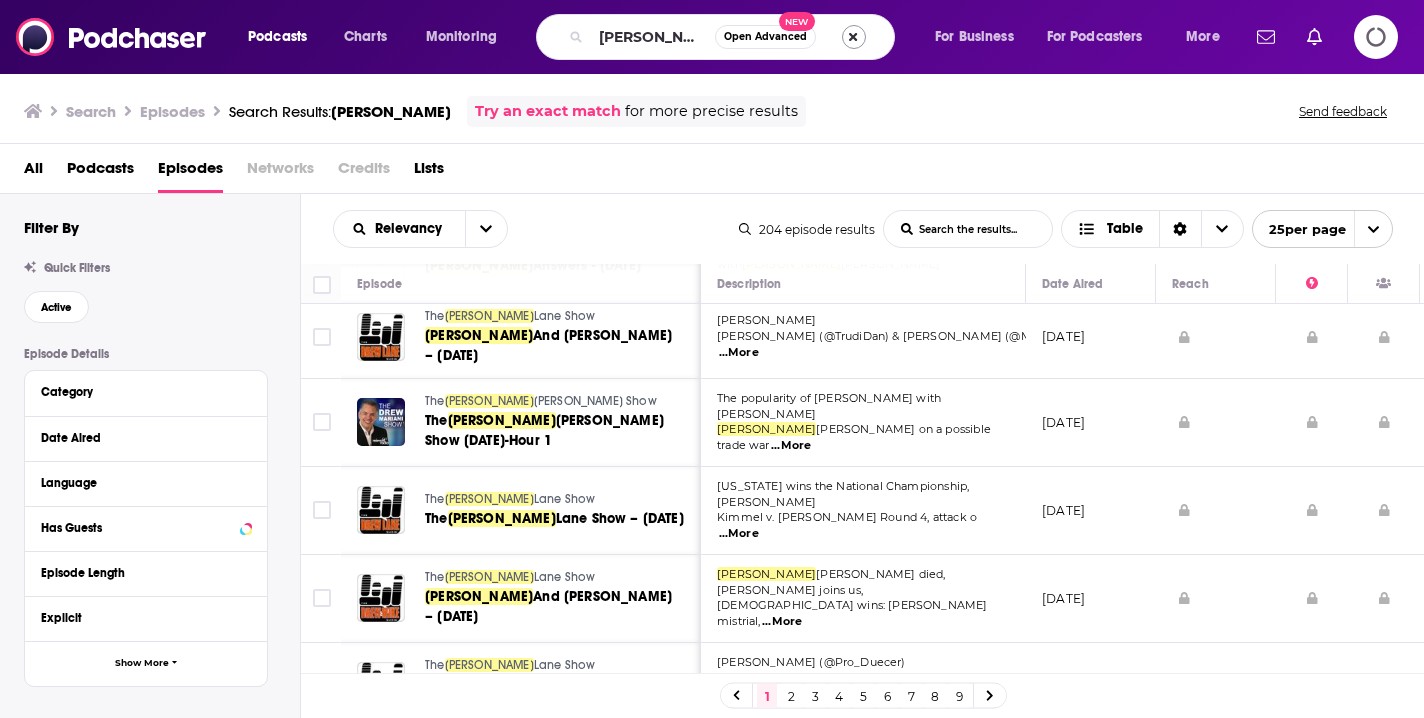 click at bounding box center [854, 37] 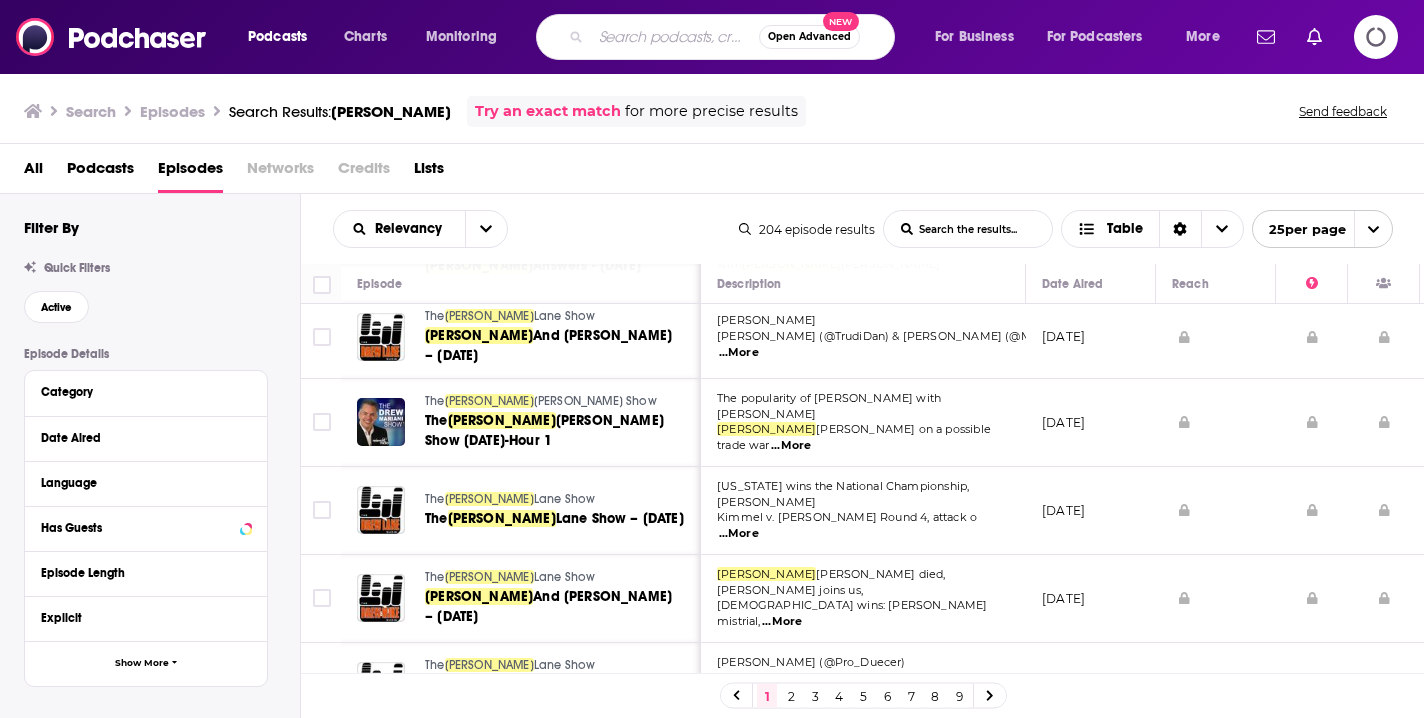 paste on "[PERSON_NAME]" 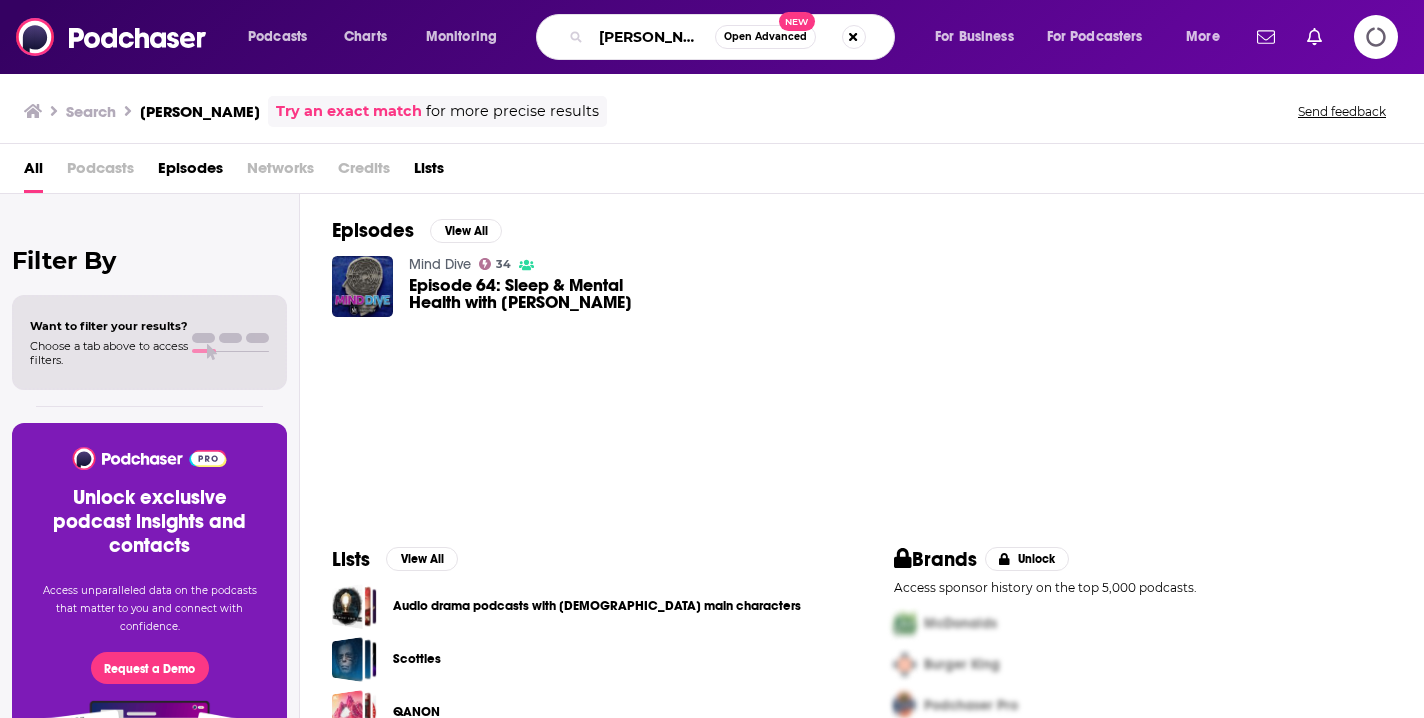 drag, startPoint x: 632, startPoint y: 39, endPoint x: 740, endPoint y: 41, distance: 108.01852 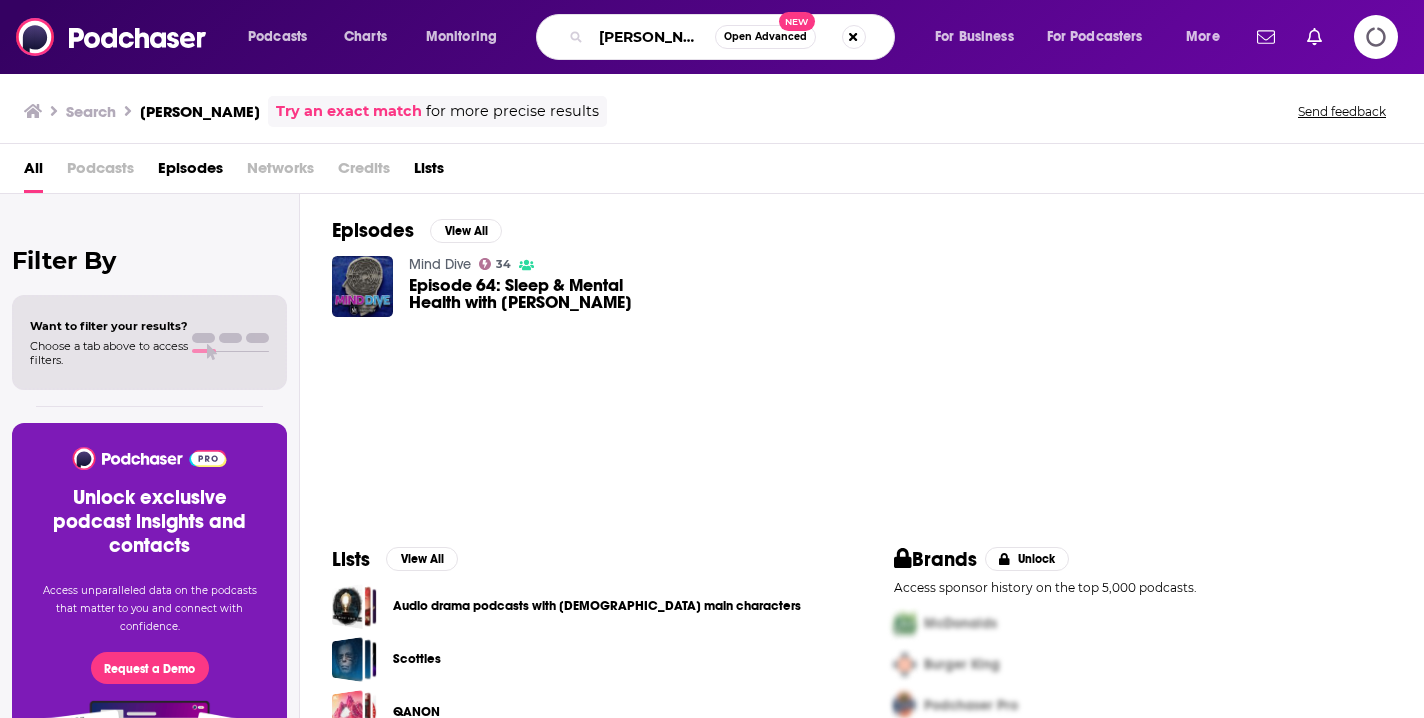click on "[PERSON_NAME] Open Advanced New" at bounding box center (715, 37) 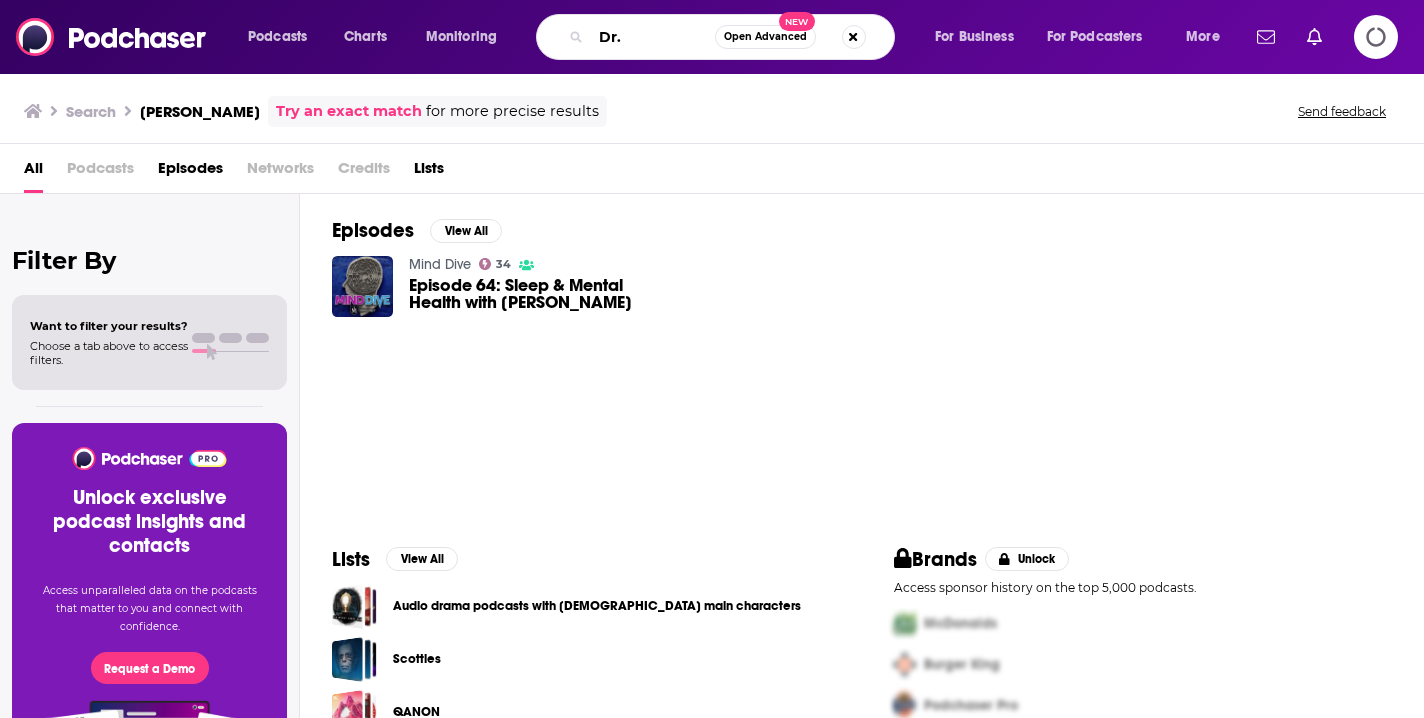 paste on "[PERSON_NAME]" 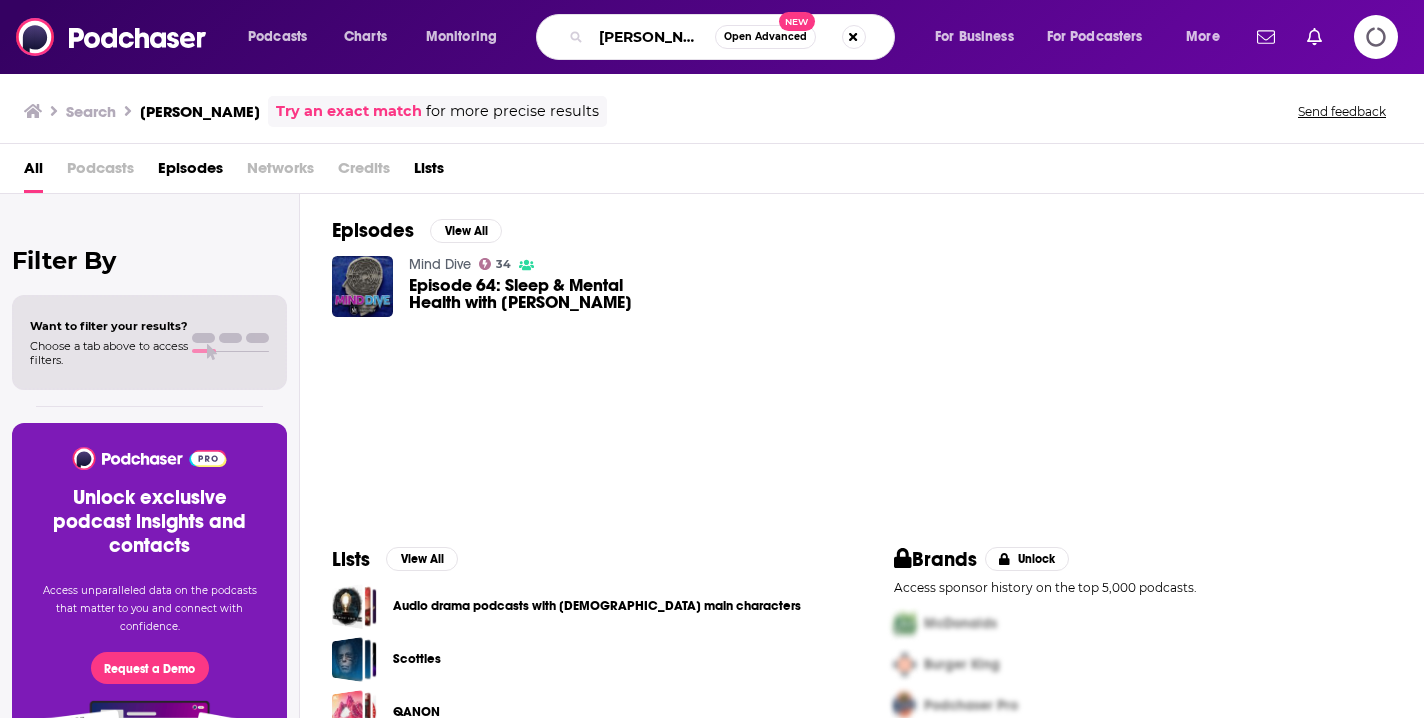 type on "[PERSON_NAME]" 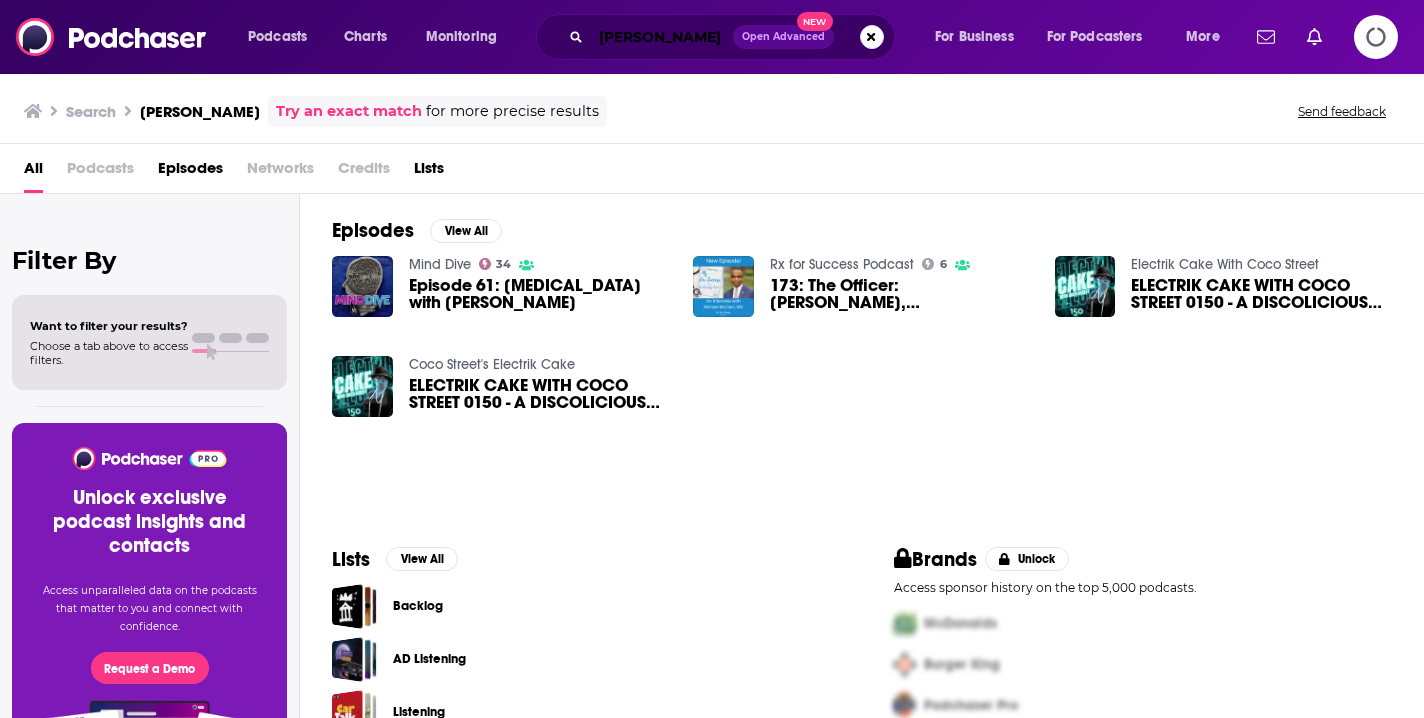 click on "[PERSON_NAME]" at bounding box center [662, 37] 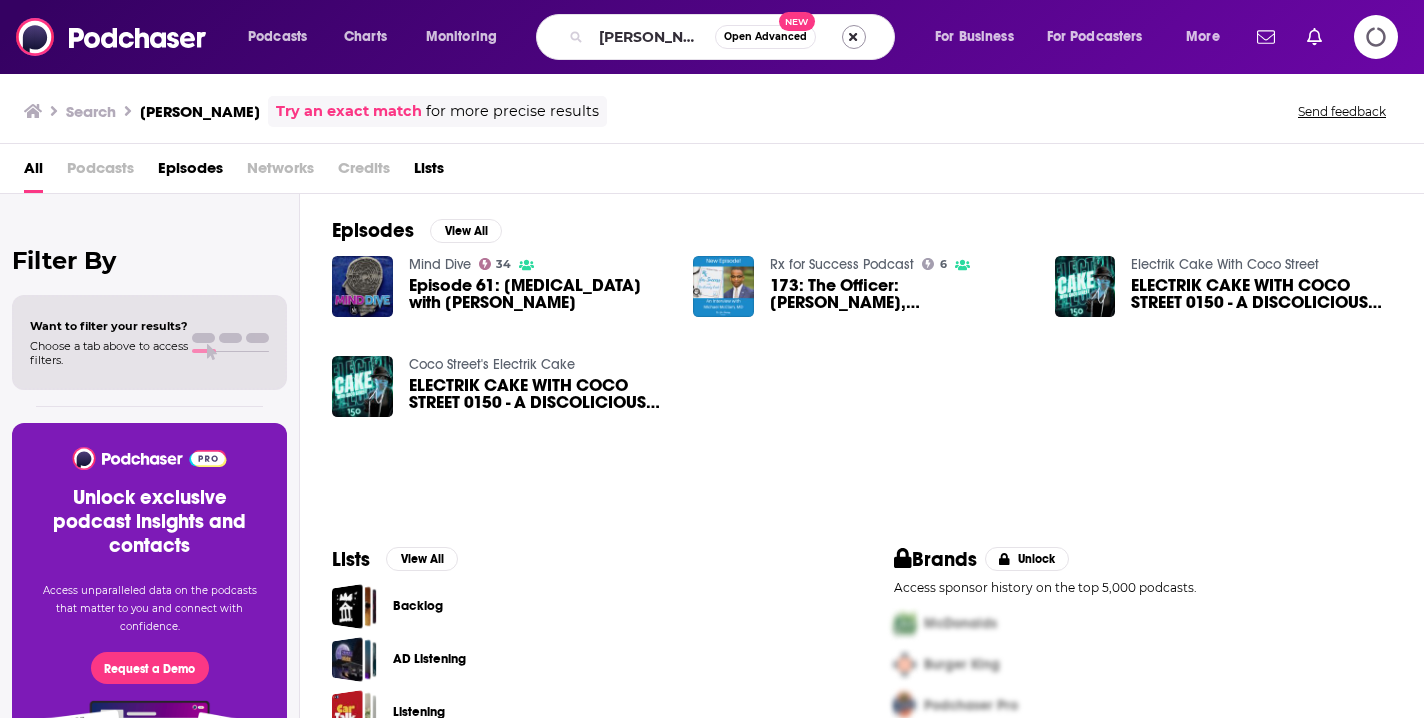 click at bounding box center (854, 37) 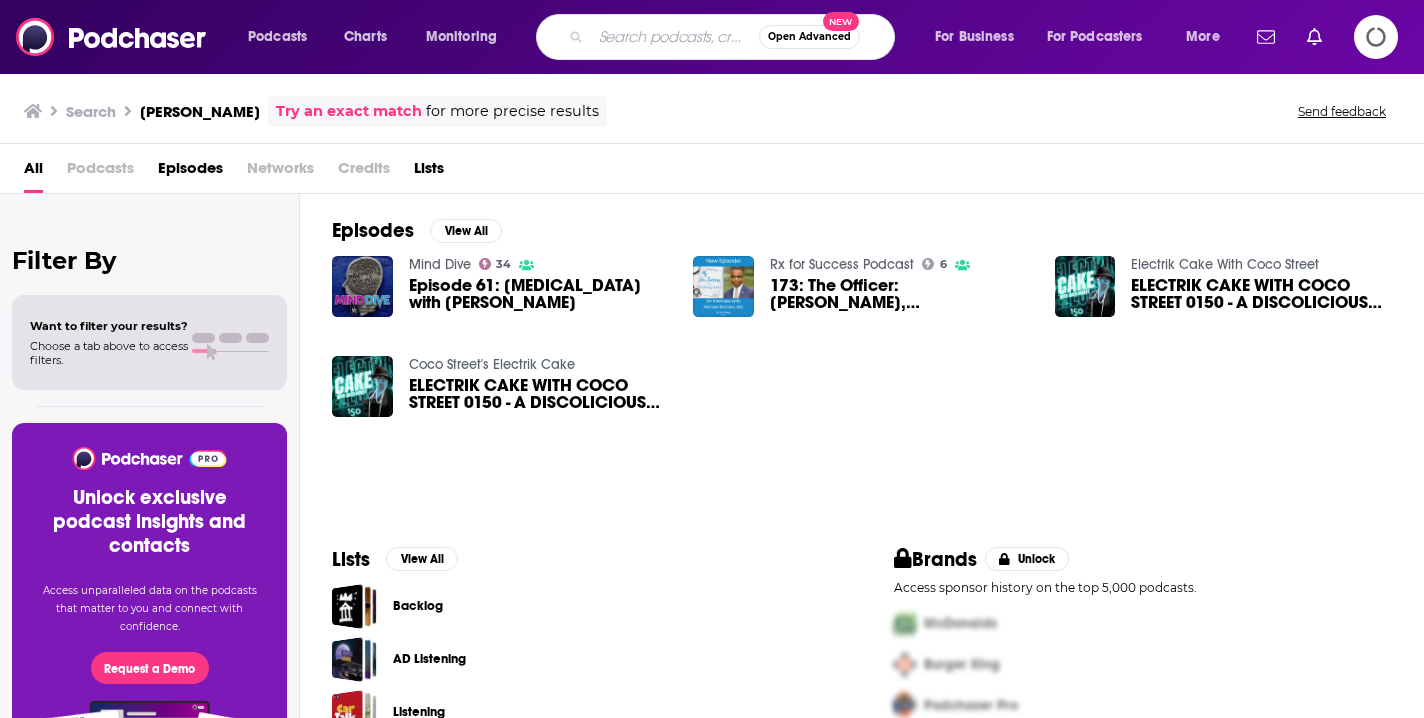 paste on "[PERSON_NAME]" 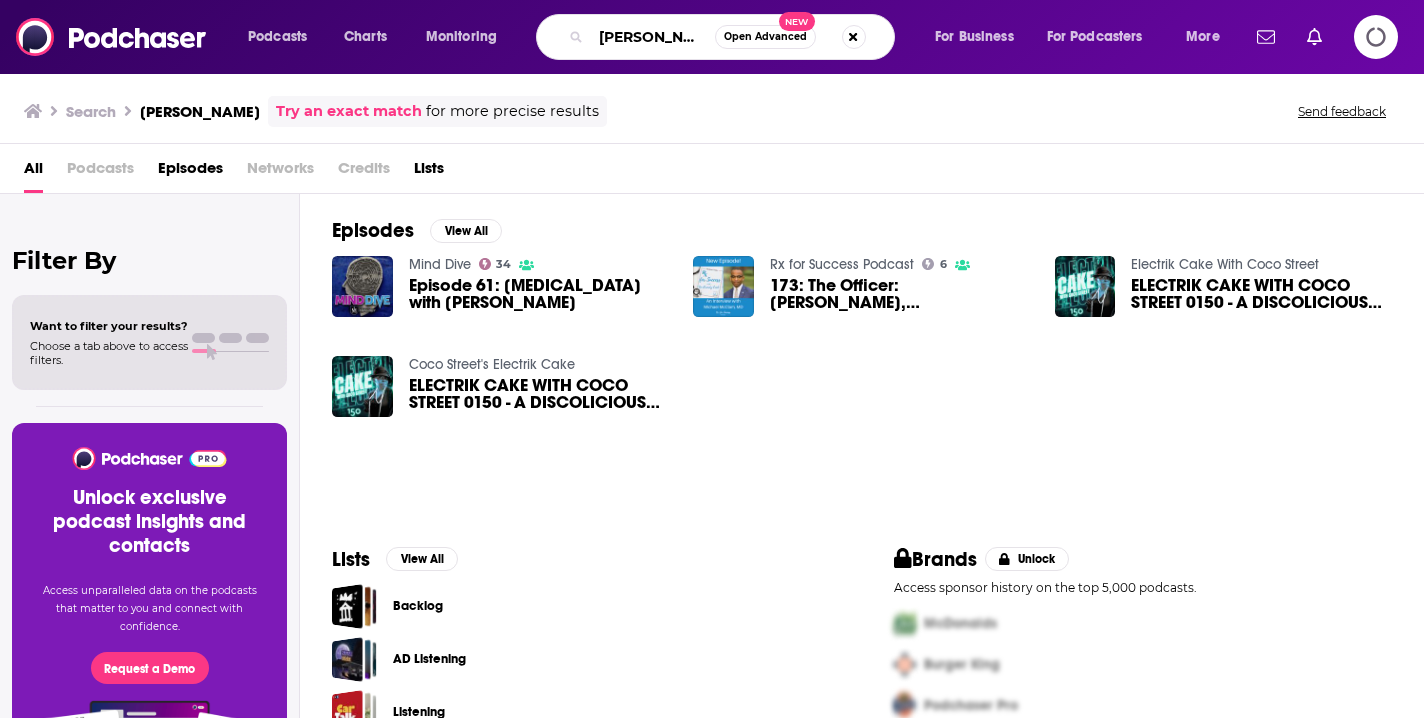 type on "[PERSON_NAME]" 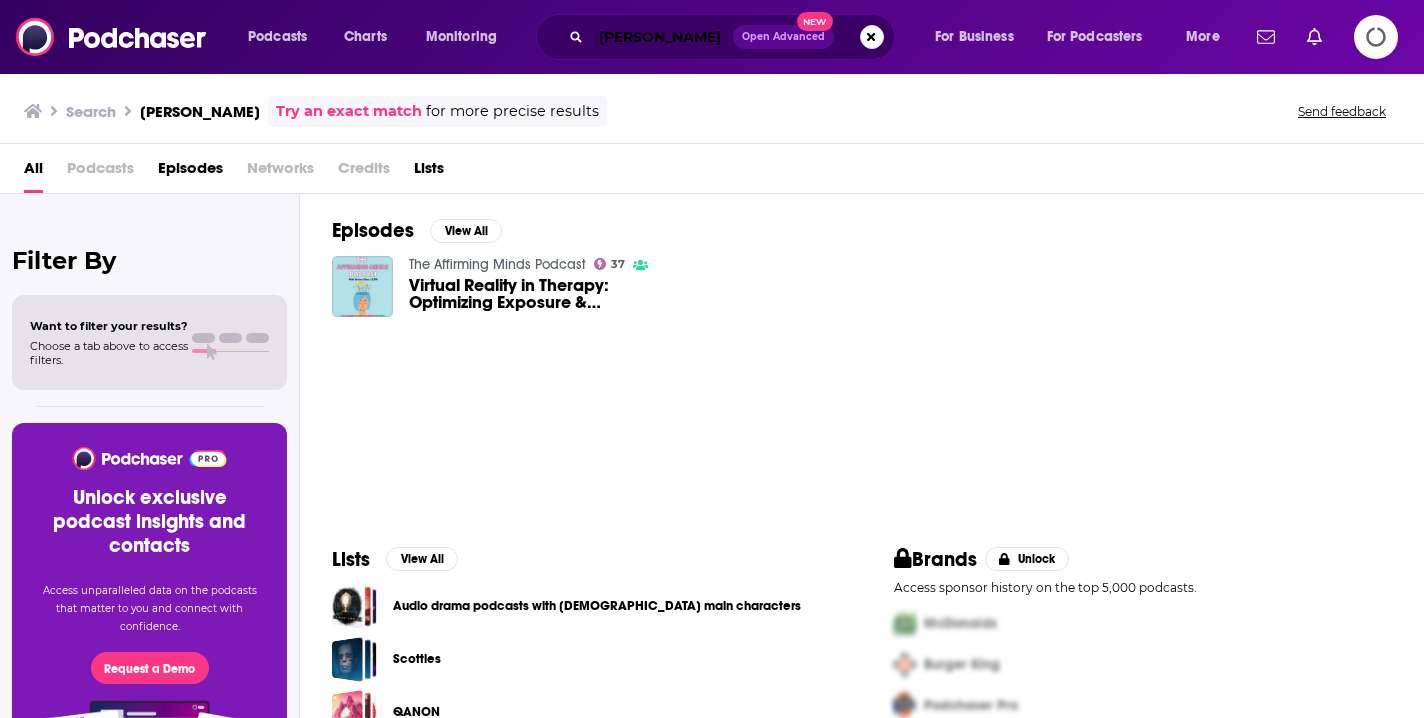 click on "[PERSON_NAME]" at bounding box center (662, 37) 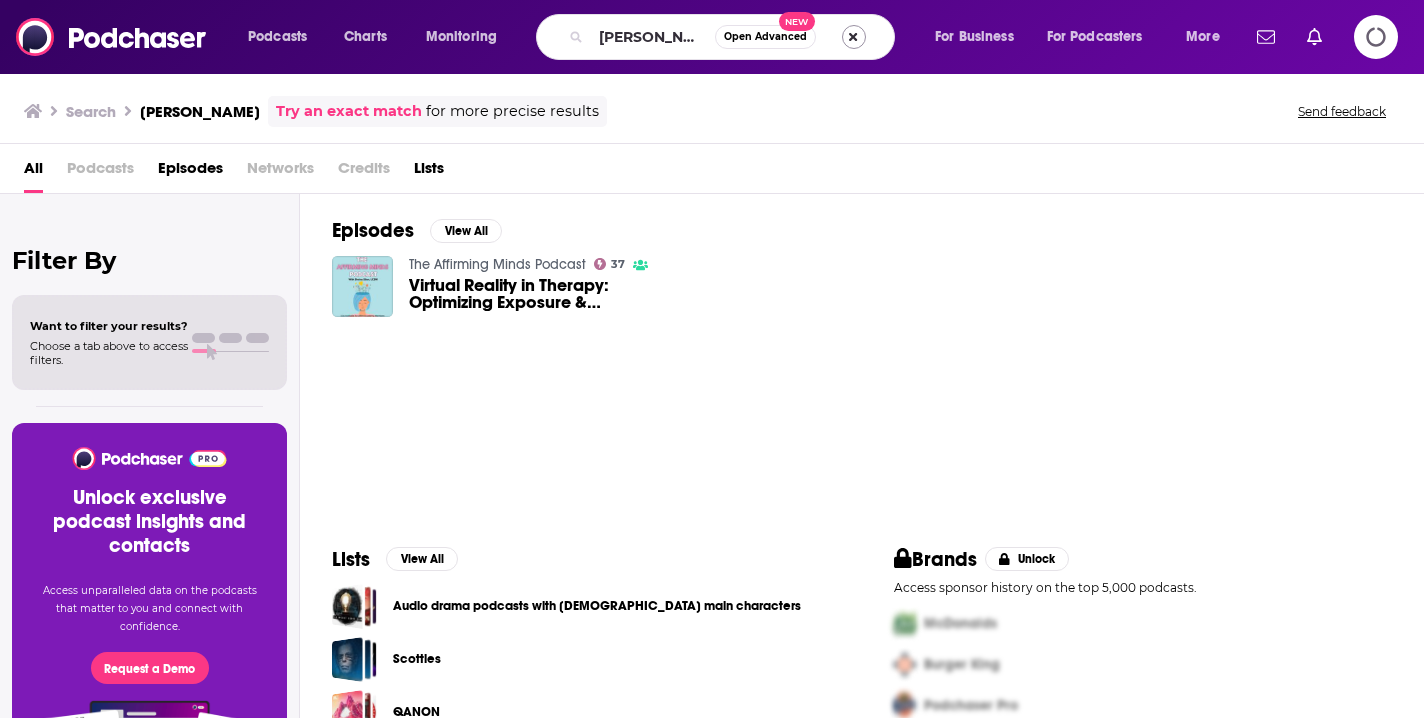 click at bounding box center (854, 37) 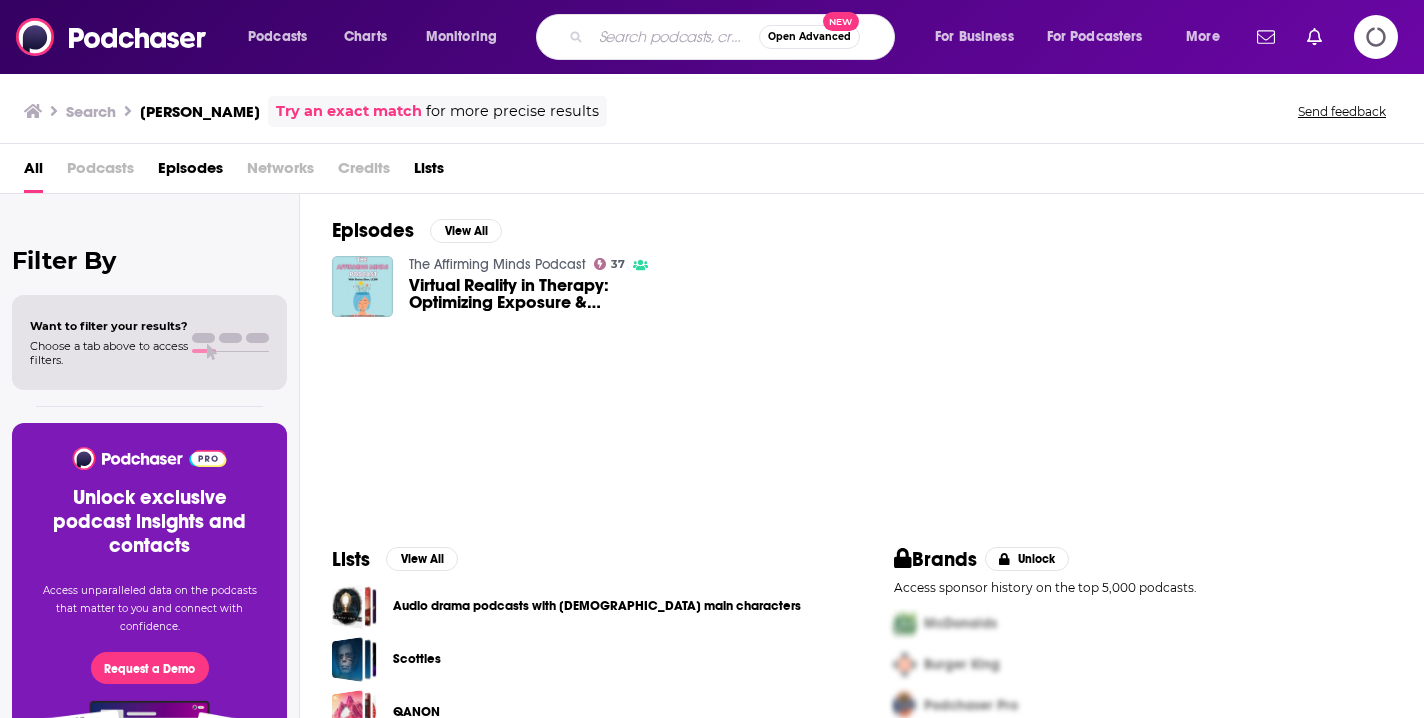 paste on "Dr. [PERSON_NAME]" 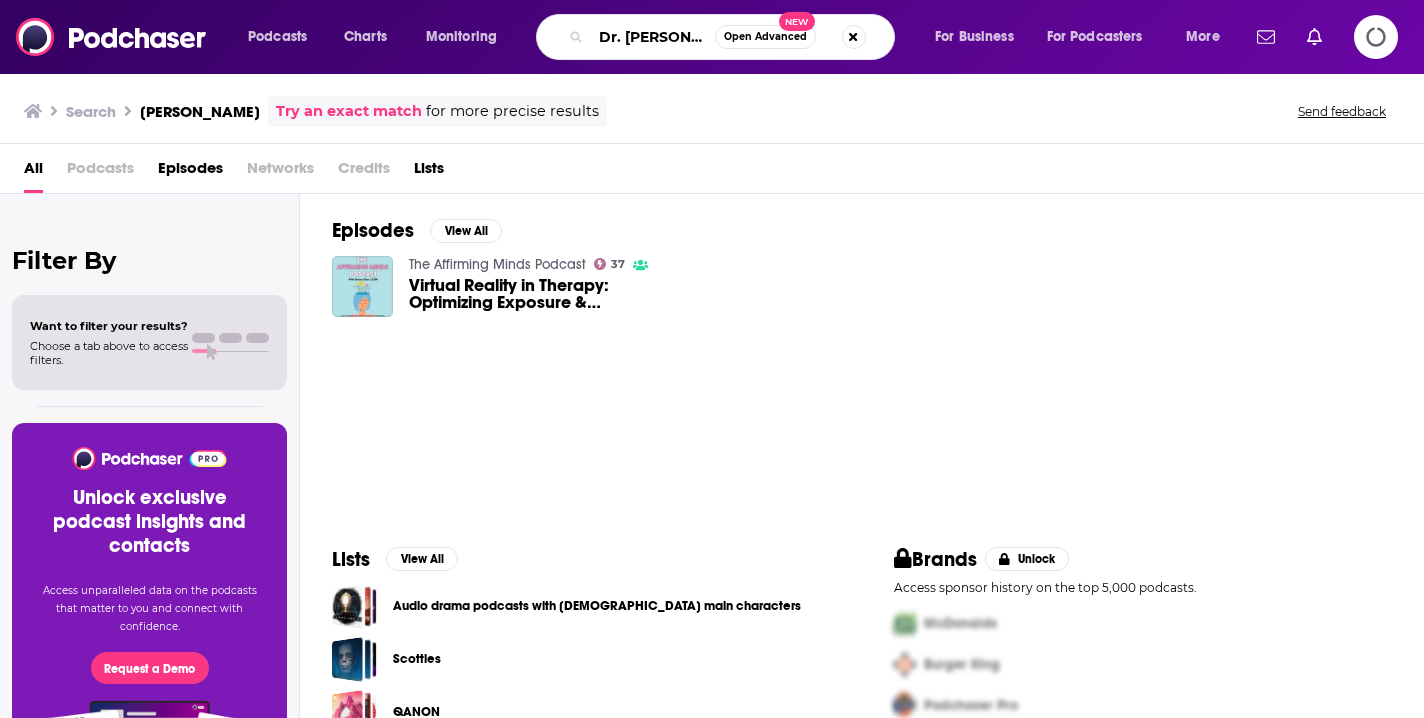 type on "Dr. [PERSON_NAME]" 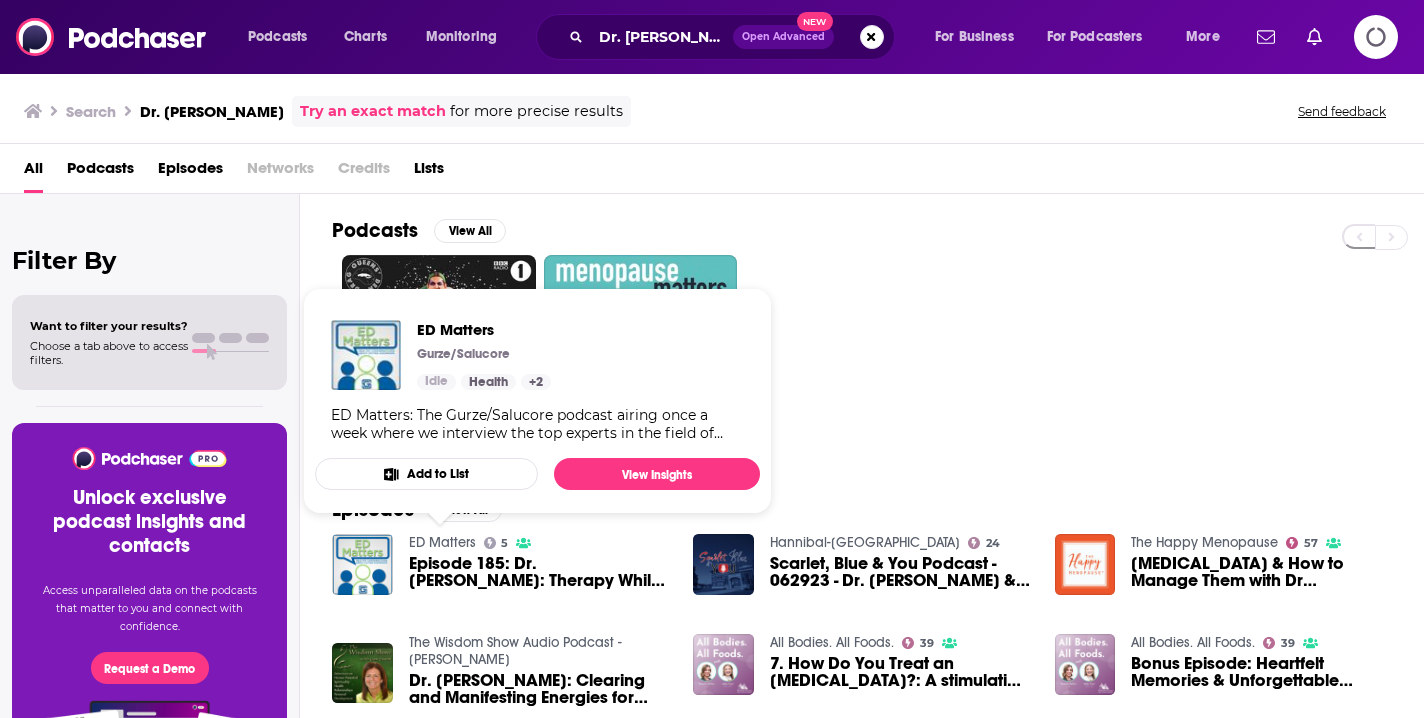 click on "Episodes View All ED Matters 5 Episode 185: Dr. [PERSON_NAME]: Therapy While Social Distancing Hannibal-LaGrange University 24 Scarlet, Blue & You Podcast - 062923 - Dr. [PERSON_NAME] & [PERSON_NAME] The Happy Menopause 57 [MEDICAL_DATA] & How to Manage Them with Dr [PERSON_NAME], Clinical Health Psychologist - S3. Ep 8. The Wisdom Show Audio Podcast - [PERSON_NAME] Dr. [PERSON_NAME]: Clearing and Manifesting Energies for Greater Abundance All Bodies. All Foods. 39 7. How Do You Treat an [MEDICAL_DATA]?: A stimulating conversation with Dr. [PERSON_NAME], CED-S, PhD (she/her) All Bodies. All Foods. 39 Bonus Episode: Heartfelt Memories & Unforgettable Moments from The Renfrew Center Foundation’s Conference with Dr. [PERSON_NAME], PhD, LMHC, CEDS-C The Business of Horses with Solo Select 27 Feeding Your Horse To It's Genetic Potential : The Crucial Role Of Nutrition With [PERSON_NAME] and [PERSON_NAME] The Plaidcast 55 [PERSON_NAME] [PERSON_NAME] by [PERSON_NAME] Insurance Services The PhD Life Raft Podcast 49" at bounding box center [862, 655] 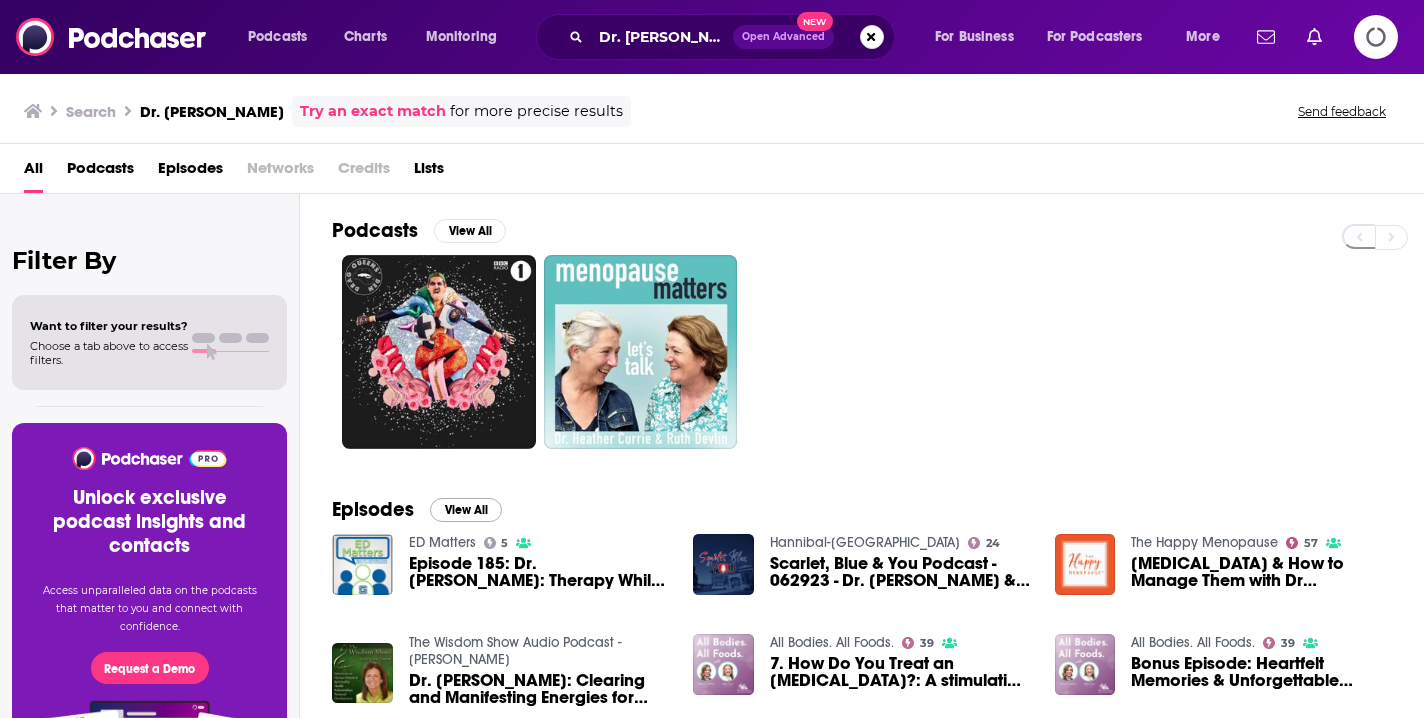 click on "View All" at bounding box center [466, 510] 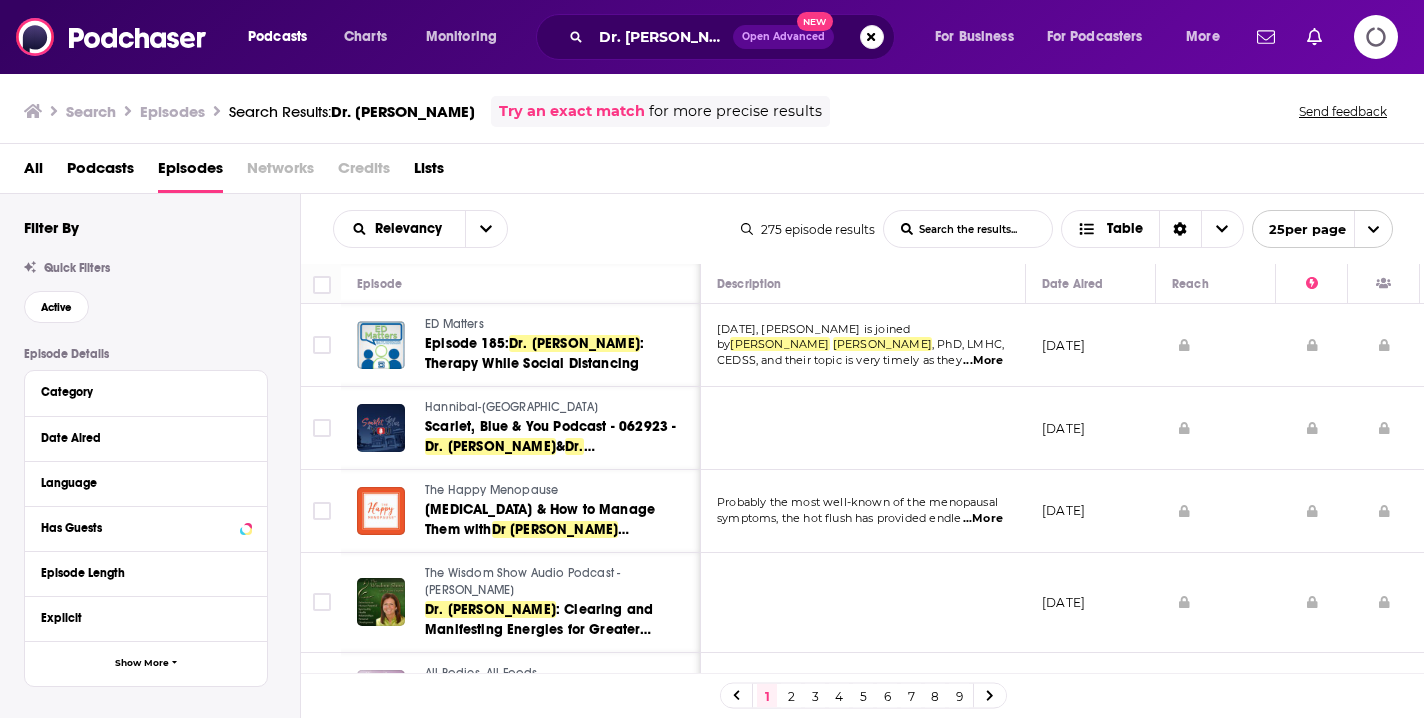 click on "[DATE]" at bounding box center [1091, 345] 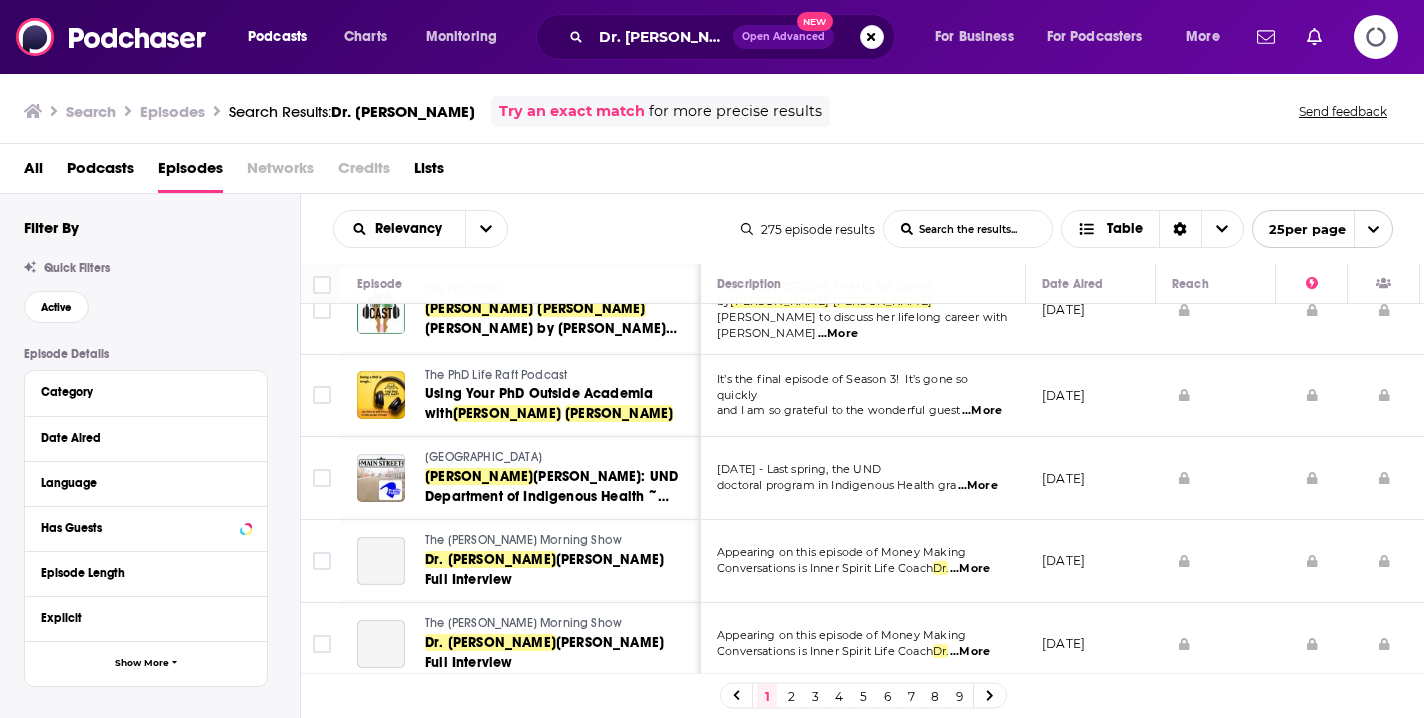 scroll, scrollTop: 644, scrollLeft: 0, axis: vertical 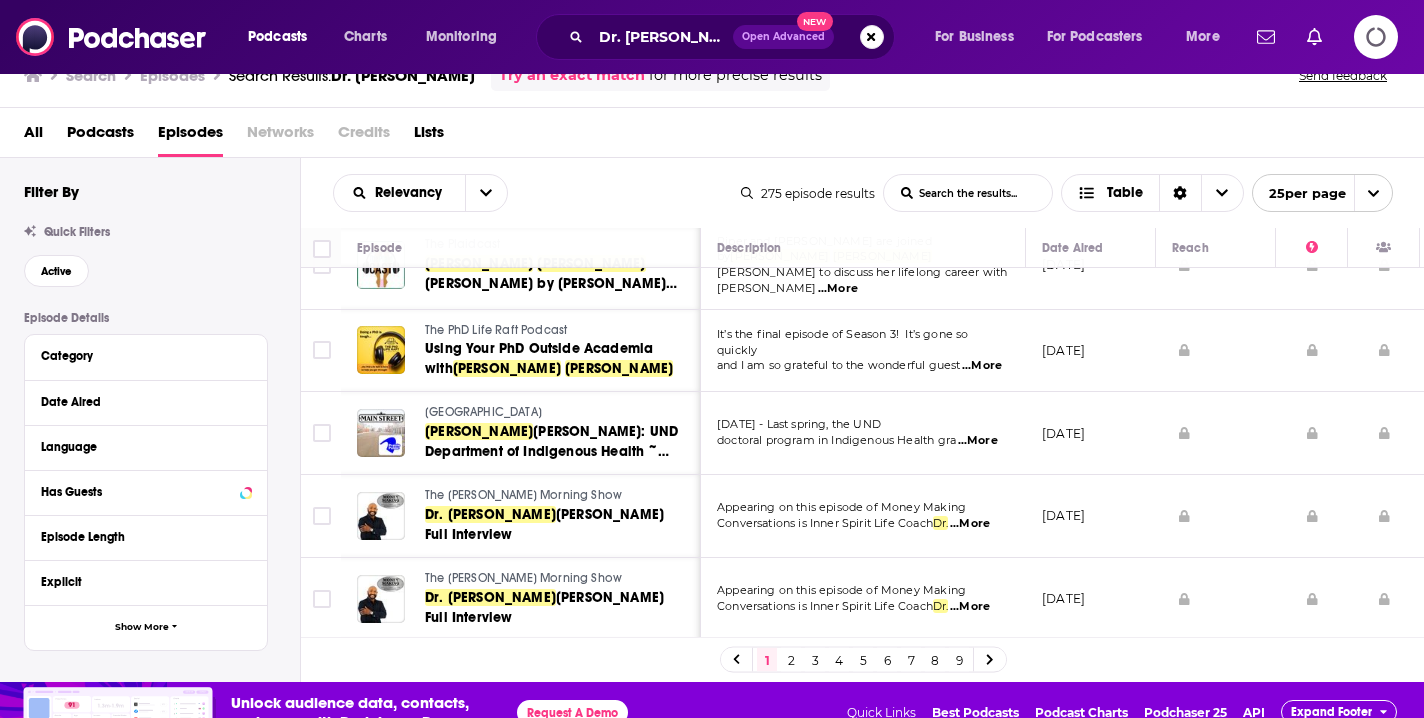 click on "2" at bounding box center (791, 660) 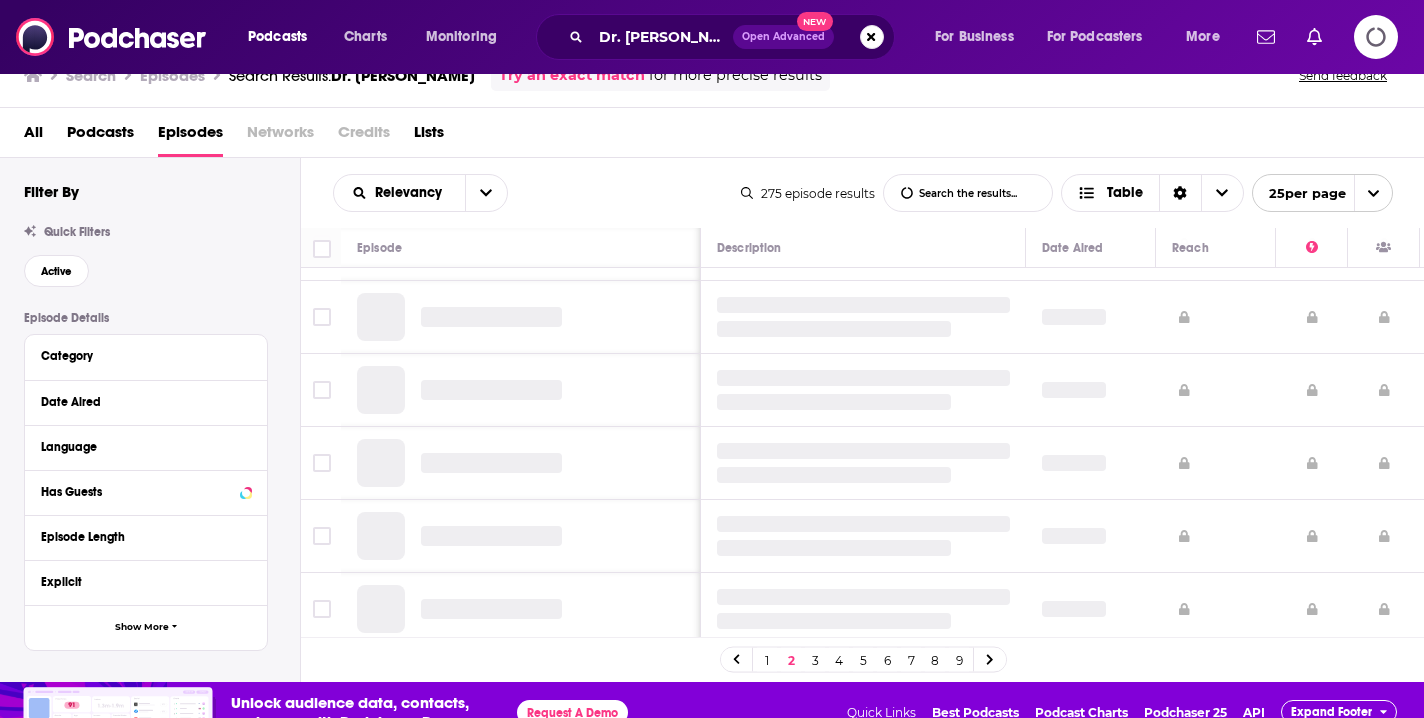 scroll, scrollTop: 0, scrollLeft: 0, axis: both 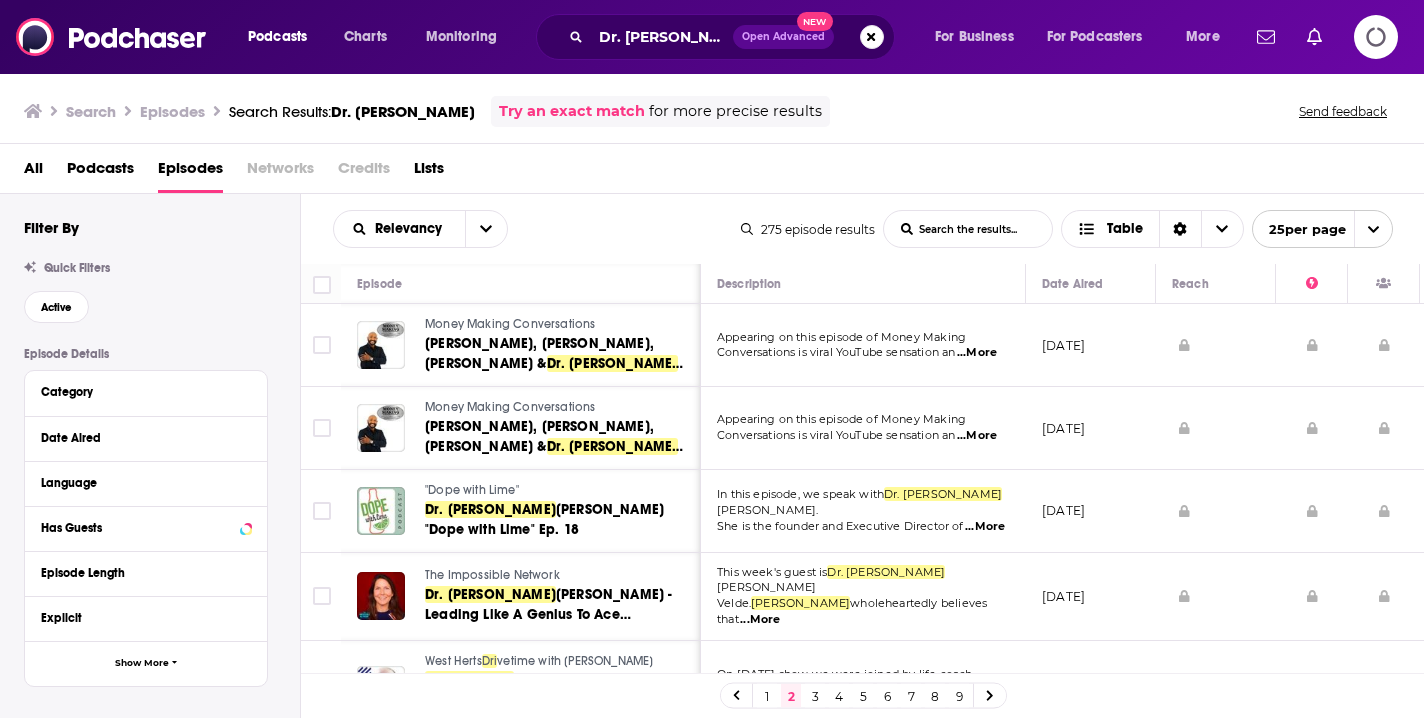 click on "[DATE]" at bounding box center (1091, 345) 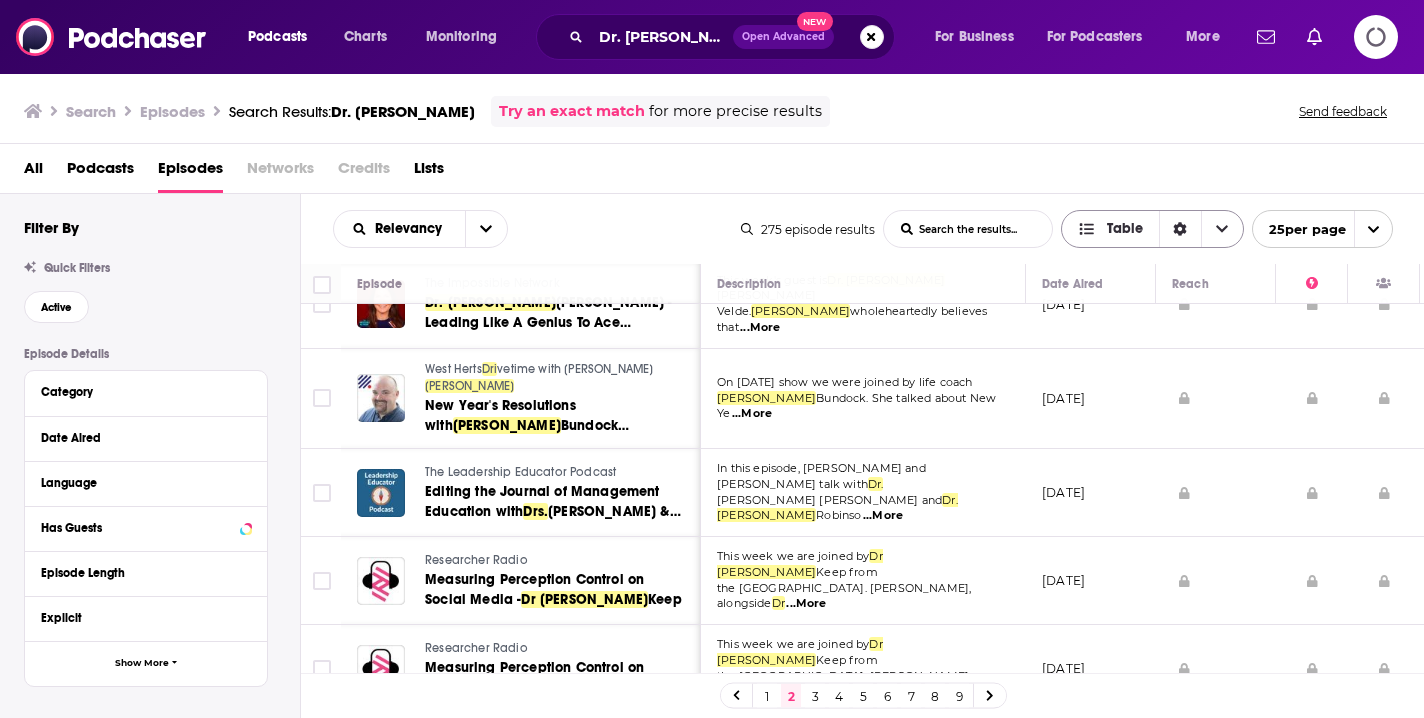 scroll, scrollTop: 296, scrollLeft: 0, axis: vertical 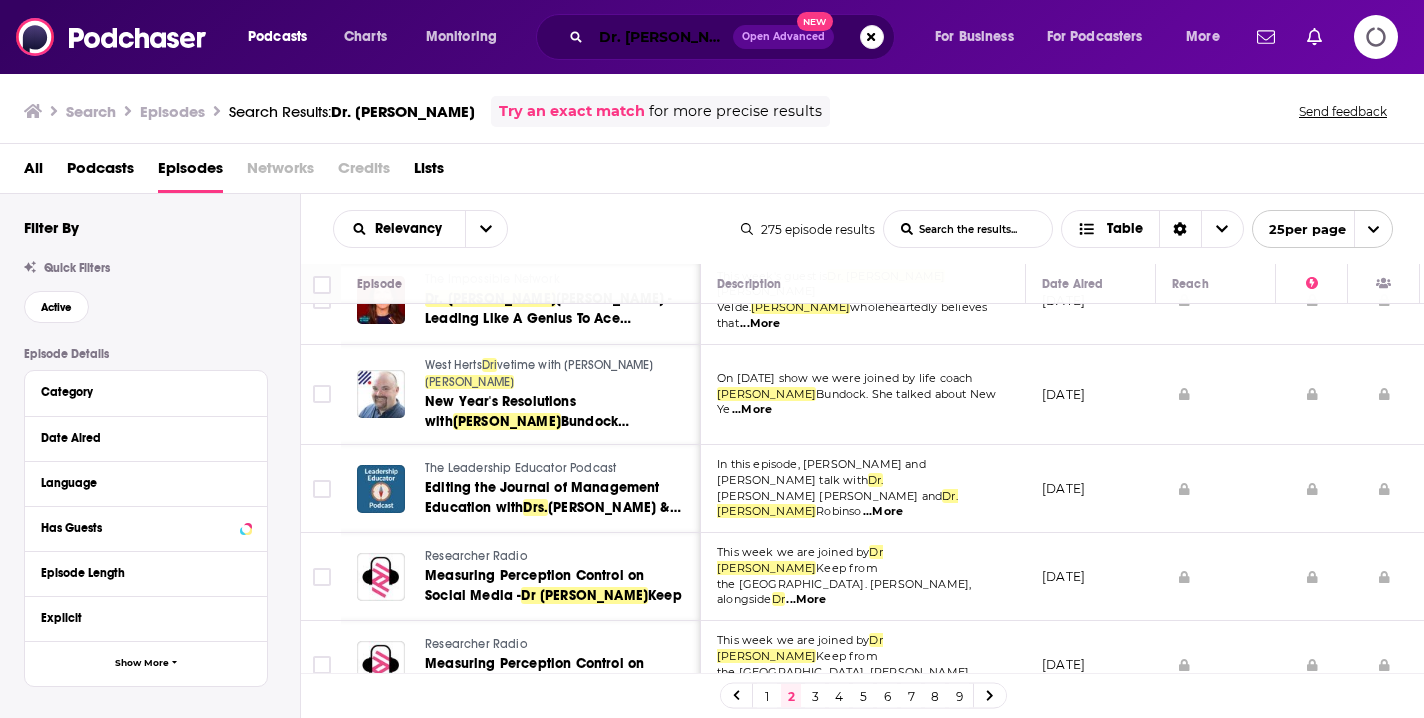 click on "Dr. [PERSON_NAME]" at bounding box center [662, 37] 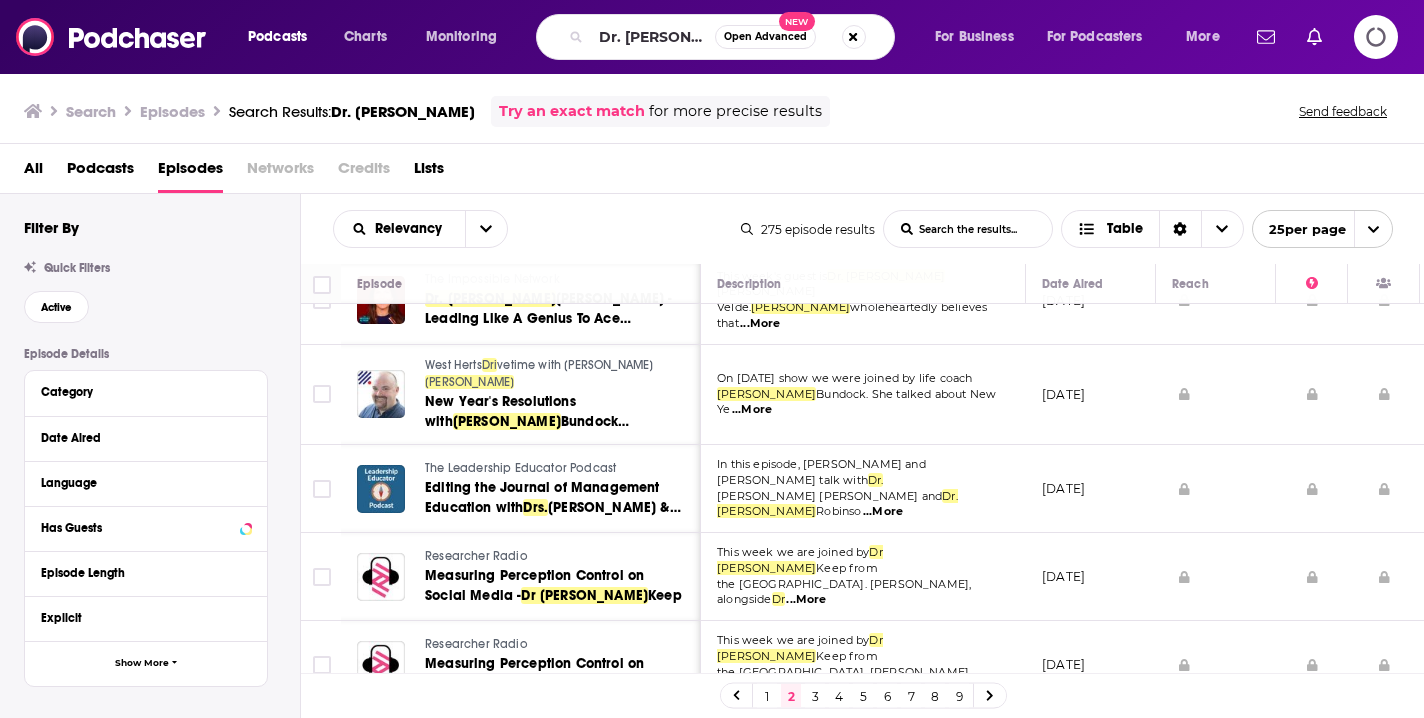 click at bounding box center (854, 37) 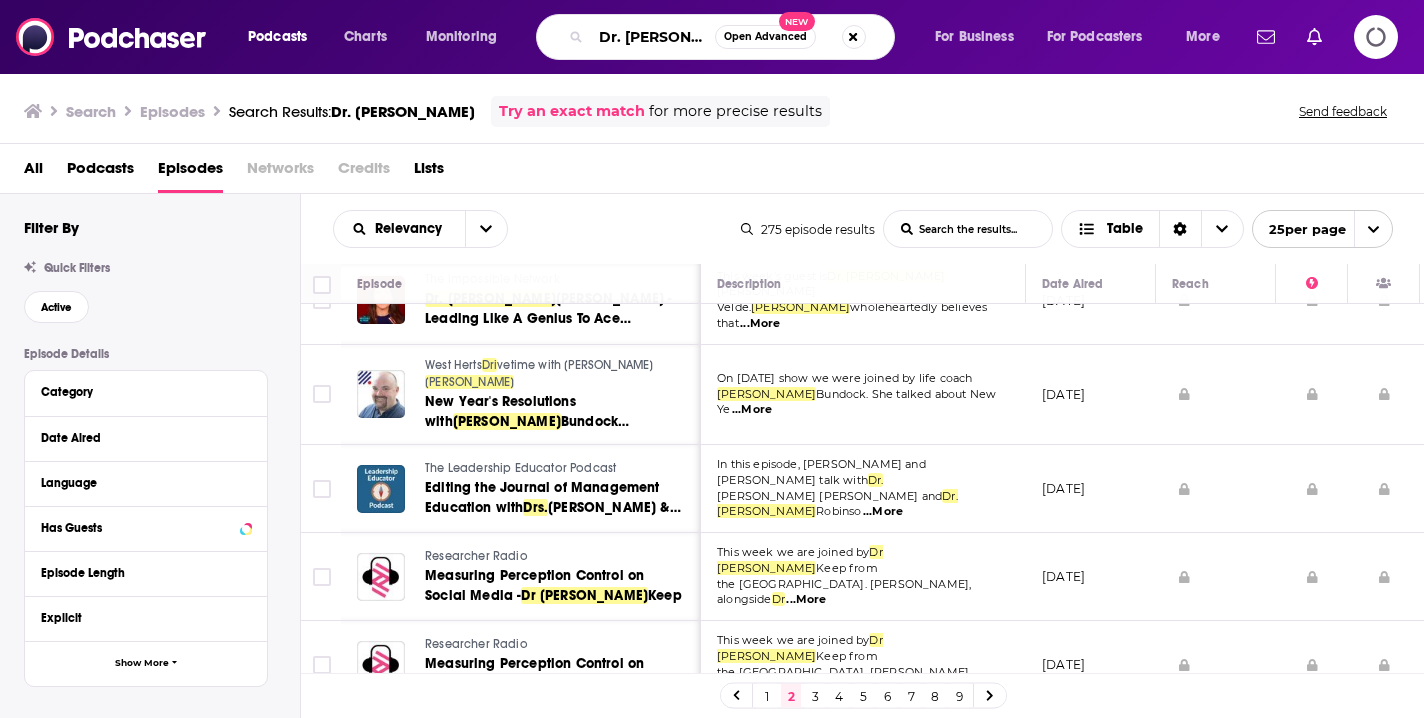 type 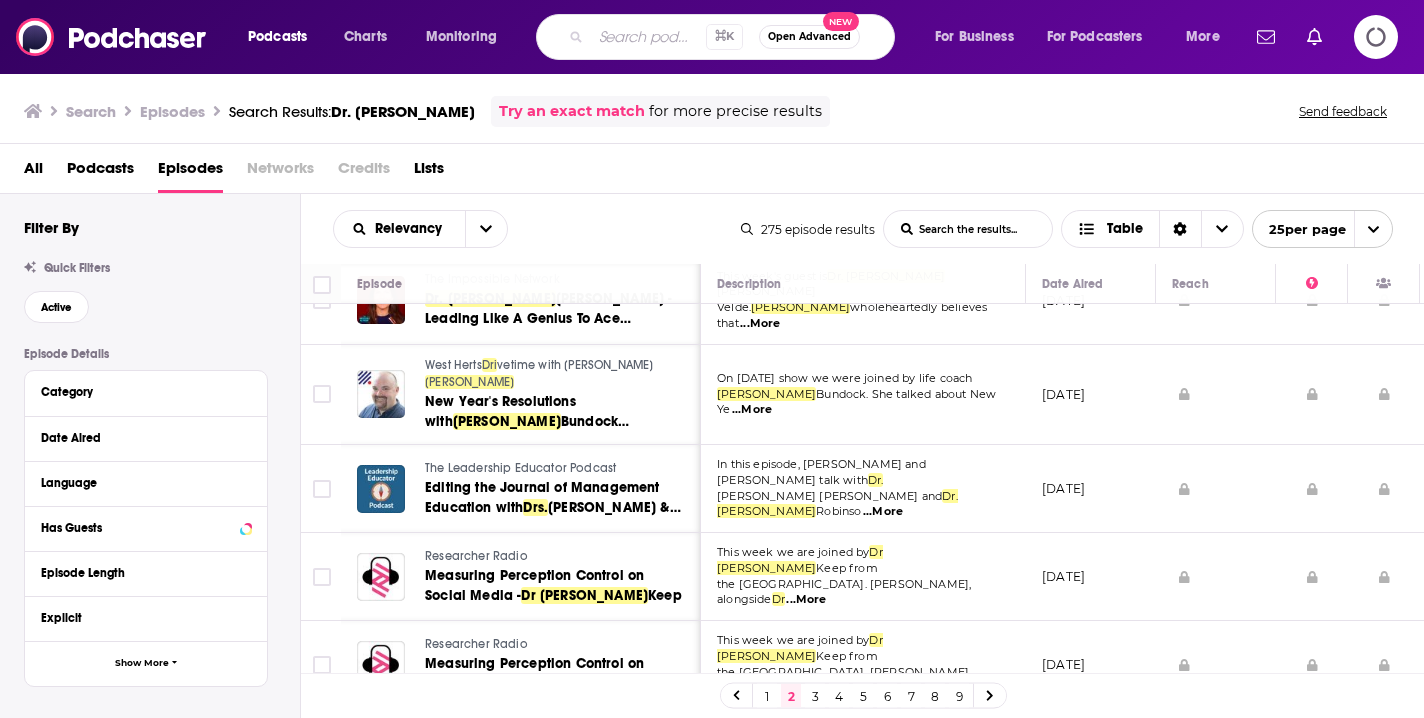 click on "Open Advanced New" at bounding box center (809, 37) 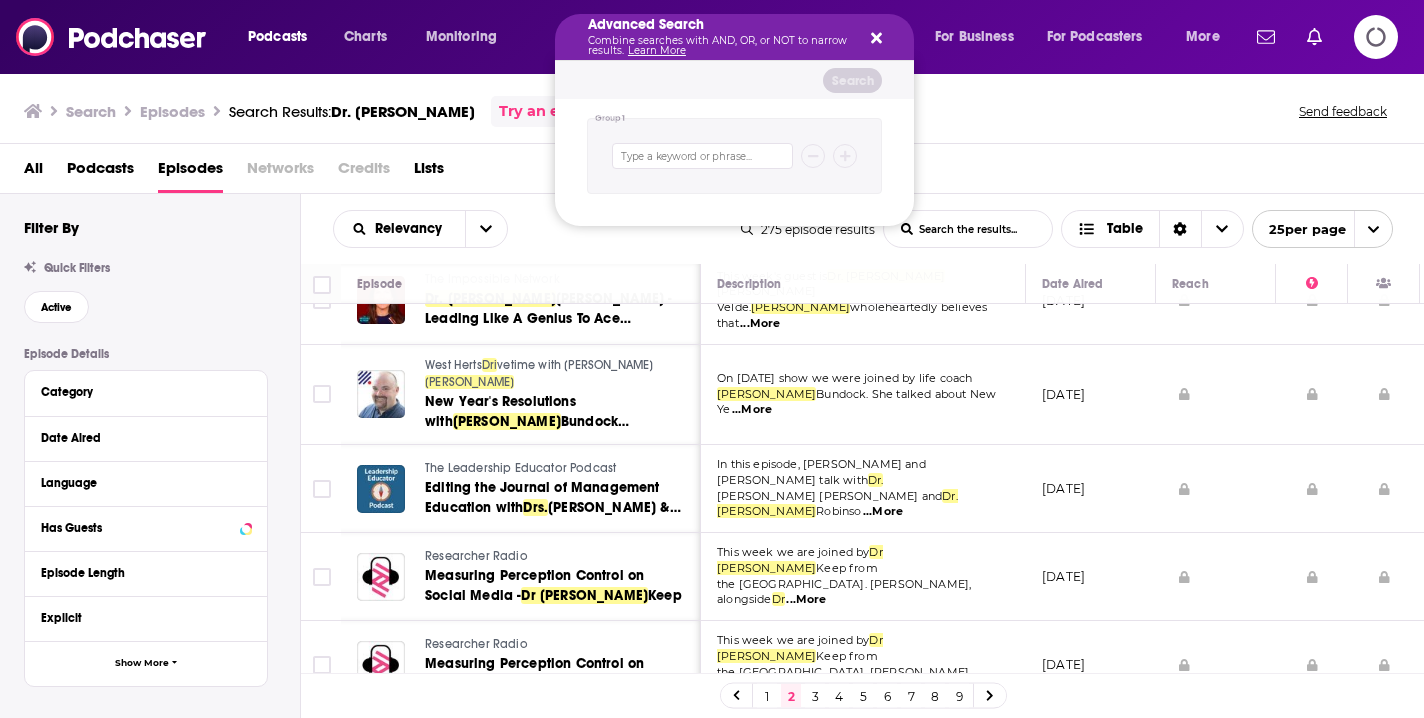 click 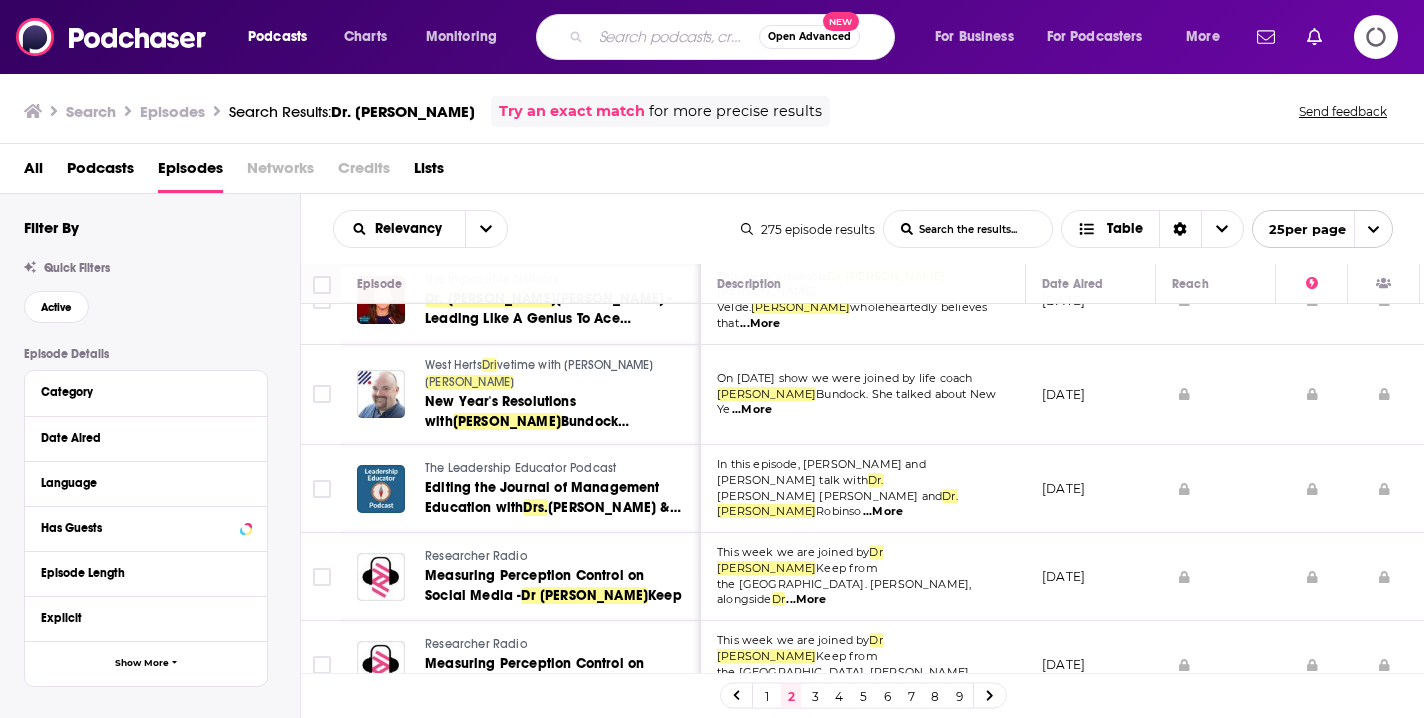 click at bounding box center [675, 37] 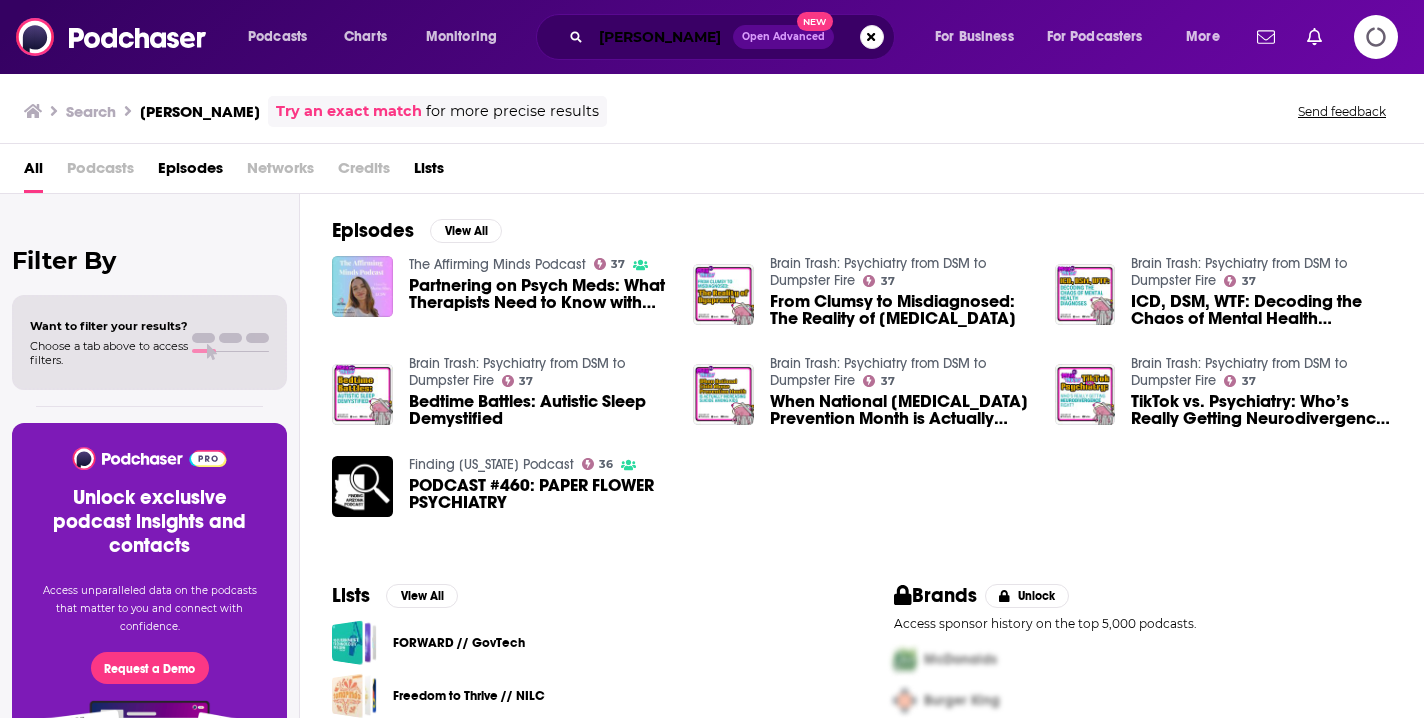 click on "[PERSON_NAME]" at bounding box center [662, 37] 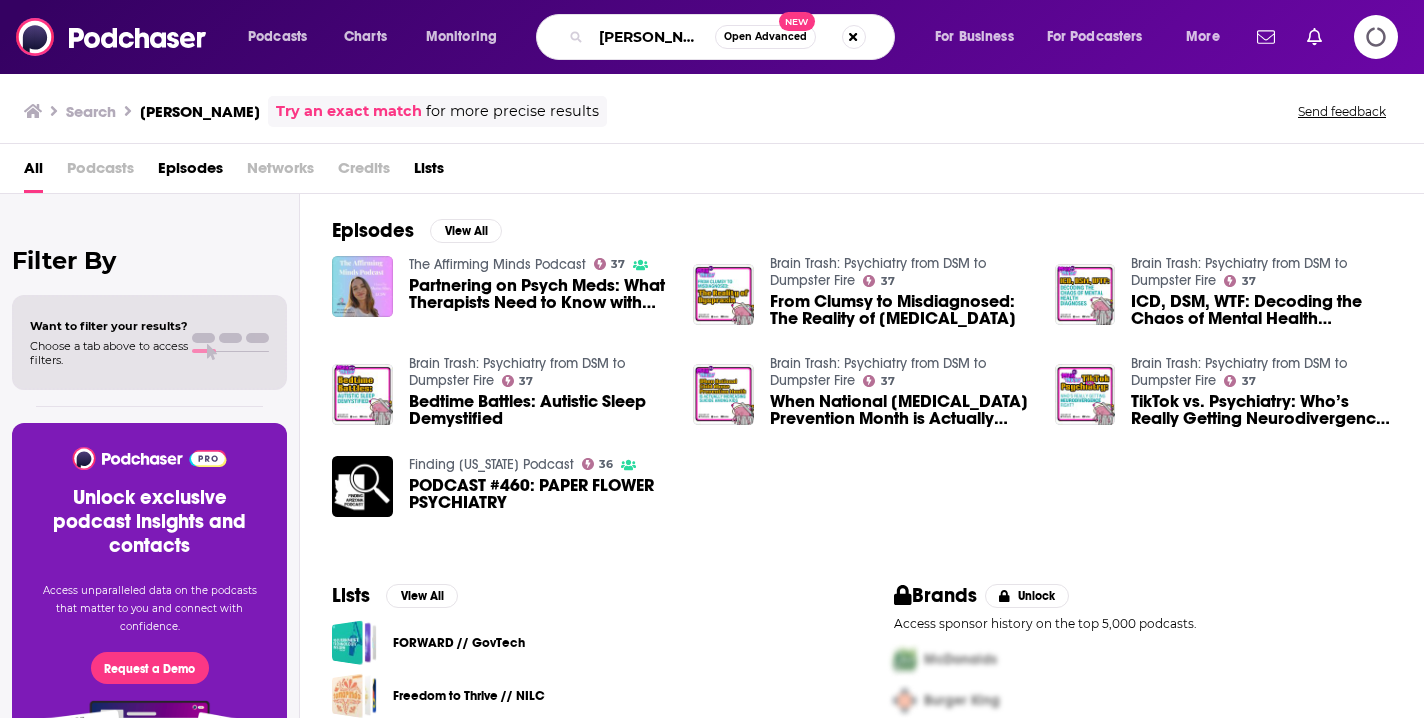 drag, startPoint x: 694, startPoint y: 39, endPoint x: 543, endPoint y: 35, distance: 151.05296 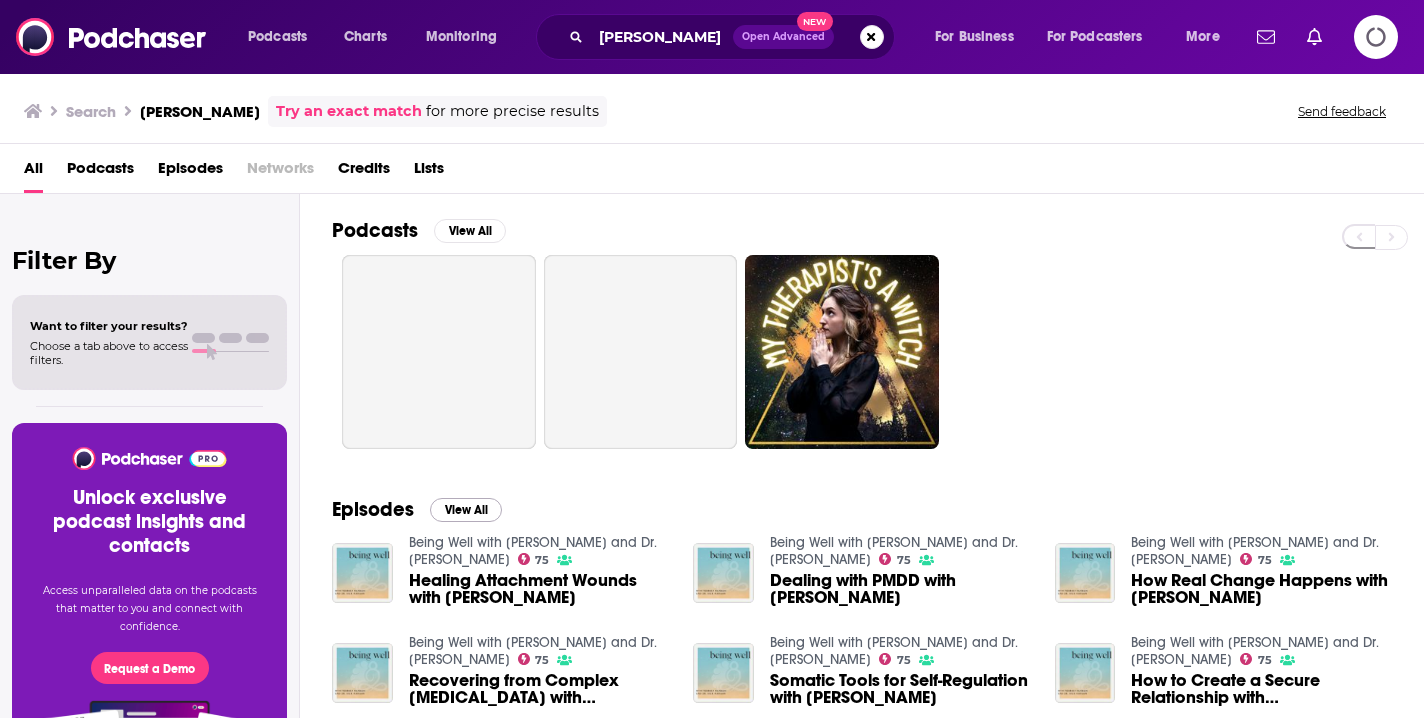 click on "View All" at bounding box center [466, 510] 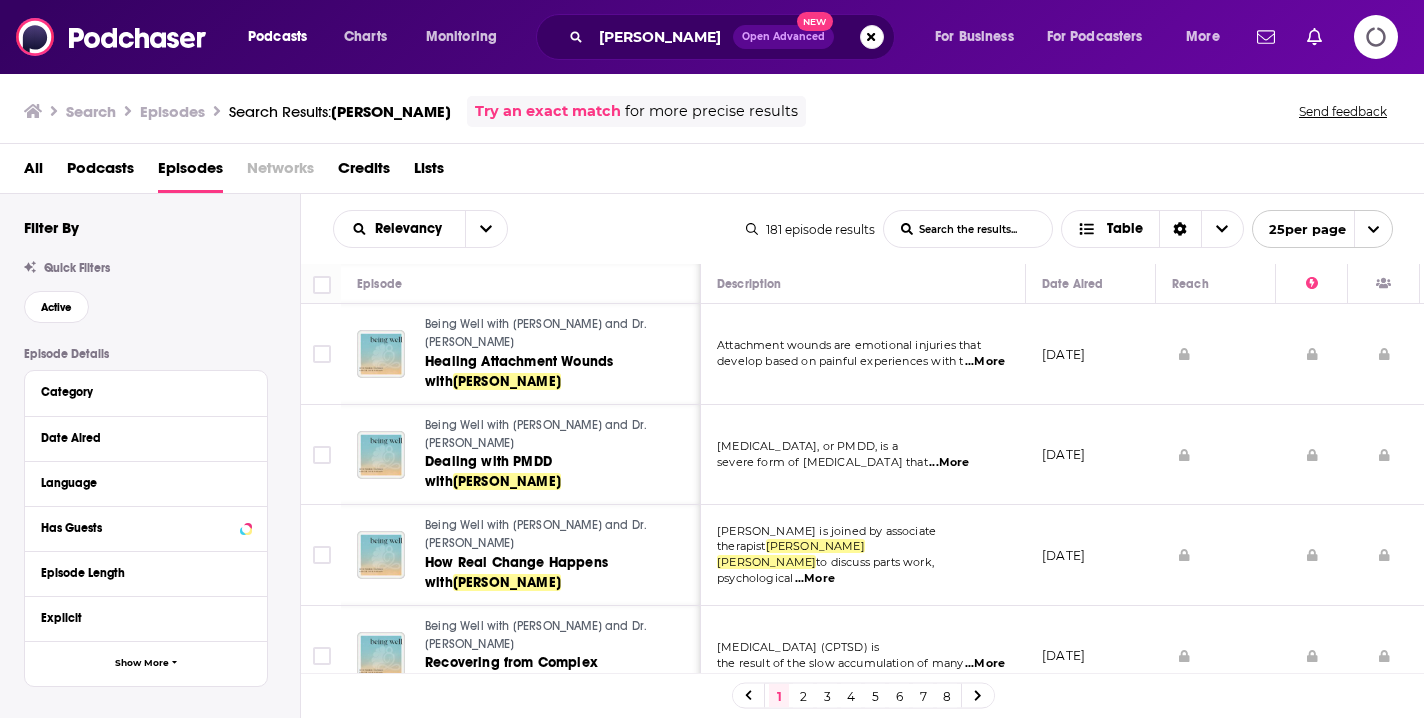 click on "[DATE]" at bounding box center (1091, 455) 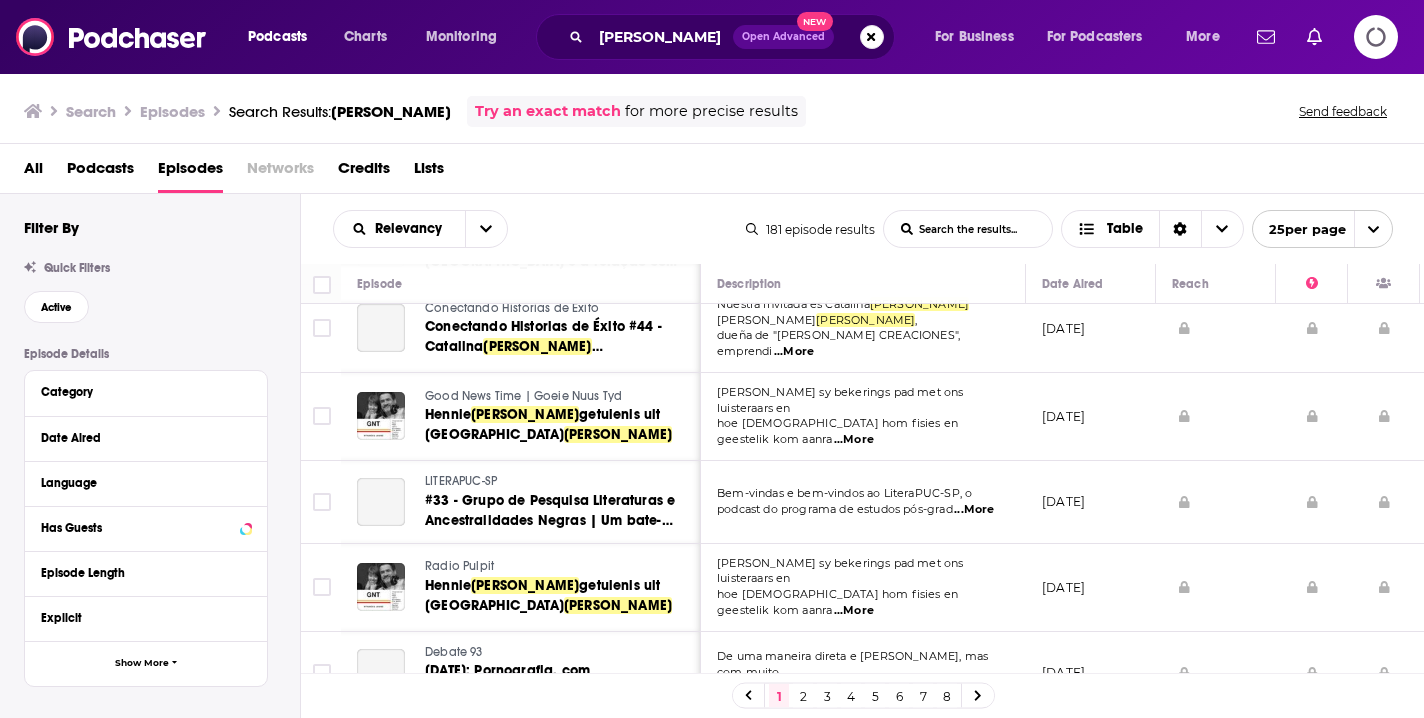 scroll, scrollTop: 1275, scrollLeft: 0, axis: vertical 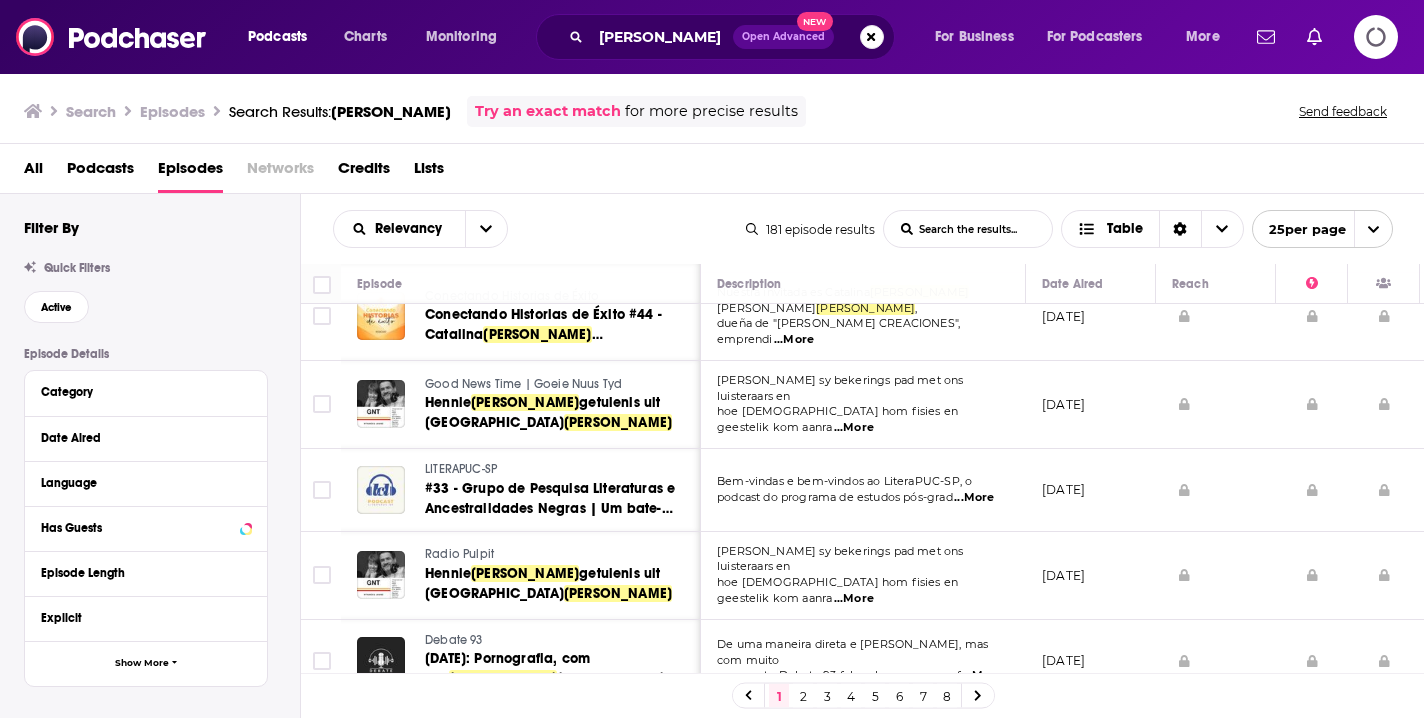 click on "[DATE]" at bounding box center [1091, 490] 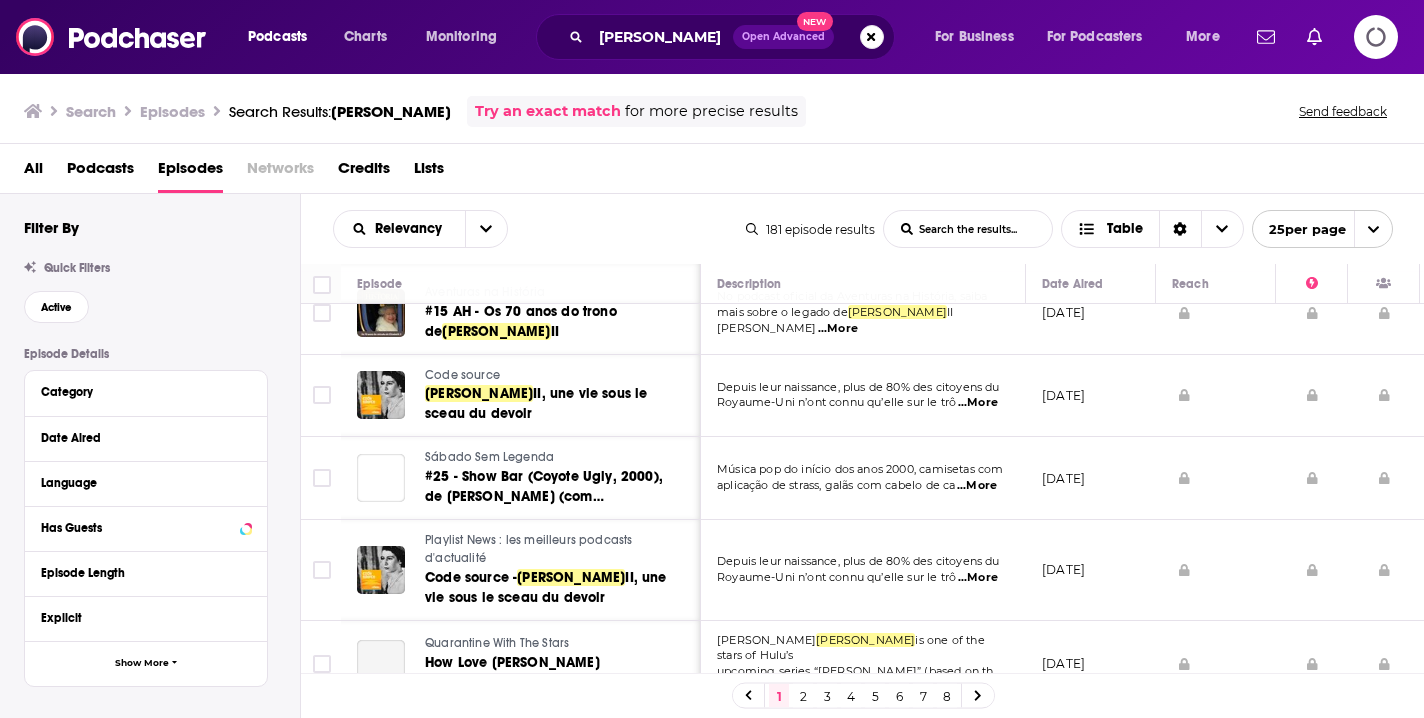 scroll, scrollTop: 1887, scrollLeft: 0, axis: vertical 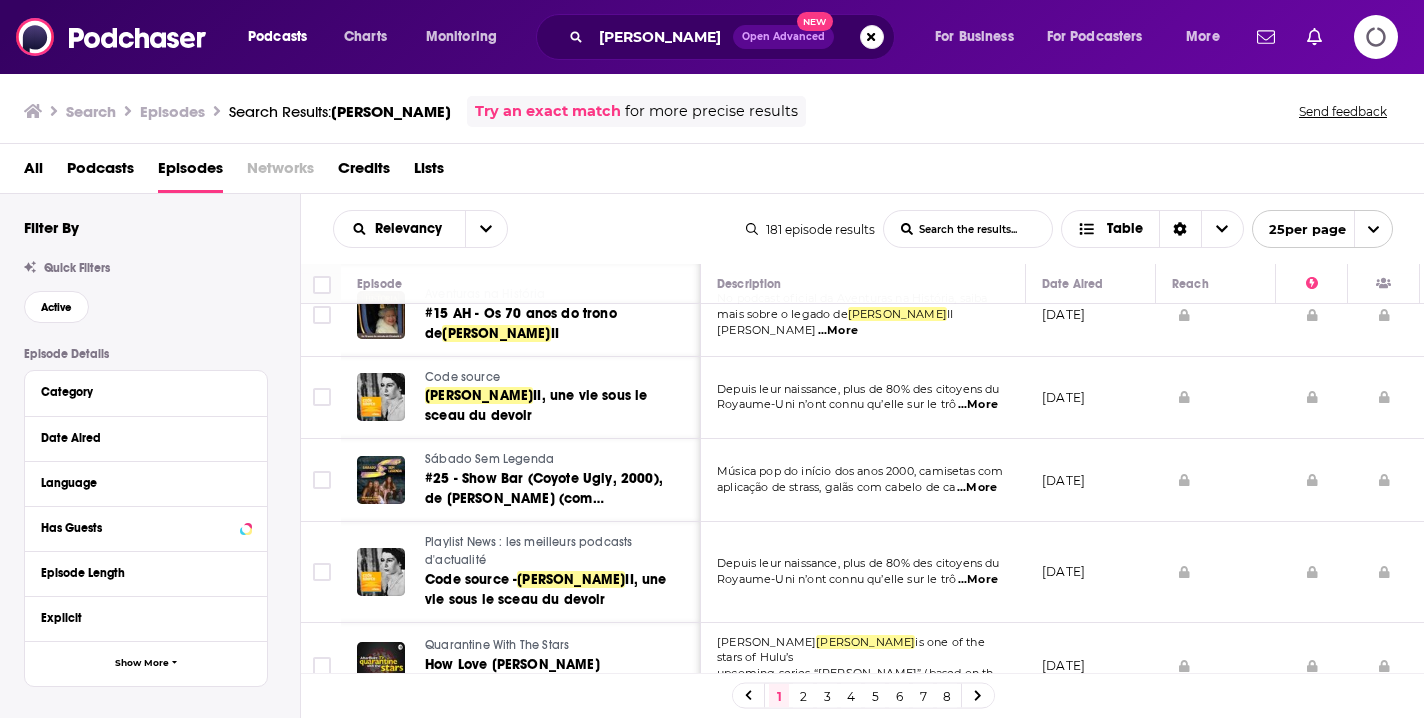 click on "2" at bounding box center [803, 696] 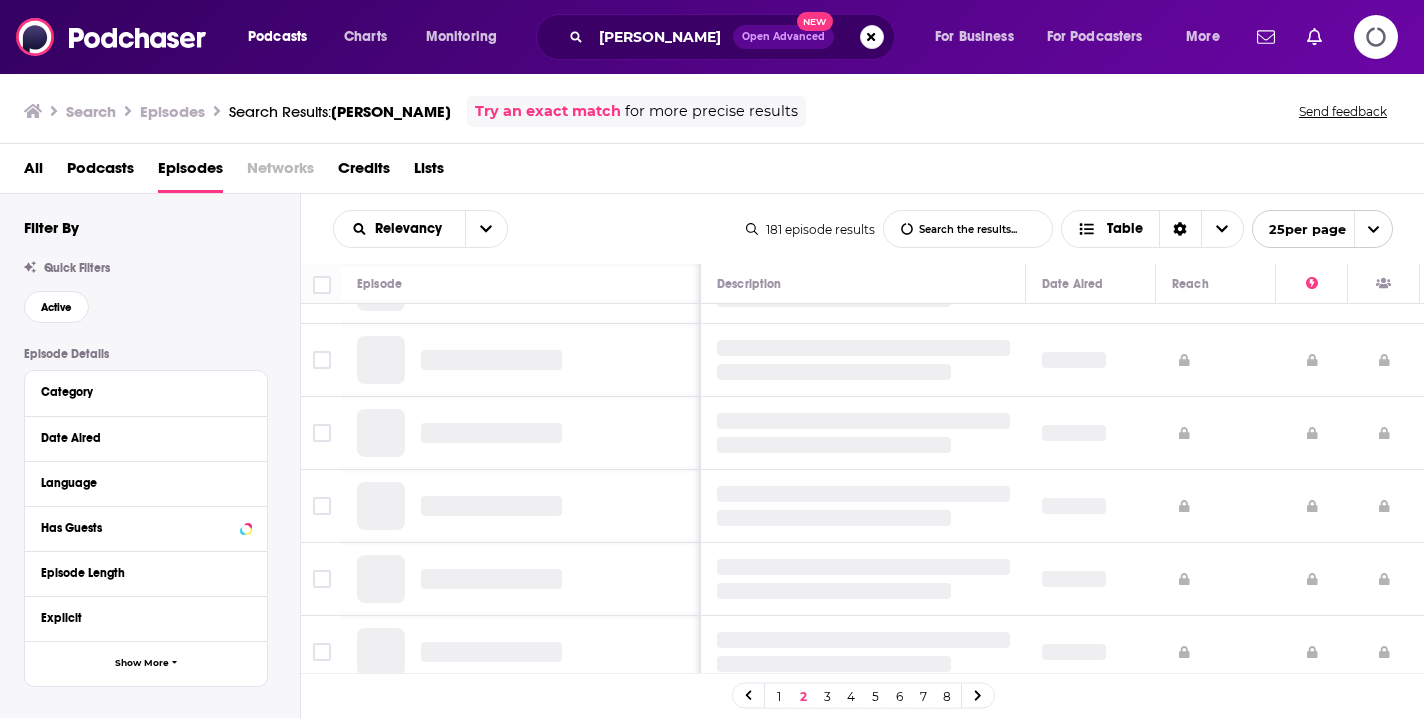 scroll, scrollTop: 0, scrollLeft: 0, axis: both 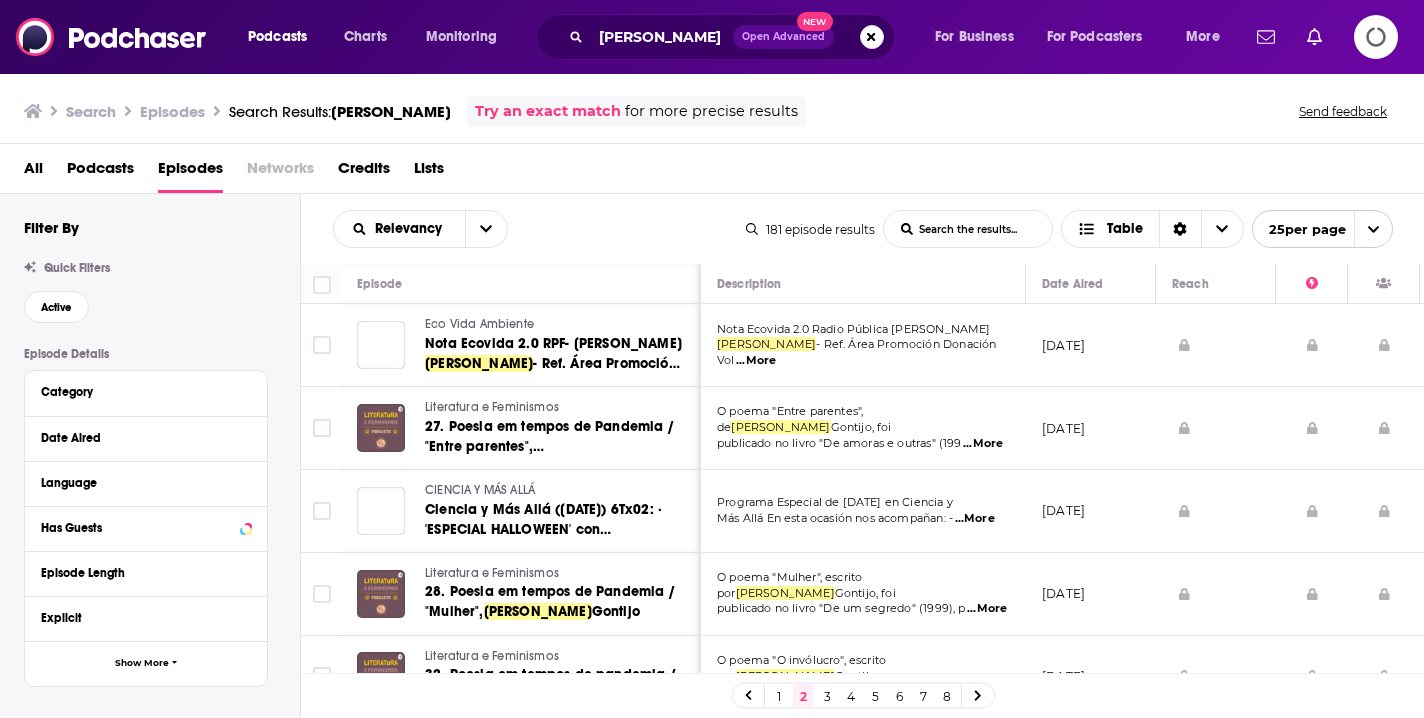 click on "[DATE]" at bounding box center [1091, 428] 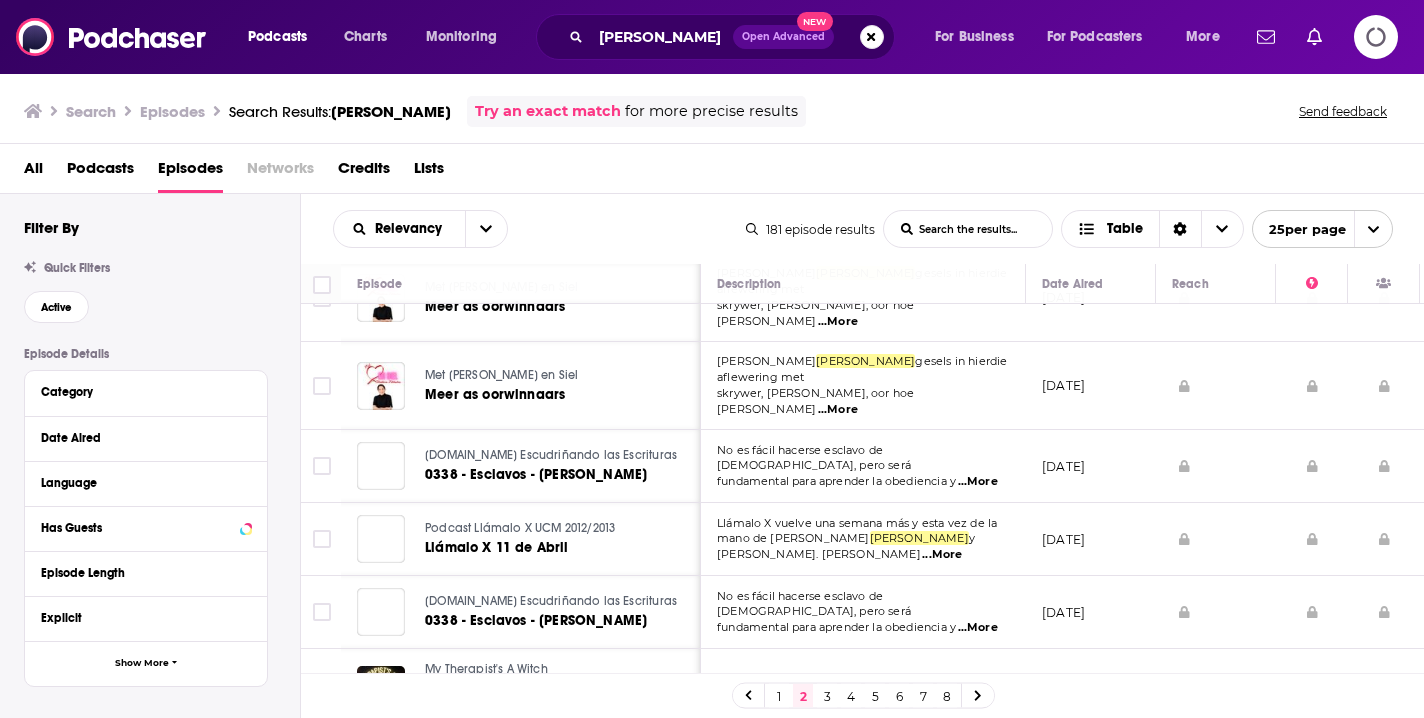 scroll, scrollTop: 1633, scrollLeft: 0, axis: vertical 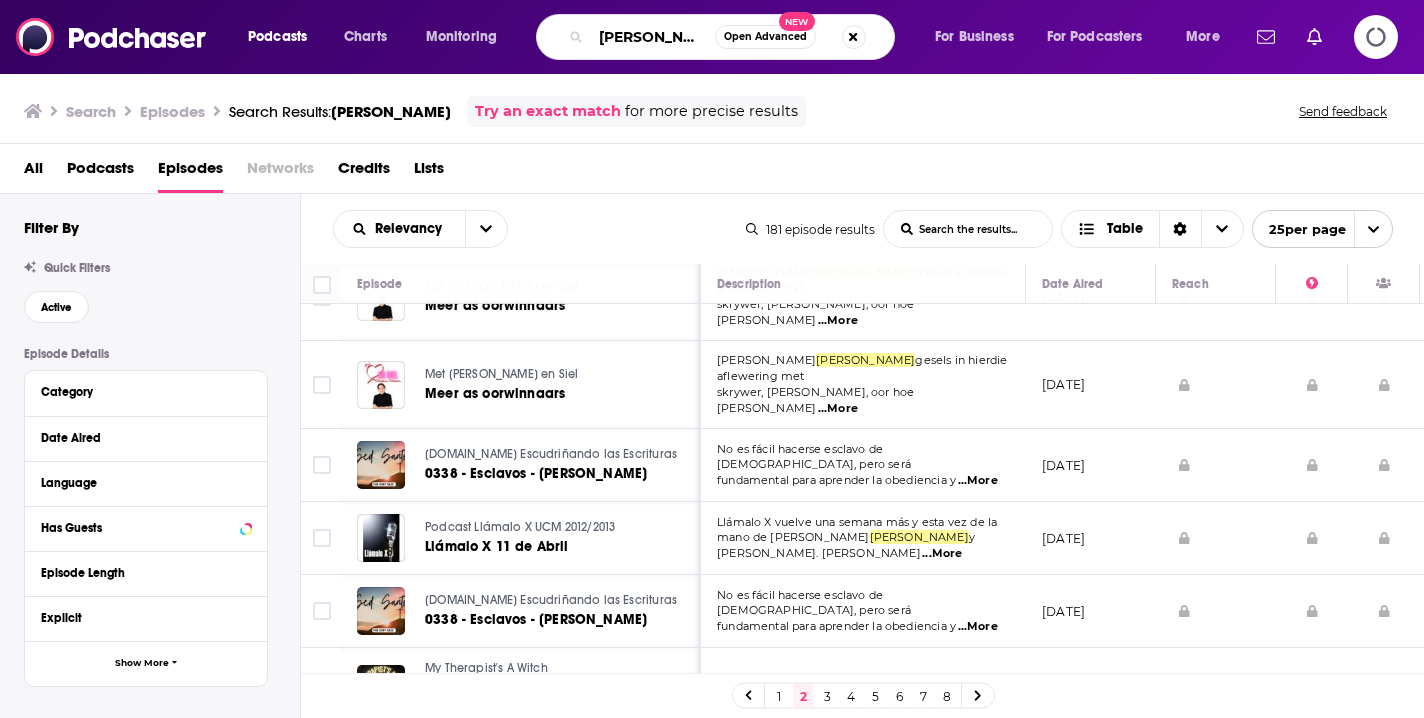 drag, startPoint x: 601, startPoint y: 37, endPoint x: 778, endPoint y: 34, distance: 177.02542 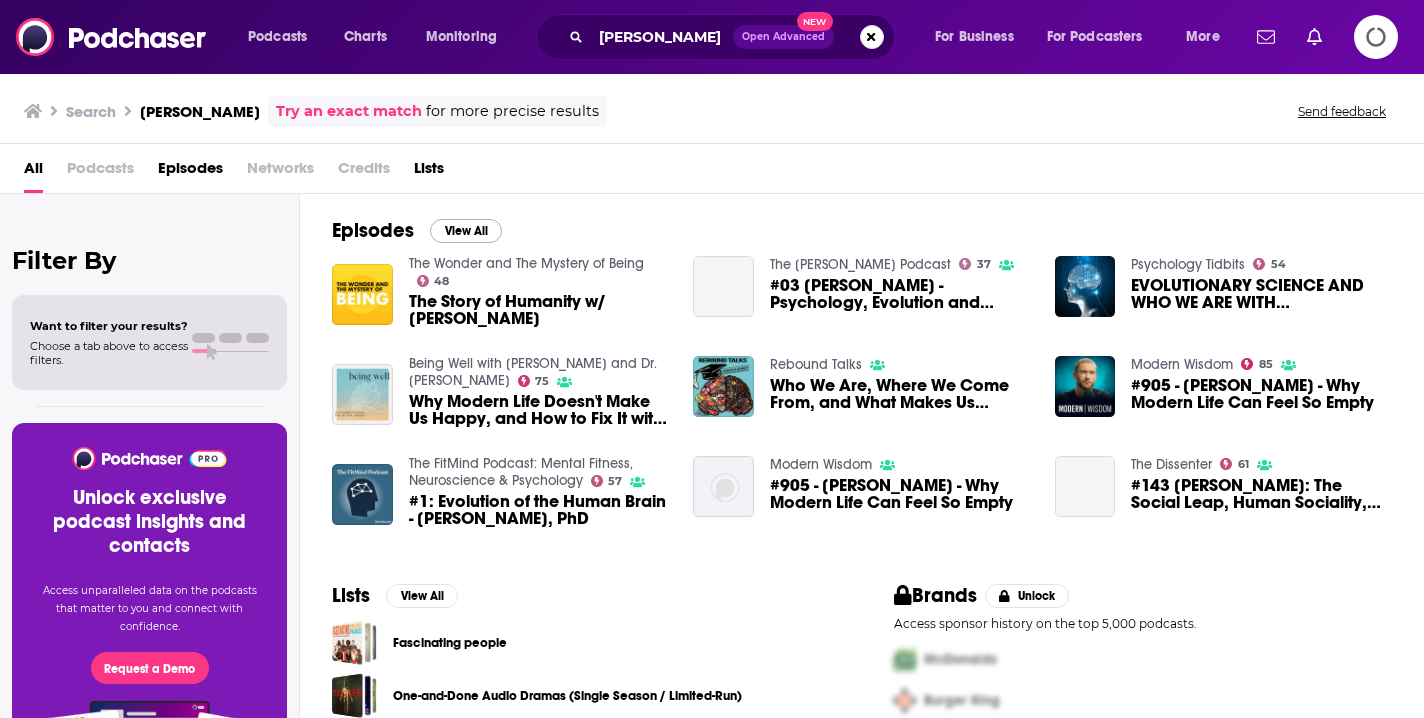 click on "View All" at bounding box center (466, 231) 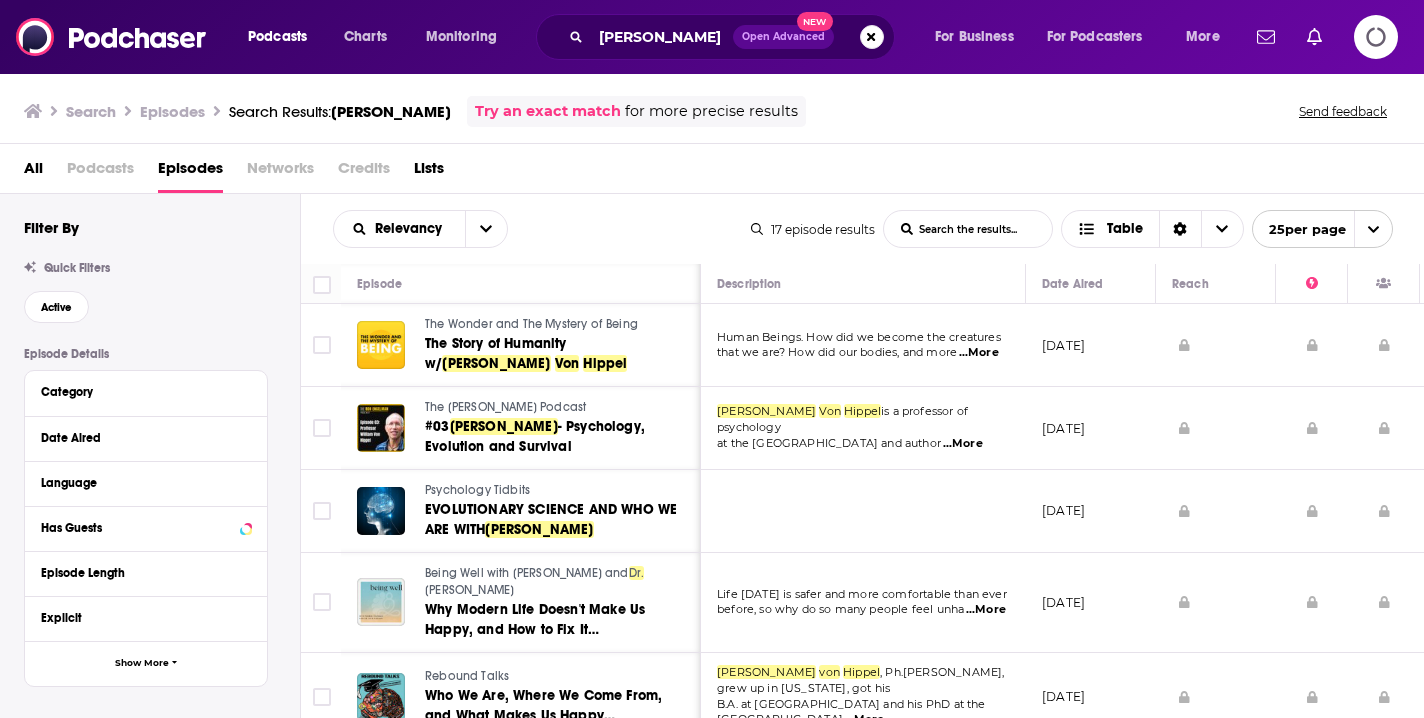 click on "[DATE]" at bounding box center [1091, 511] 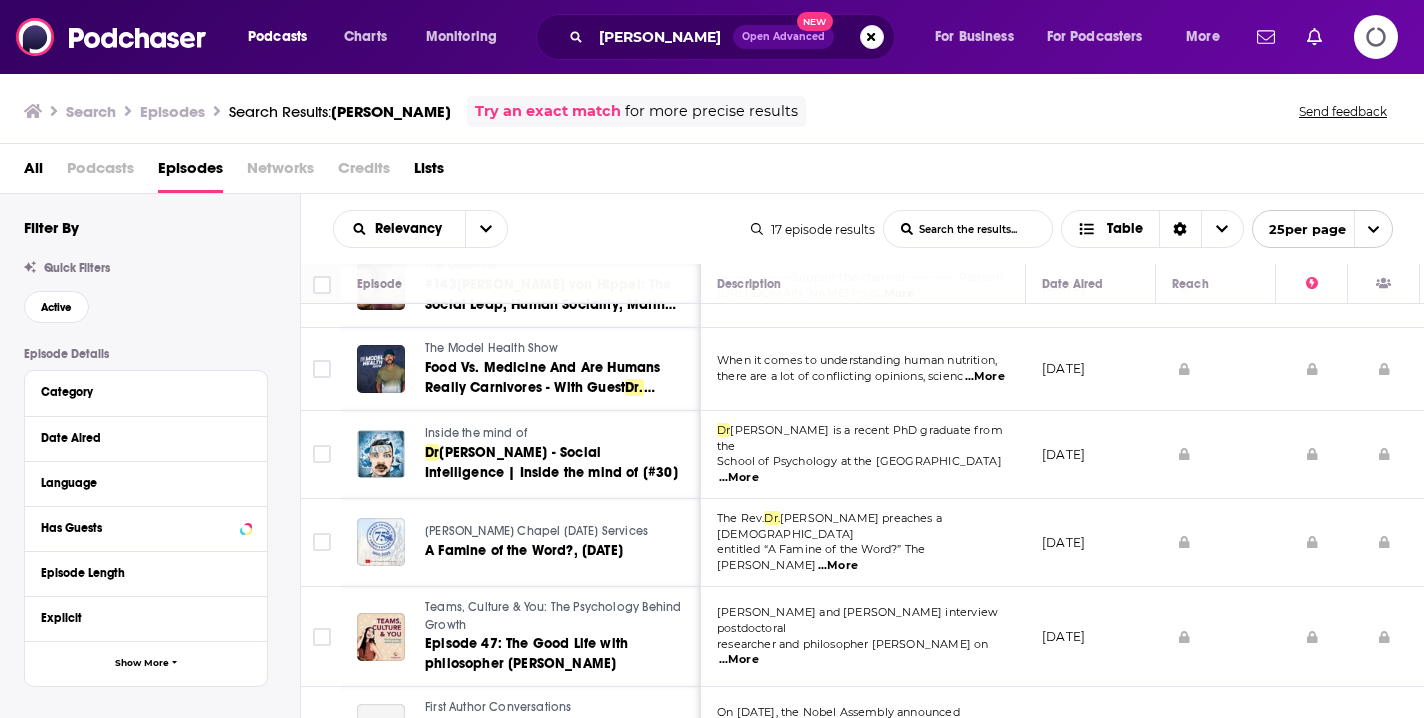 scroll, scrollTop: 764, scrollLeft: 0, axis: vertical 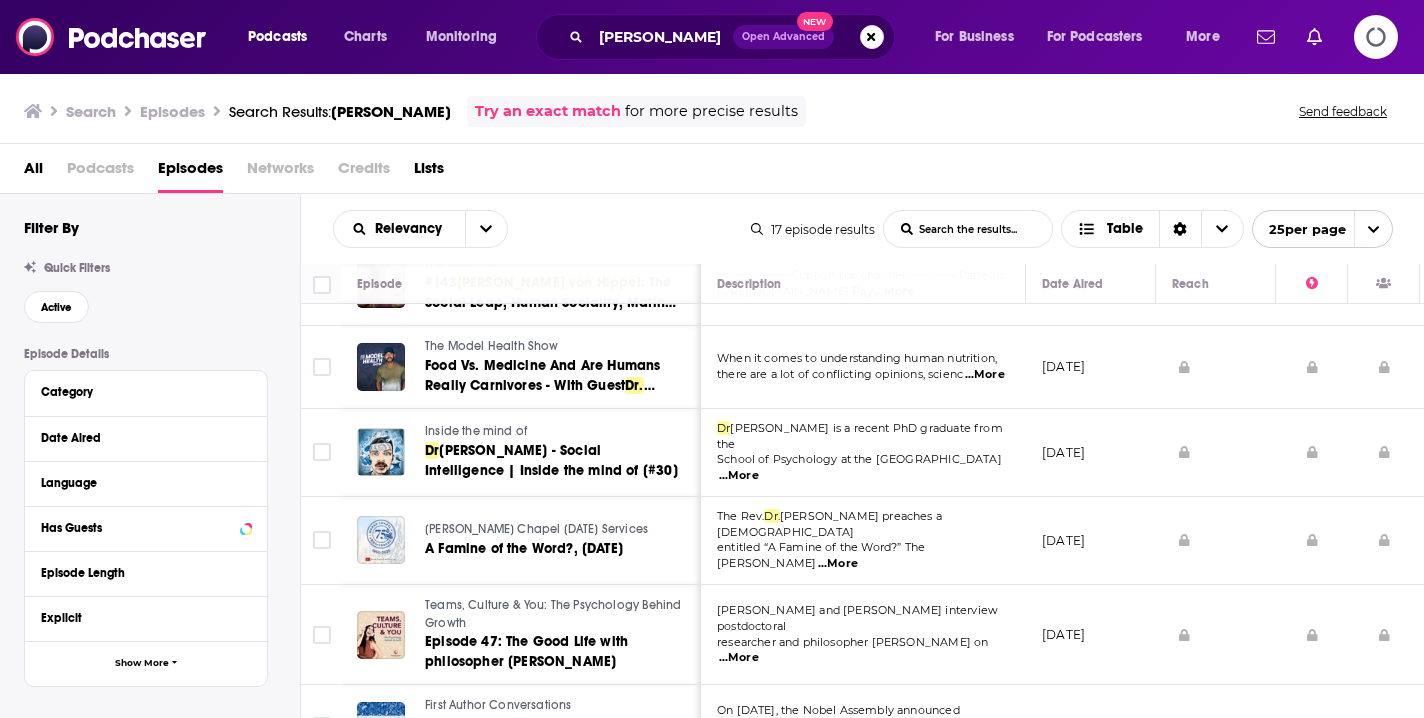 click on "[DATE]" at bounding box center (1091, 541) 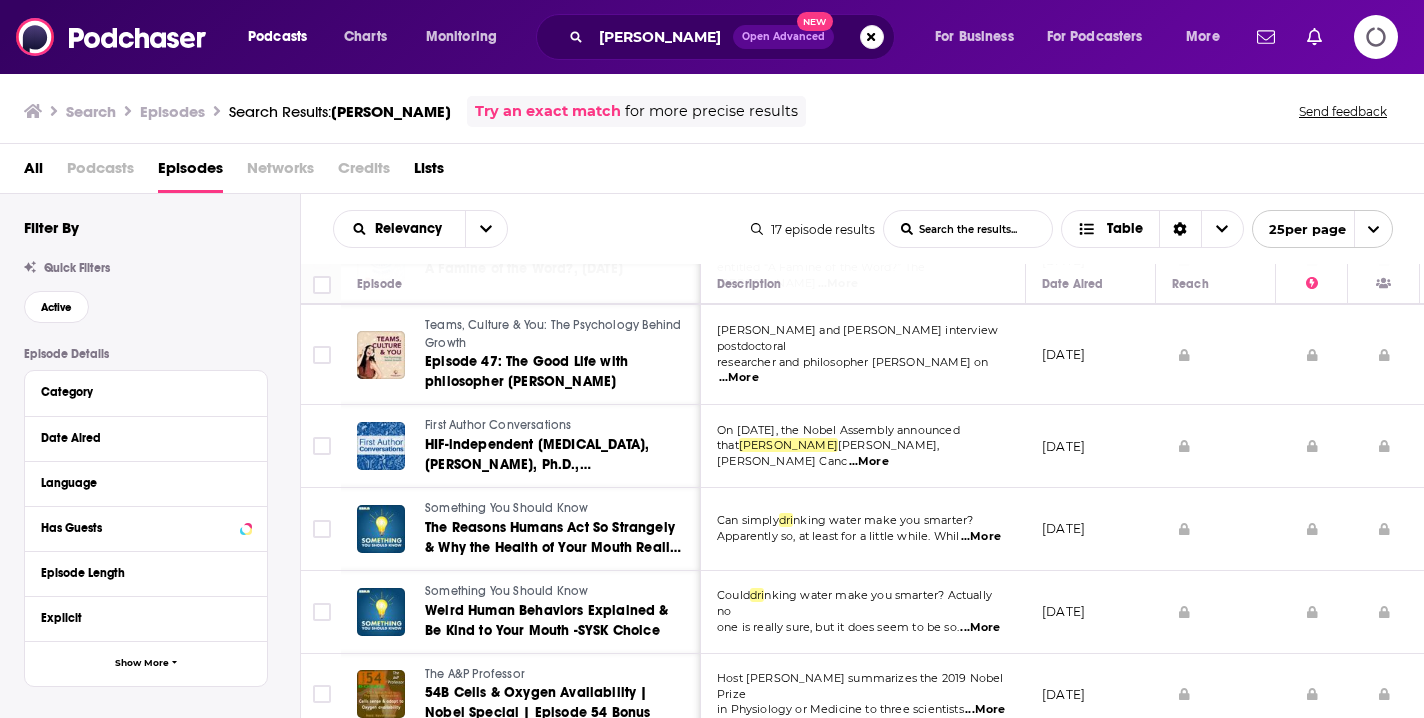 scroll, scrollTop: 1042, scrollLeft: 0, axis: vertical 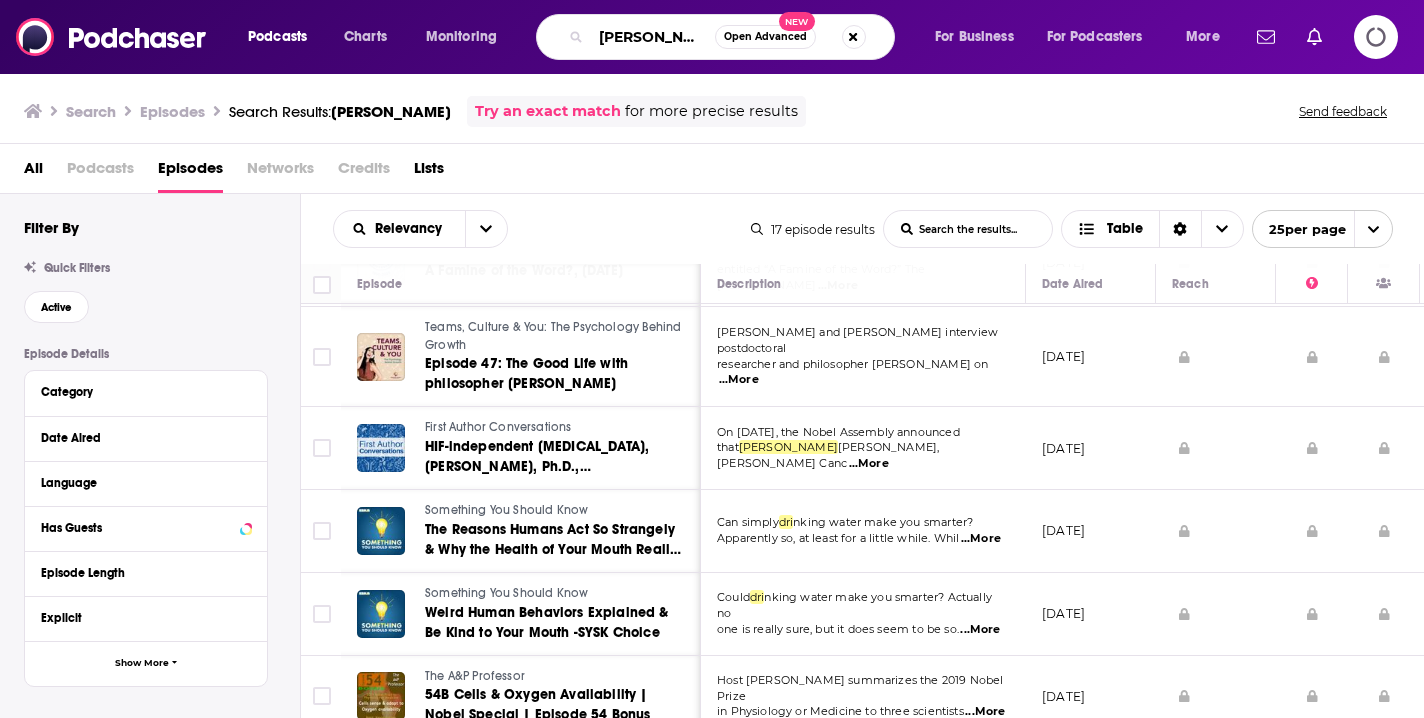click on "[PERSON_NAME]" at bounding box center [653, 37] 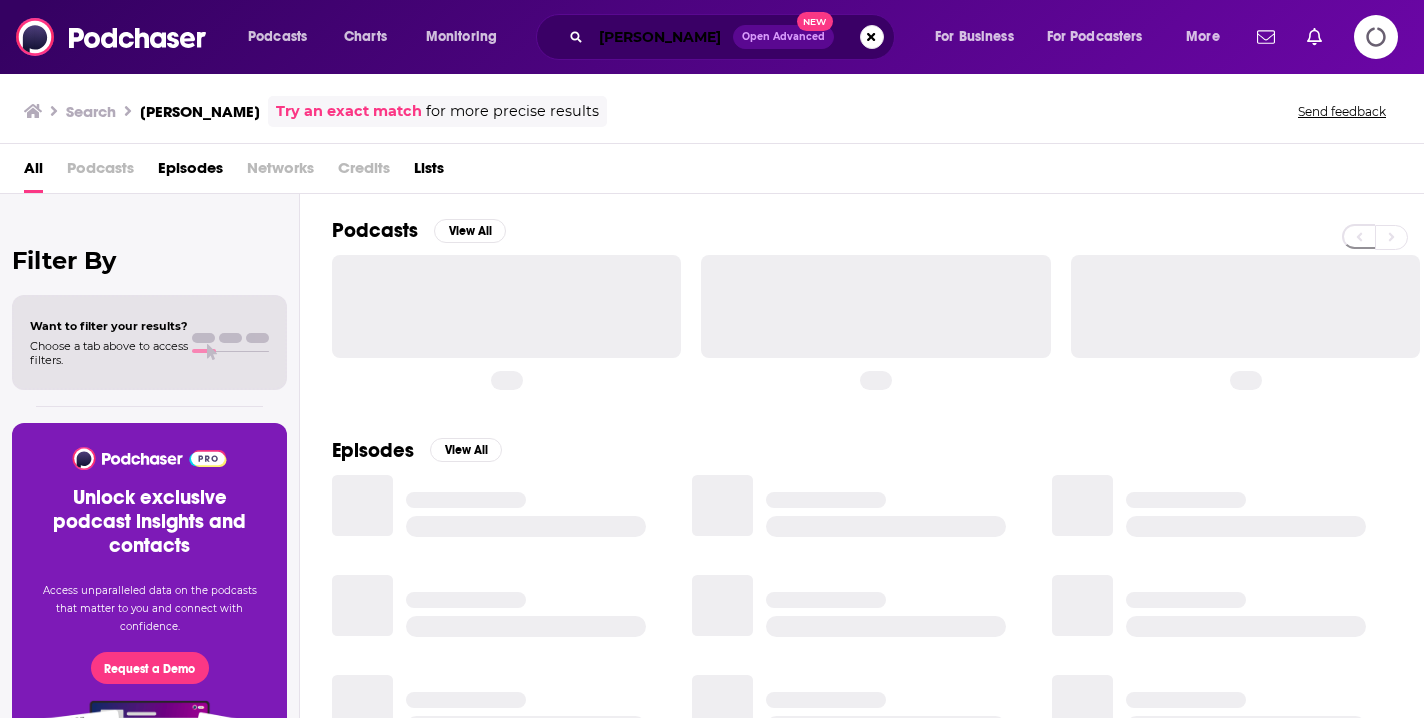 click on "[PERSON_NAME]" at bounding box center (662, 37) 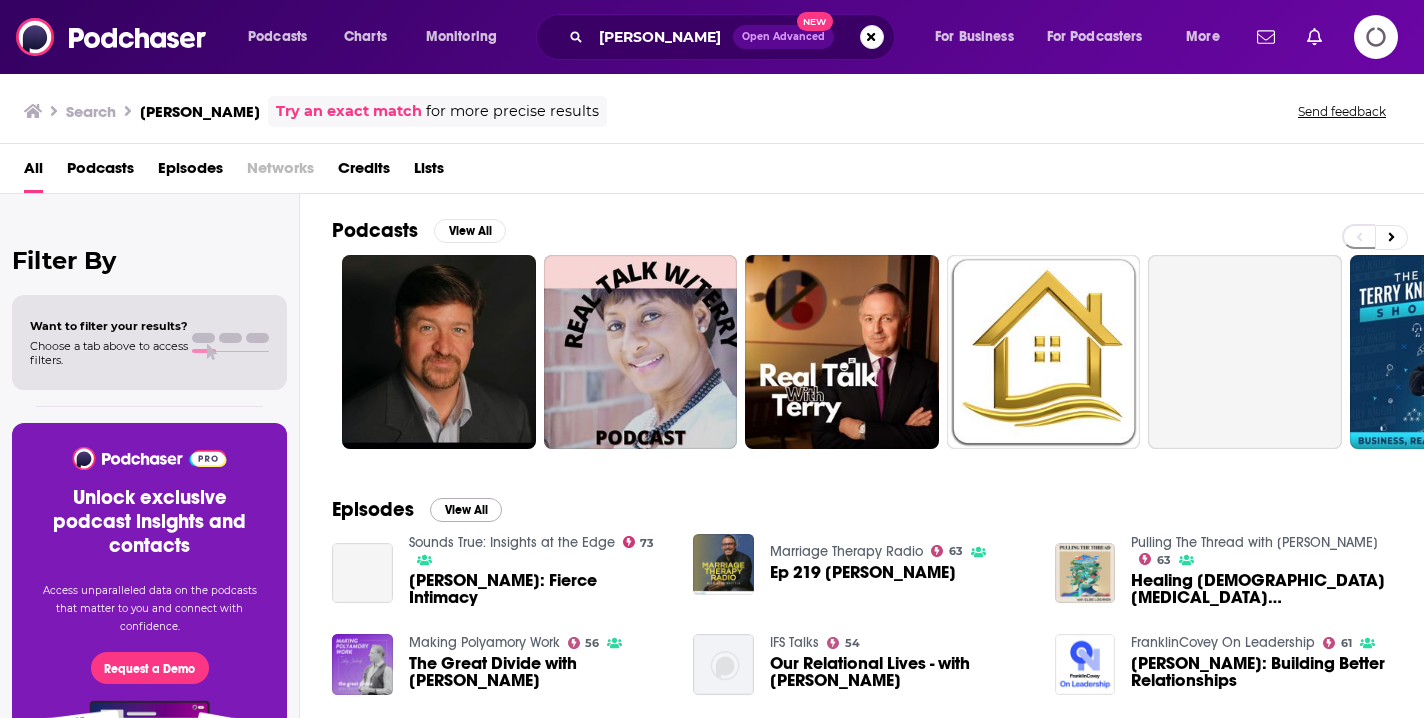 click on "View All" at bounding box center [466, 510] 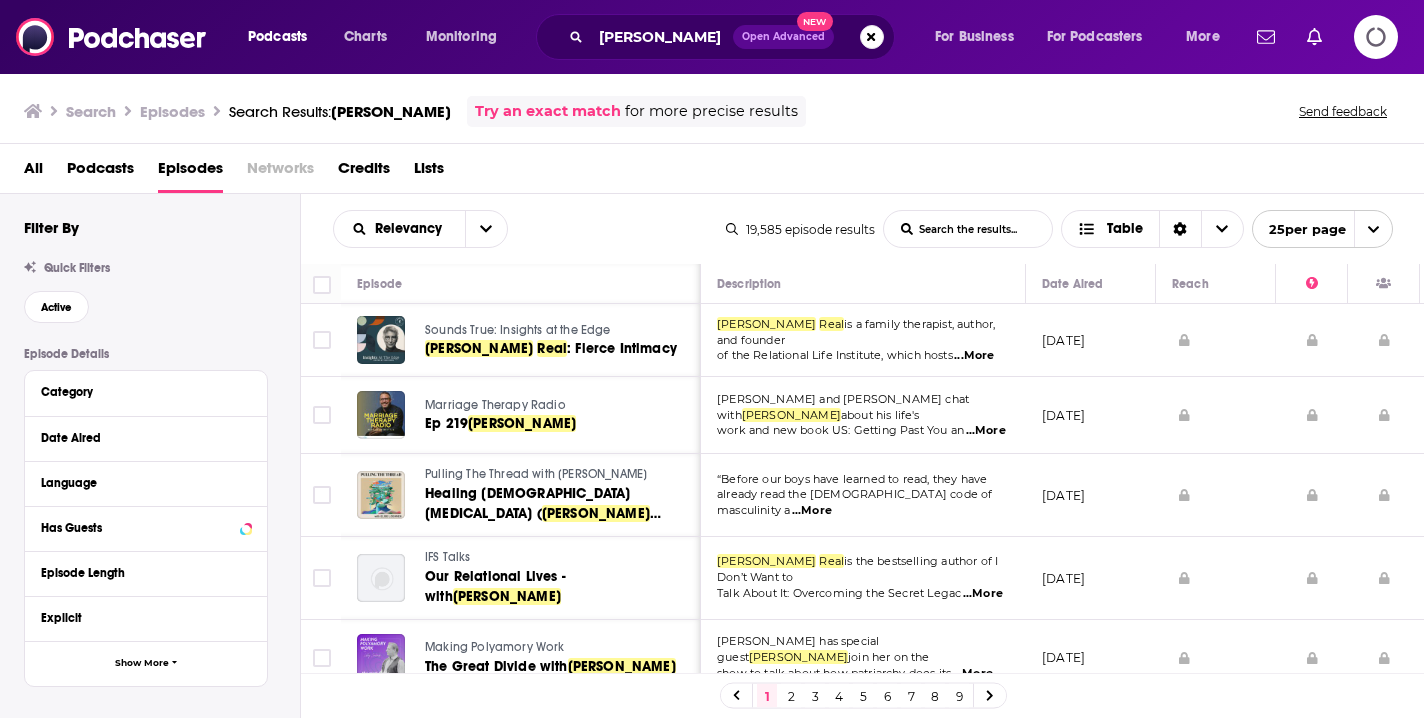 click on "[DATE]" at bounding box center (1091, 415) 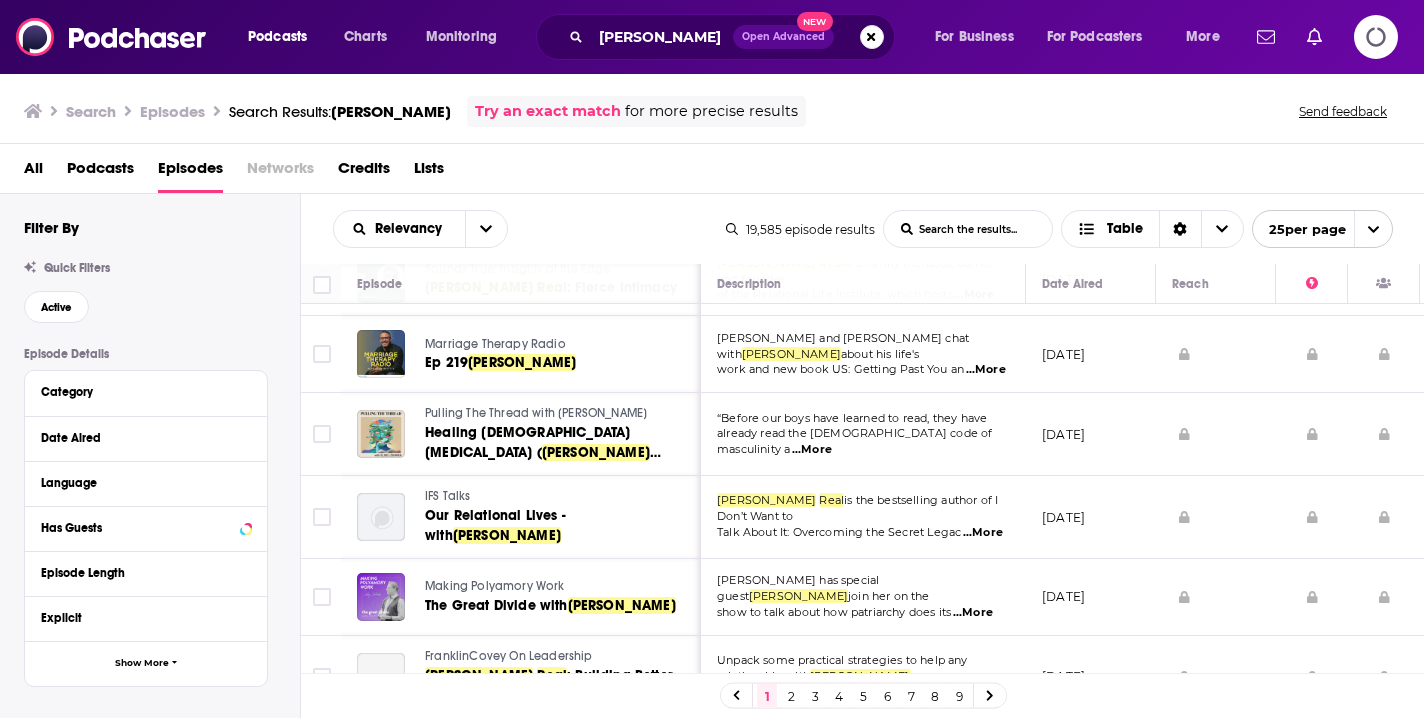 scroll, scrollTop: 64, scrollLeft: 0, axis: vertical 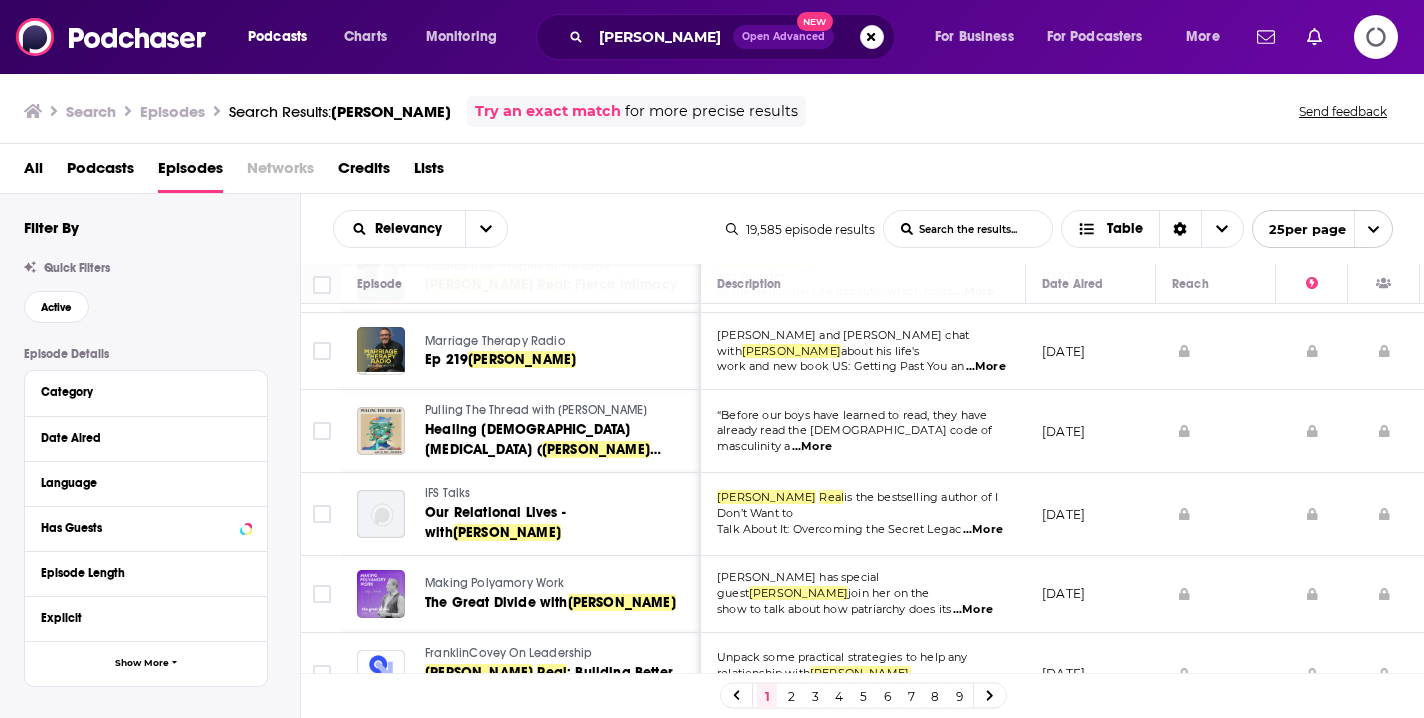 click on "[DATE]" at bounding box center (1091, 514) 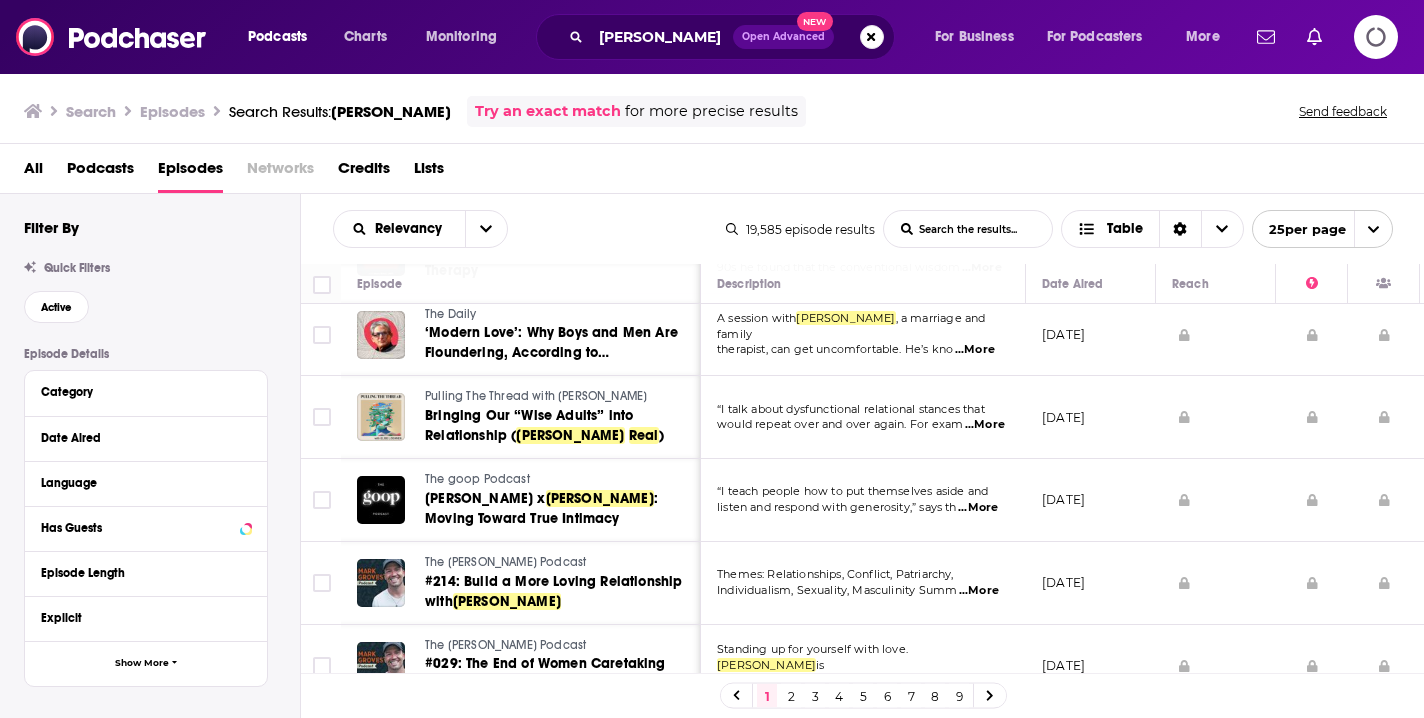 scroll, scrollTop: 1616, scrollLeft: 0, axis: vertical 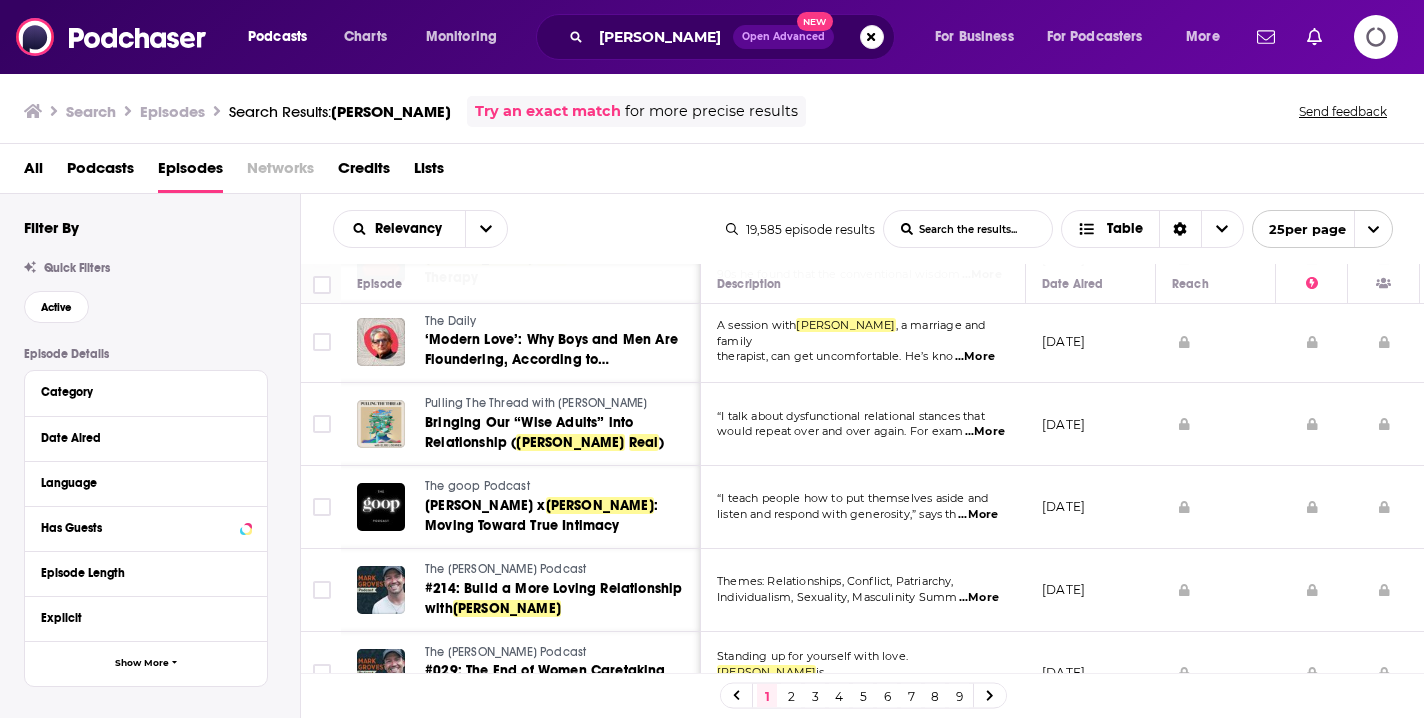 click on "2" at bounding box center [791, 696] 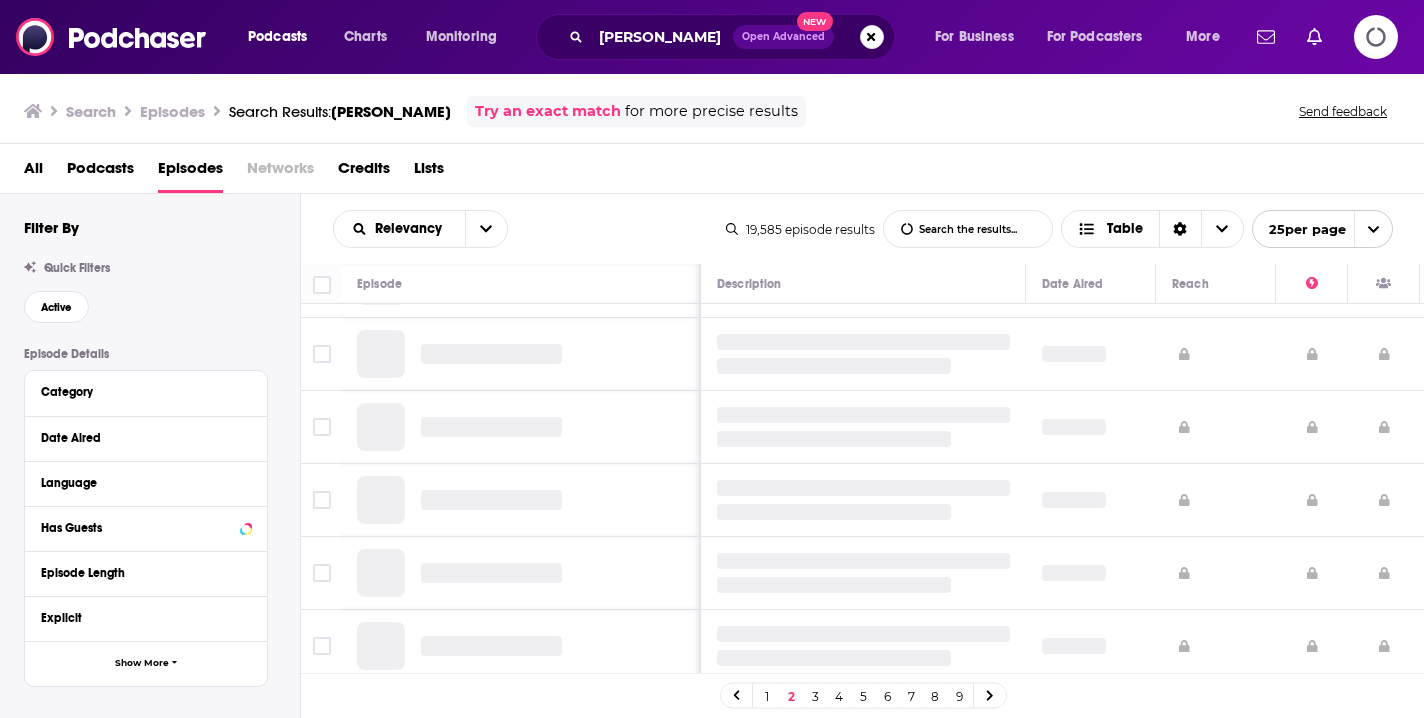scroll, scrollTop: 0, scrollLeft: 0, axis: both 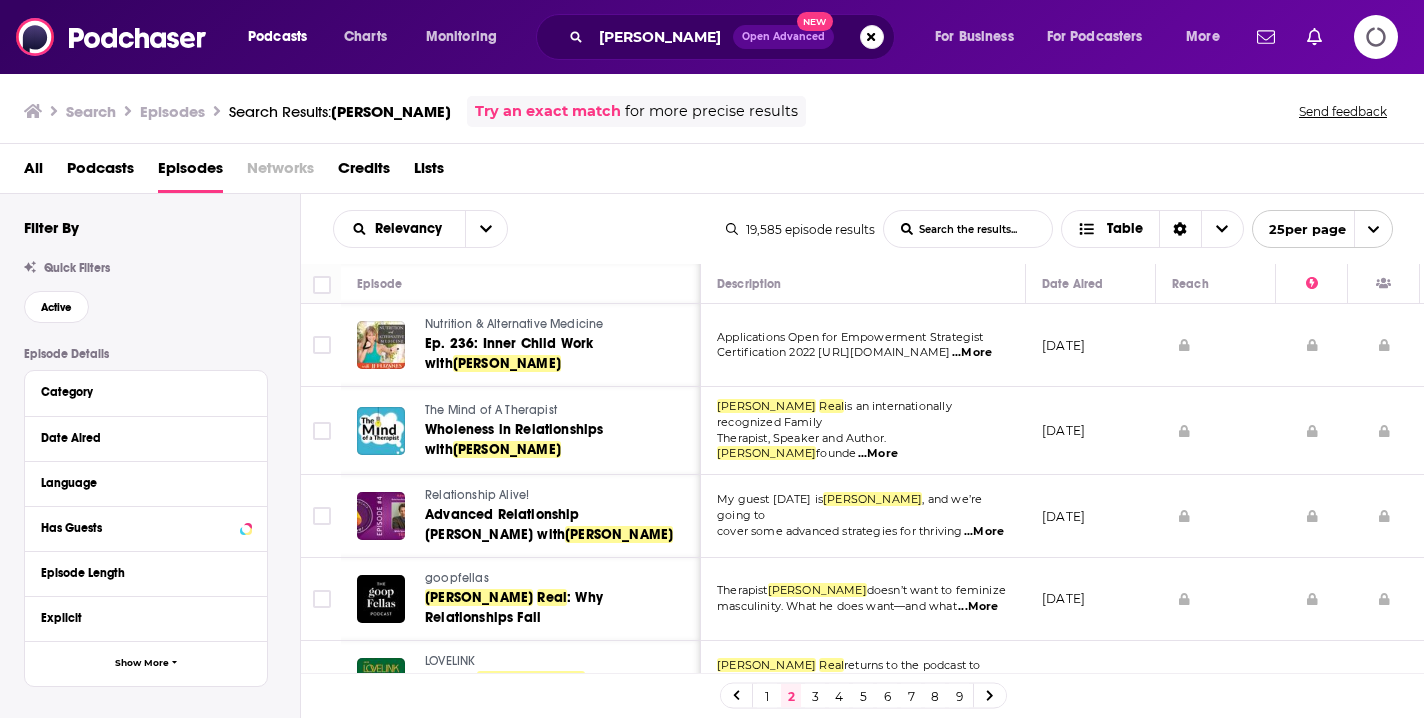 click on "[DATE]" at bounding box center [1091, 345] 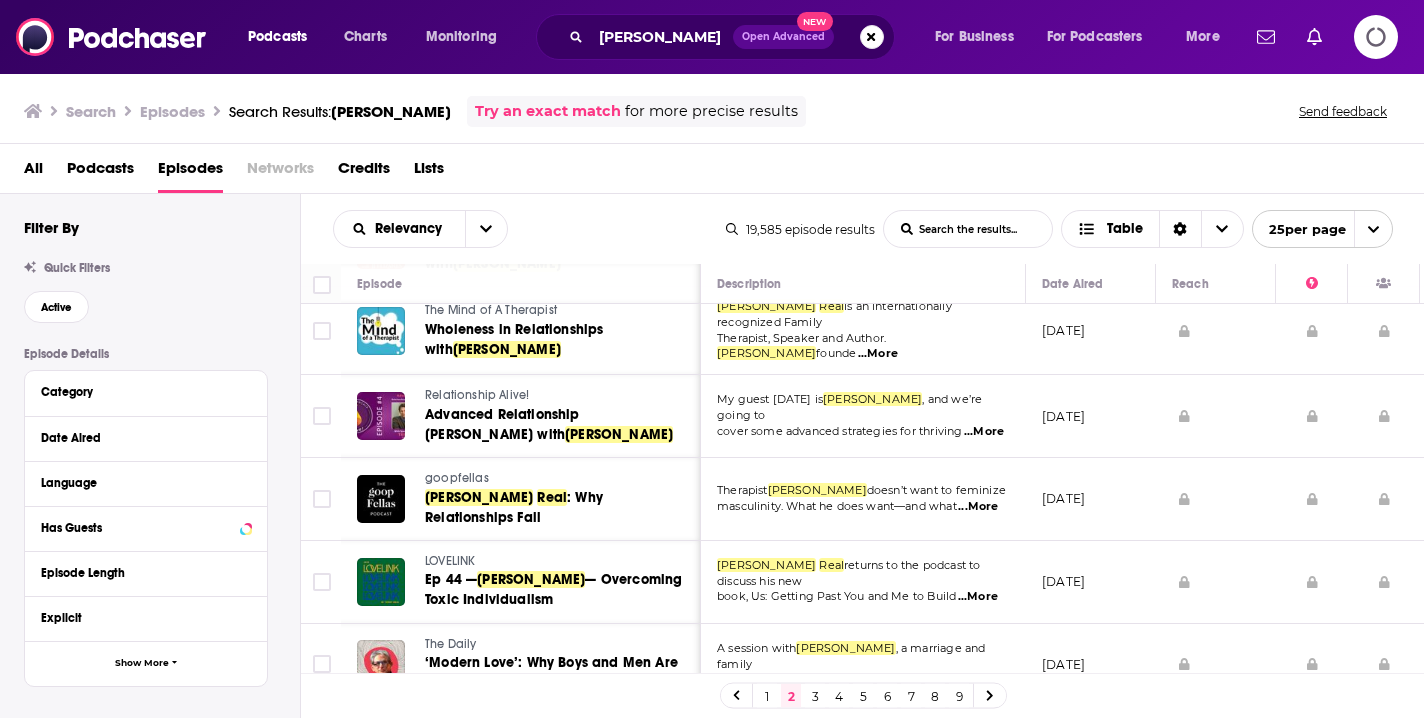 scroll, scrollTop: 140, scrollLeft: 0, axis: vertical 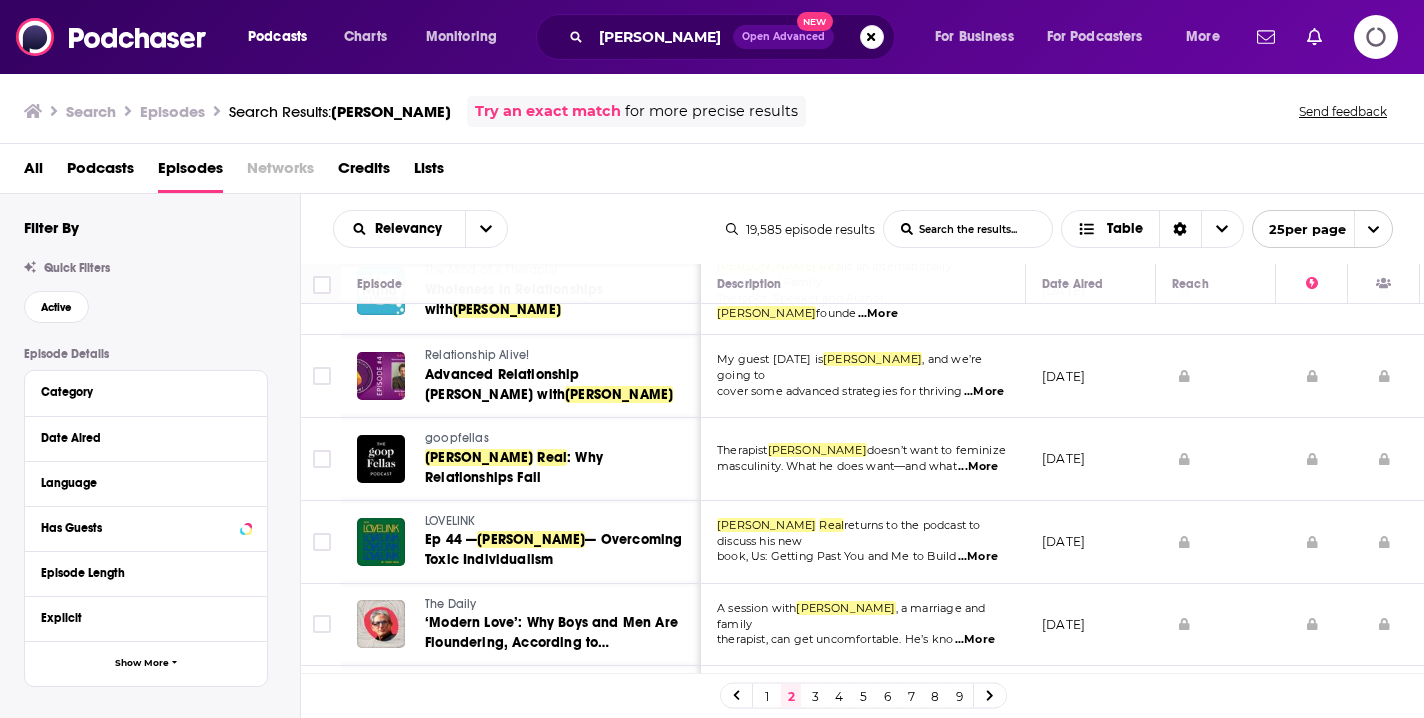 click on "[DATE]" at bounding box center [1091, 542] 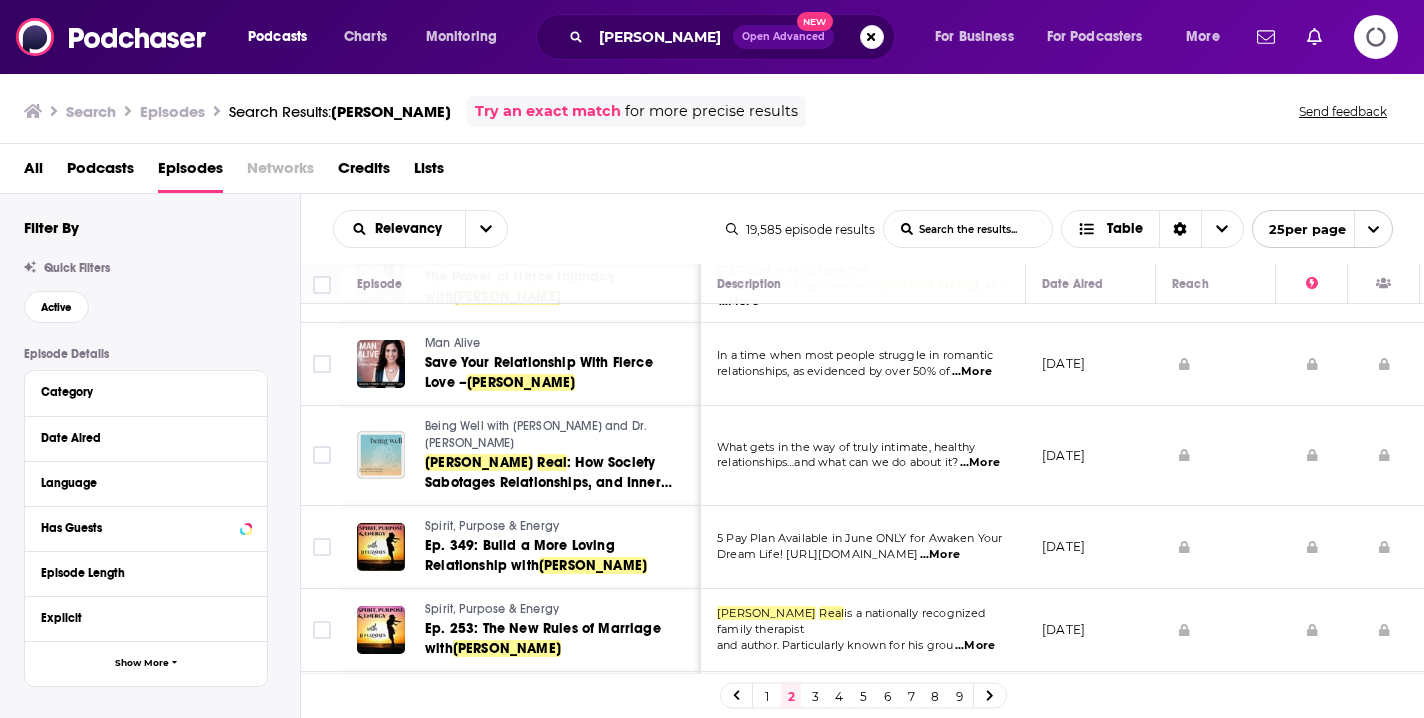 scroll, scrollTop: 839, scrollLeft: 0, axis: vertical 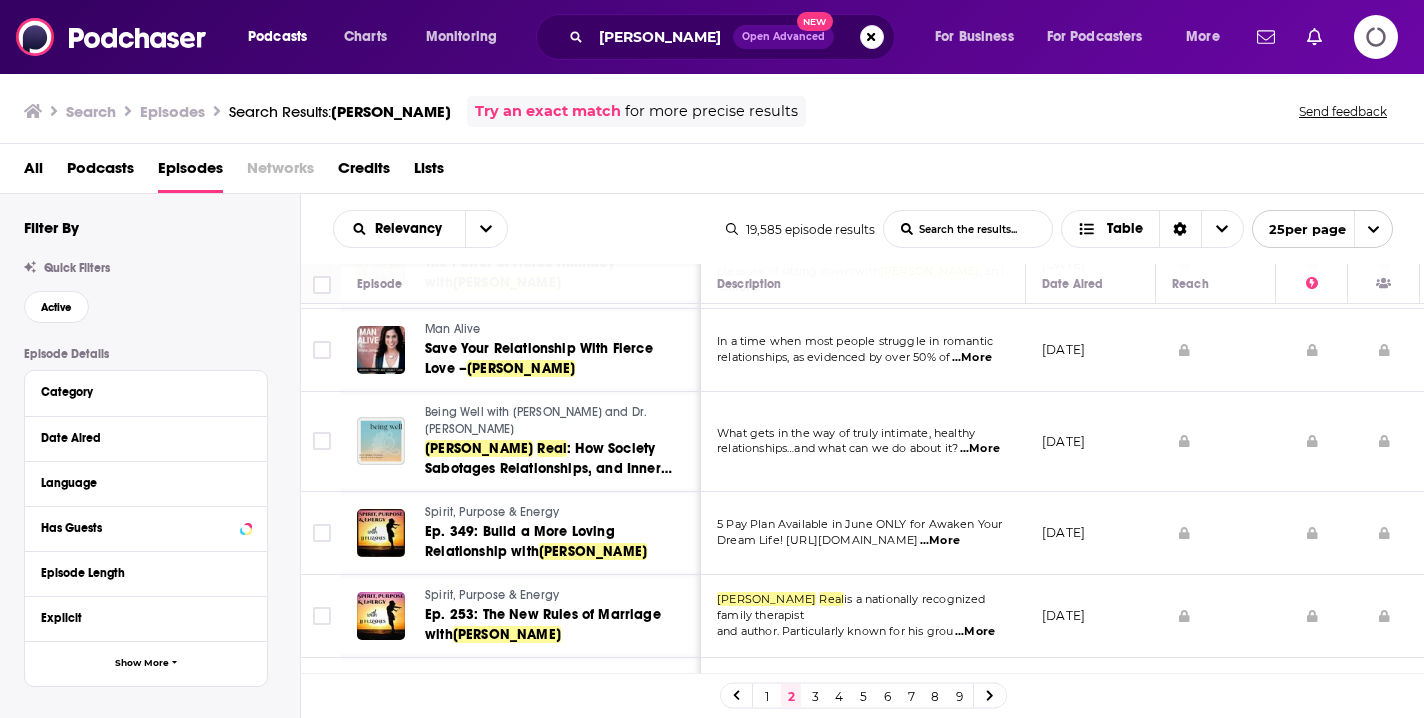 click on "[DATE]" at bounding box center (1091, 616) 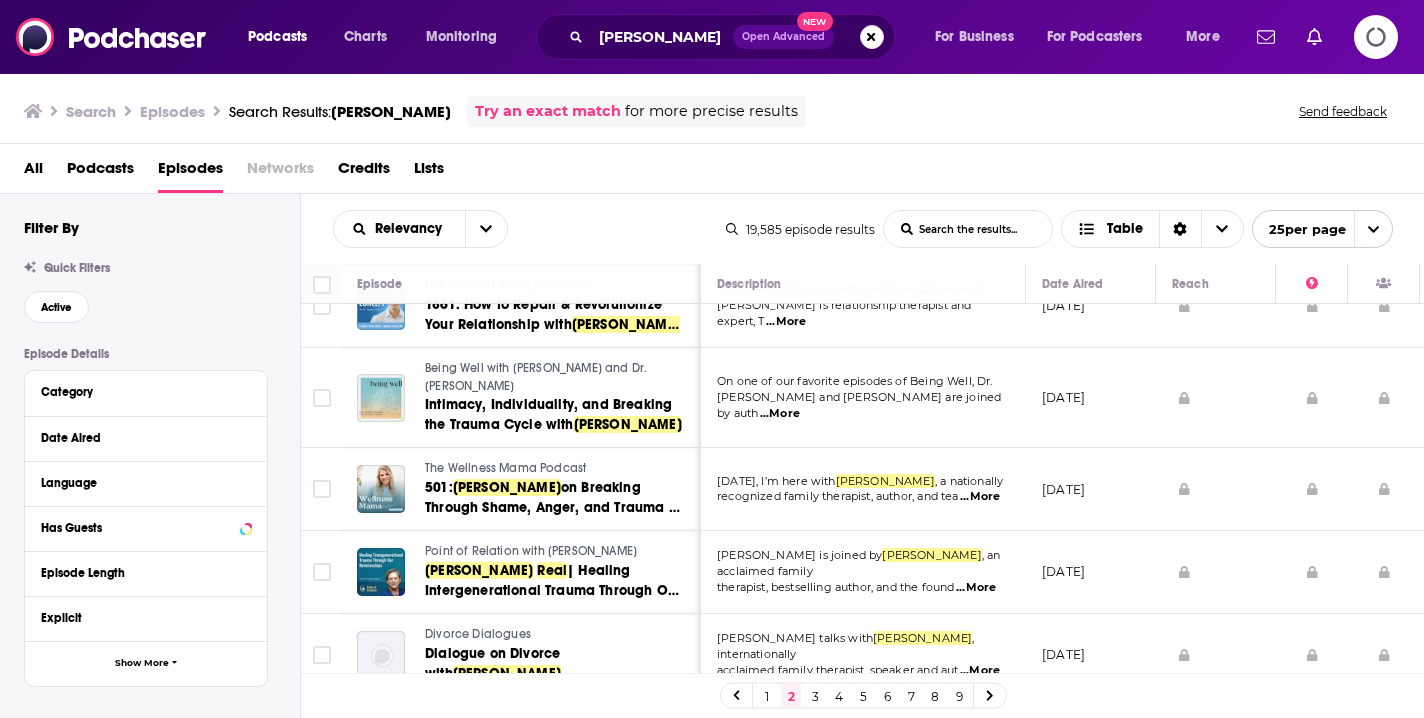 scroll, scrollTop: 1403, scrollLeft: 0, axis: vertical 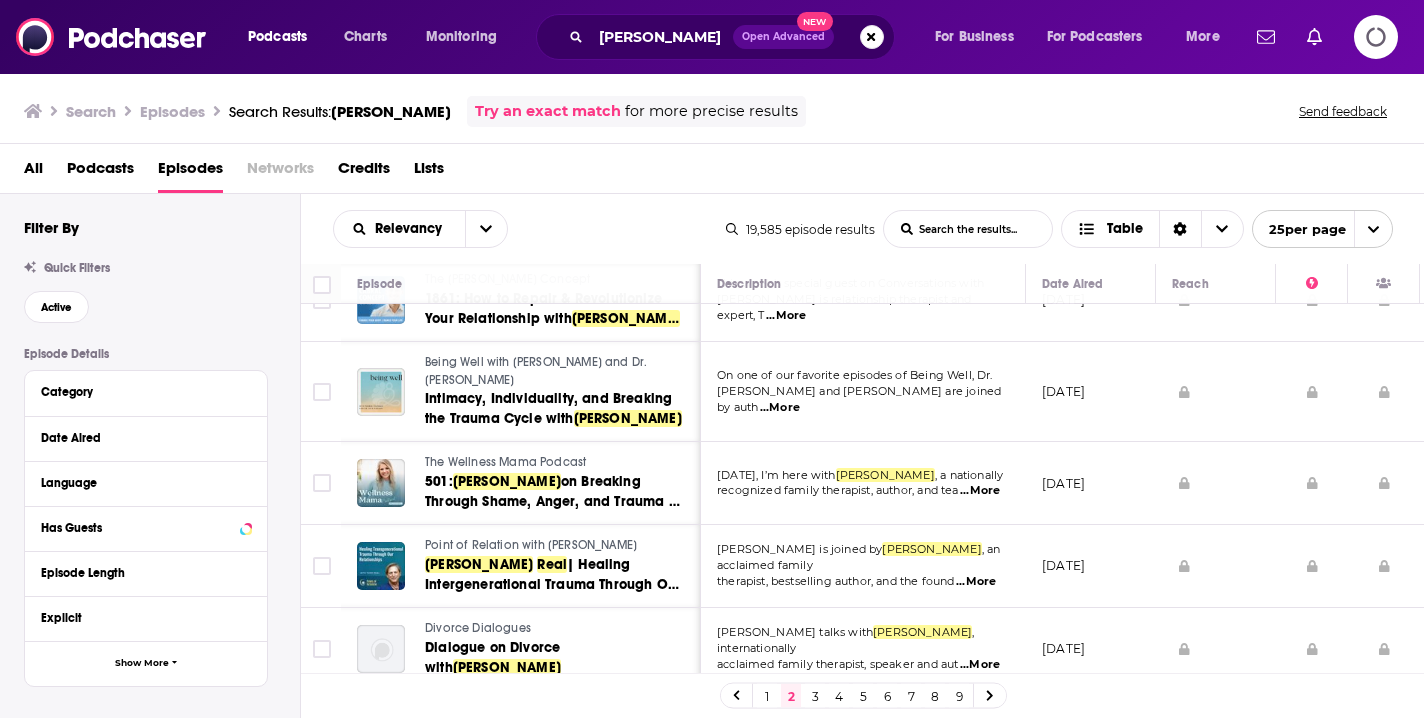 click on "[DATE]" at bounding box center (1091, 566) 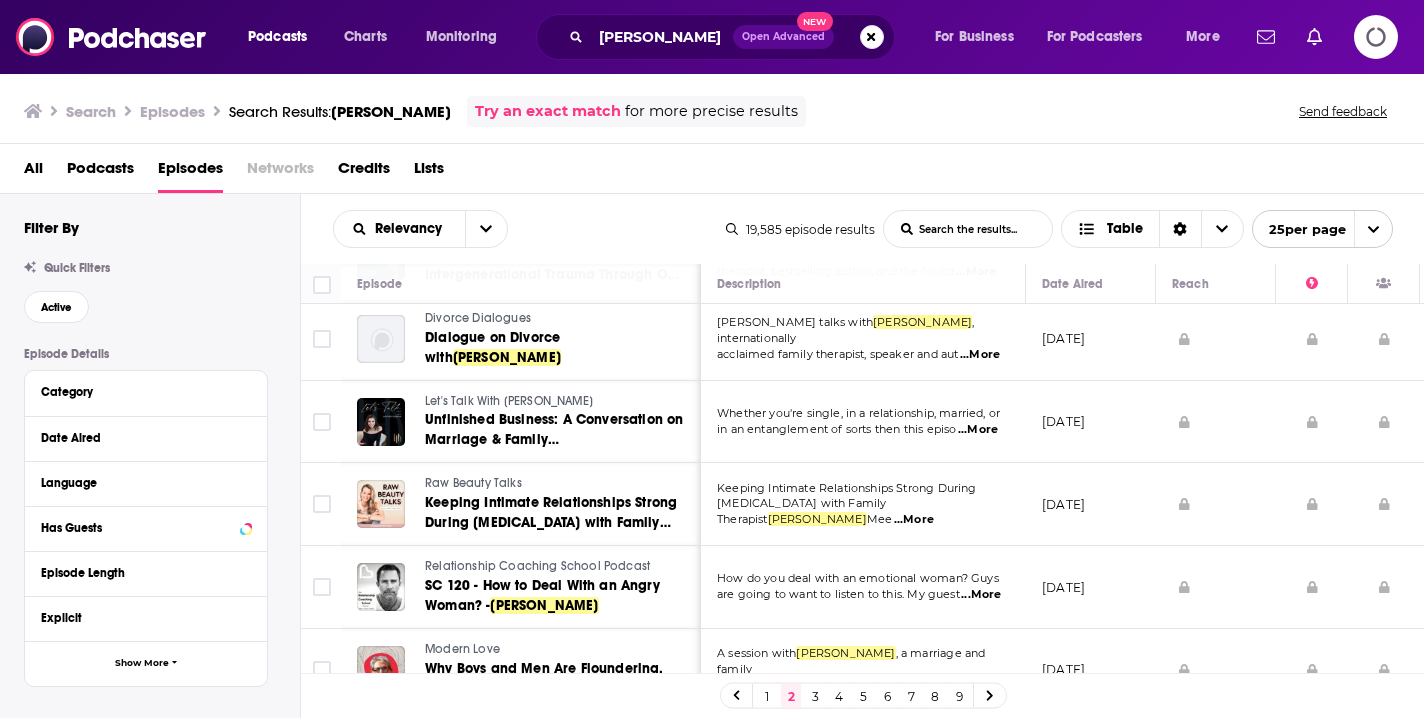 scroll, scrollTop: 1712, scrollLeft: 0, axis: vertical 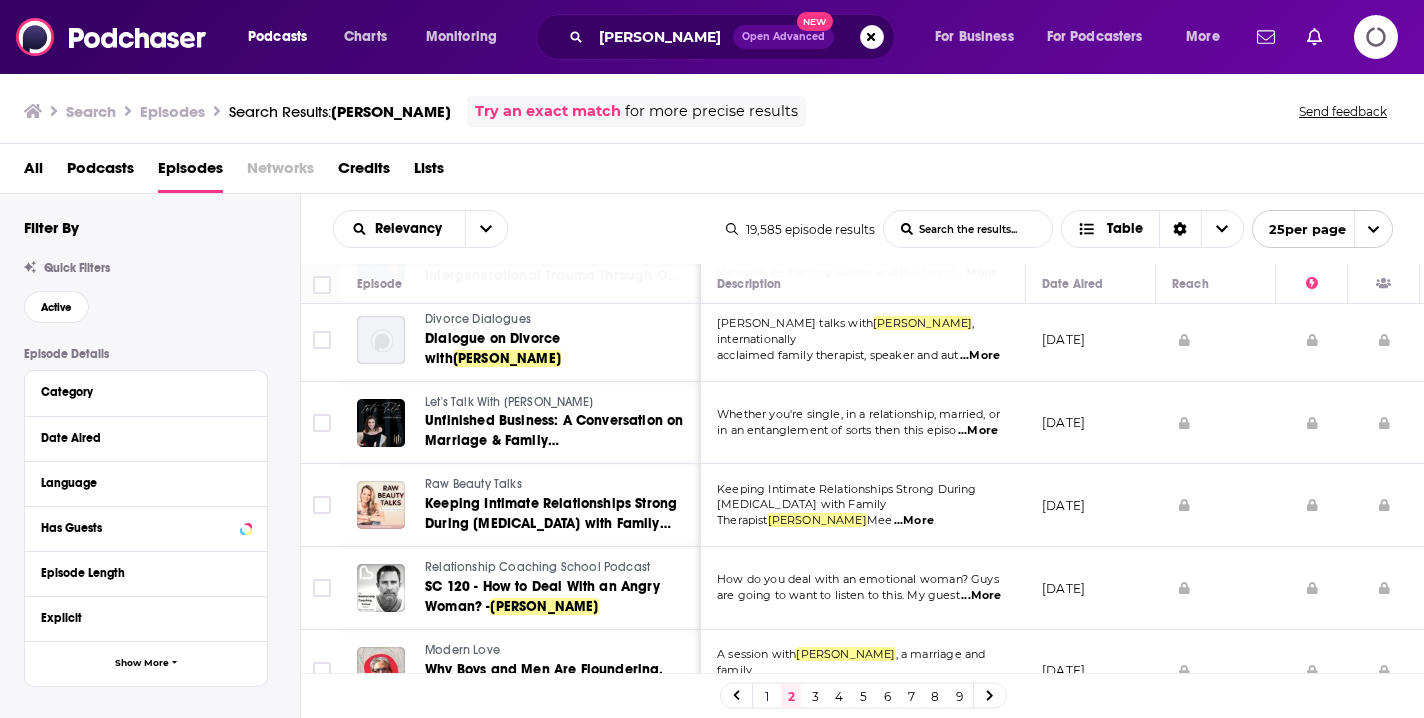 click on "3" at bounding box center (815, 696) 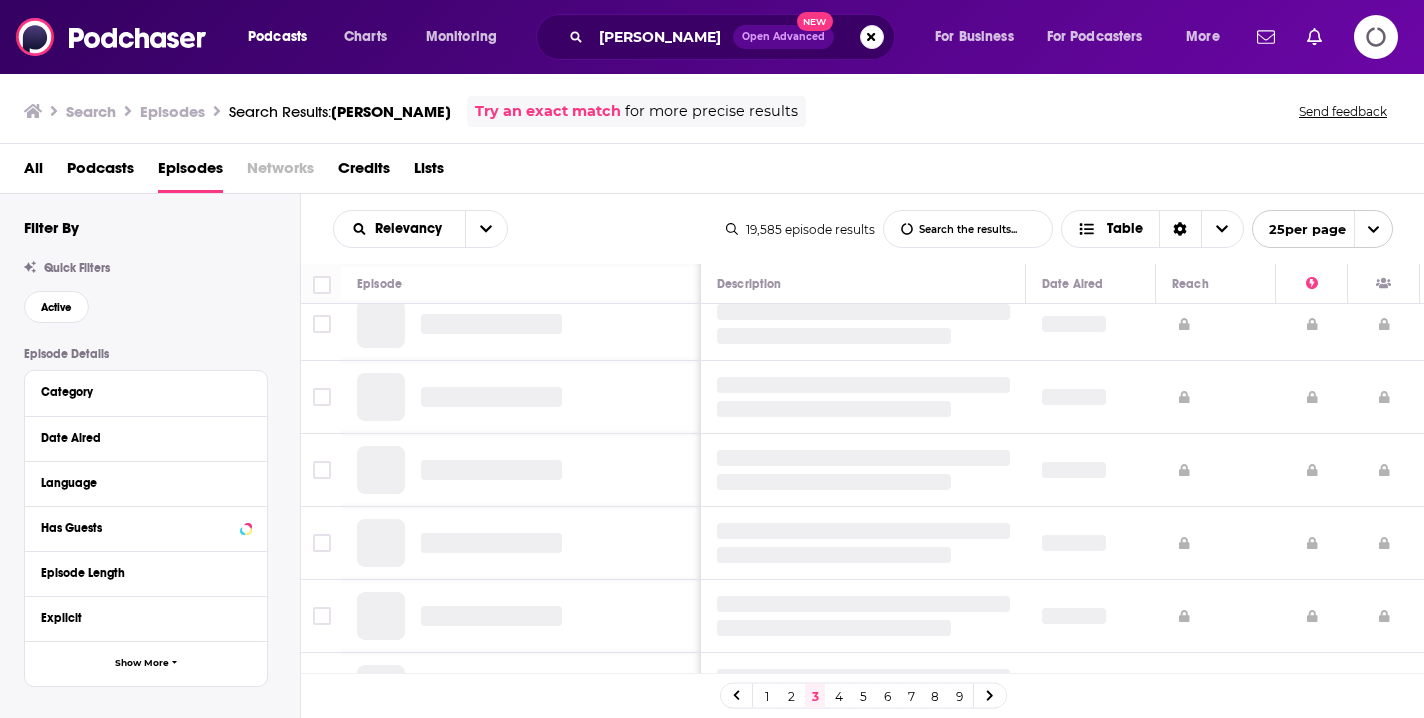 scroll, scrollTop: 0, scrollLeft: 0, axis: both 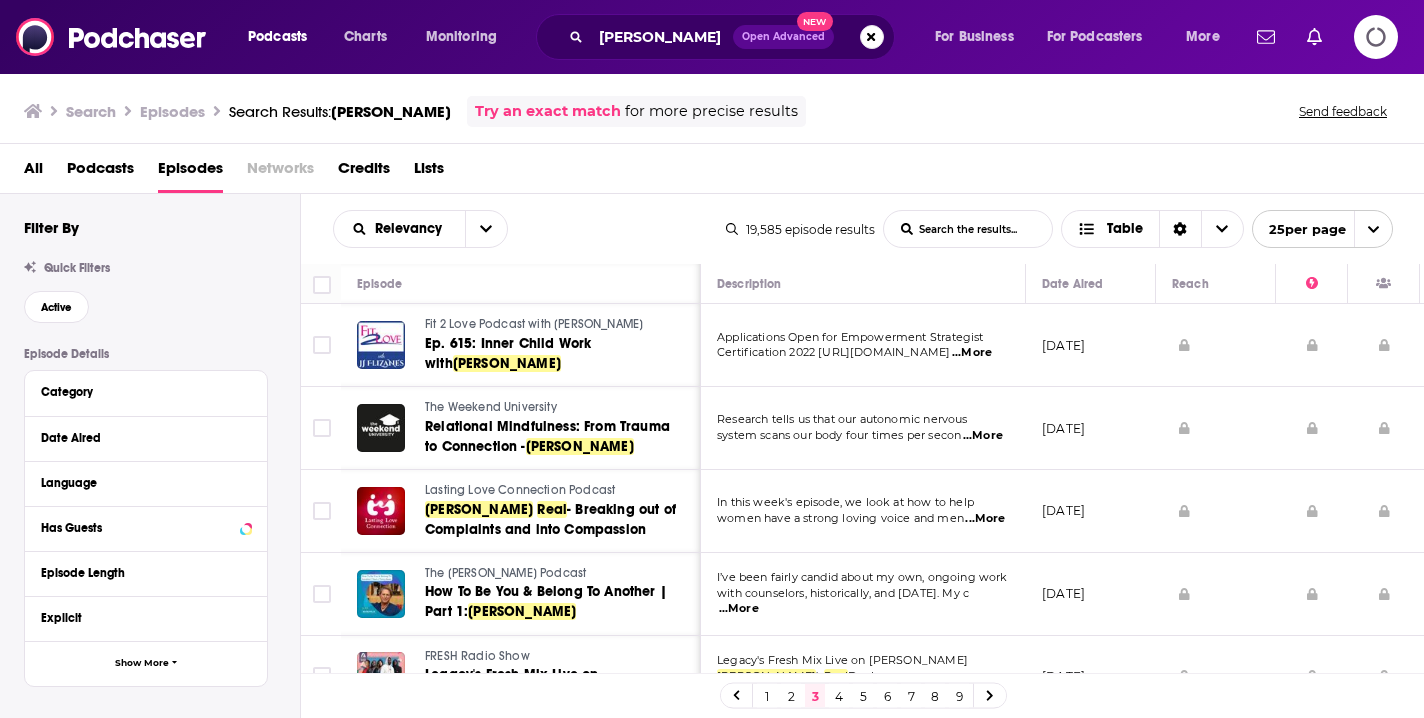 click on "[DATE]" at bounding box center [1091, 428] 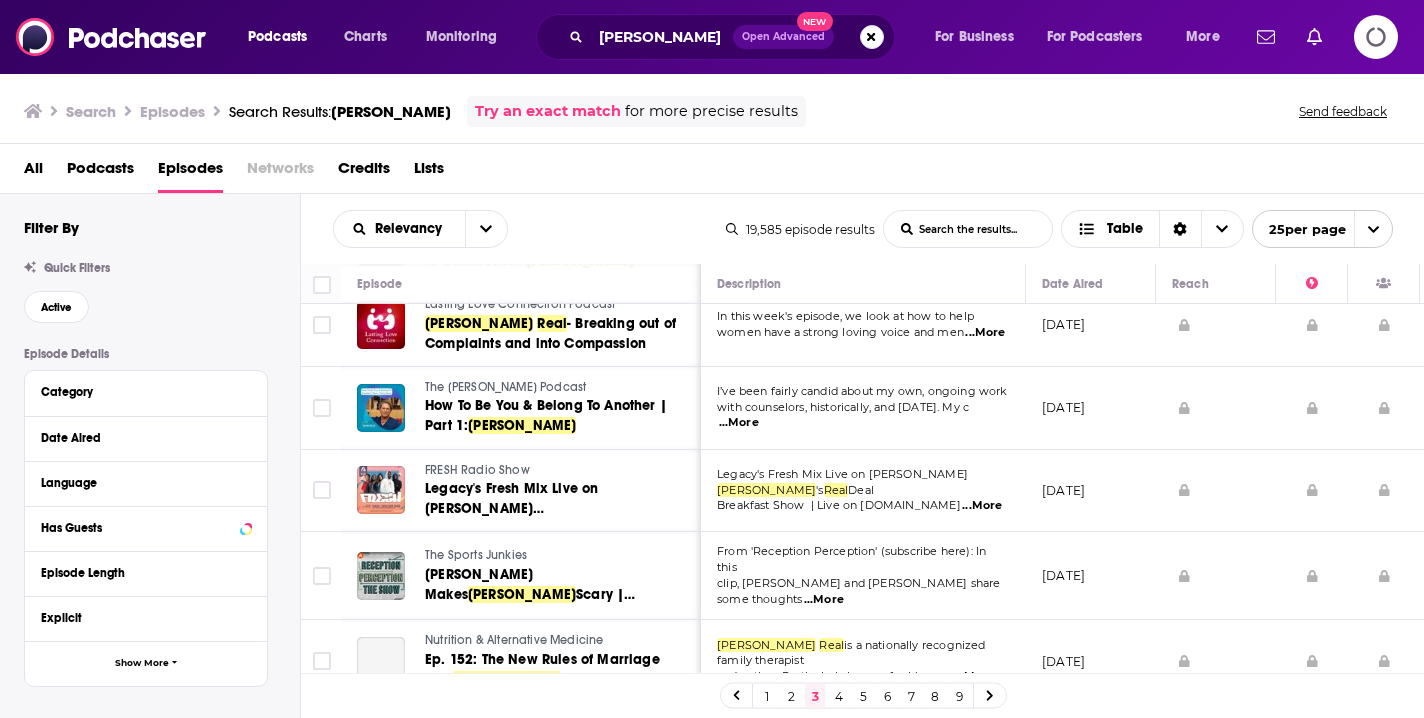 scroll, scrollTop: 192, scrollLeft: 0, axis: vertical 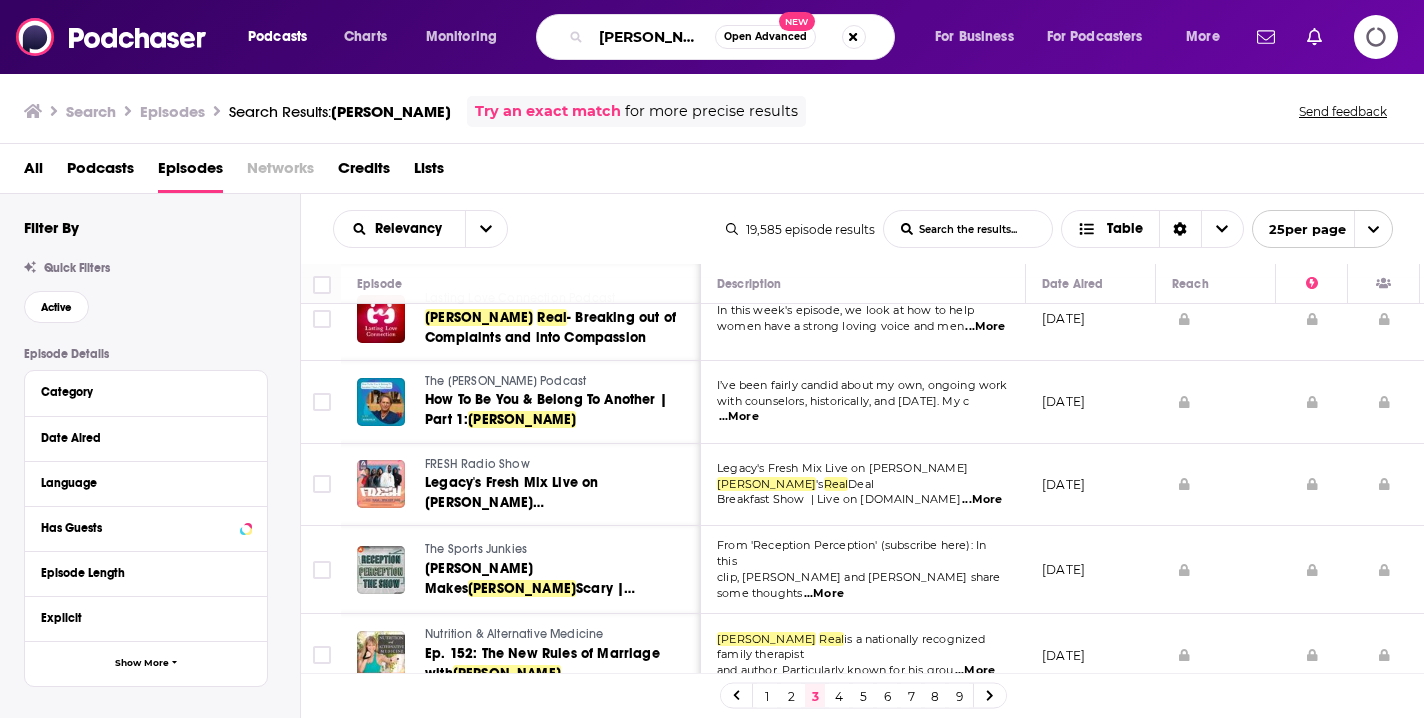 drag, startPoint x: 684, startPoint y: 39, endPoint x: 553, endPoint y: 32, distance: 131.18689 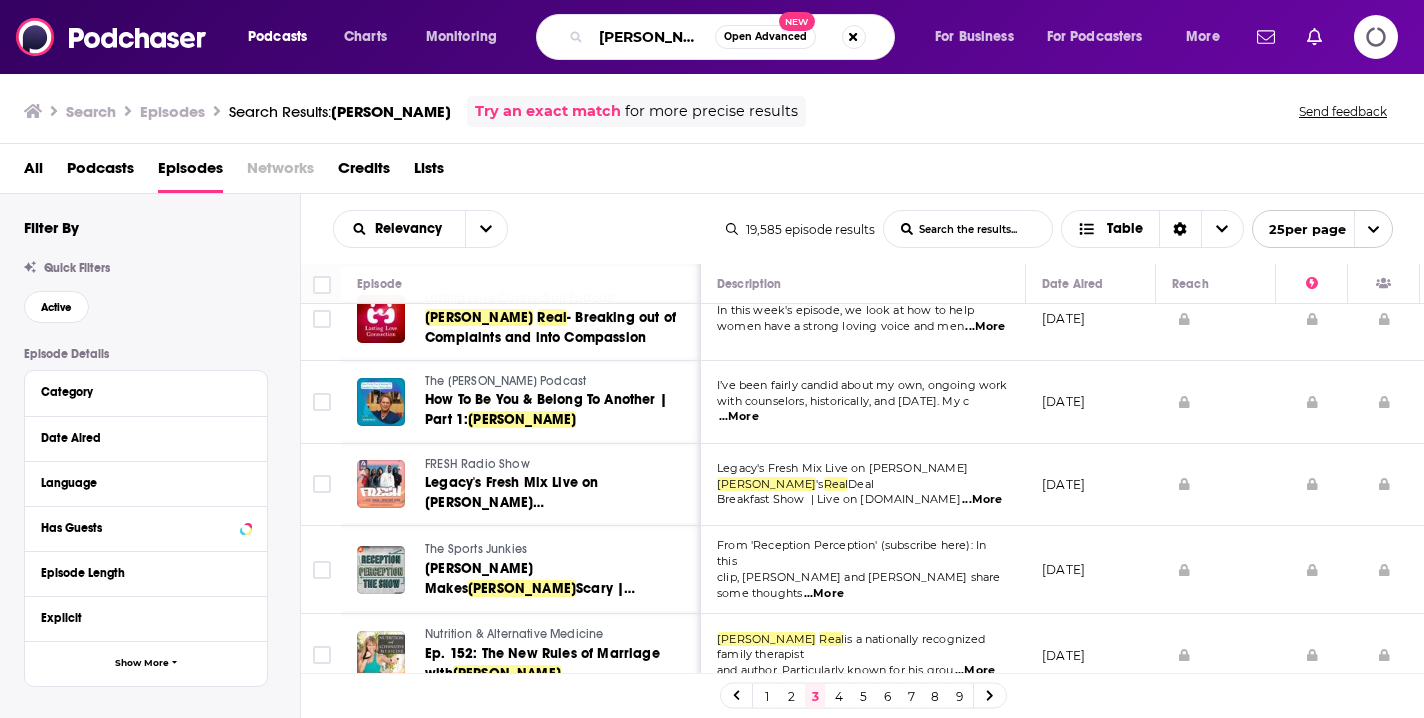 click on "[PERSON_NAME] Open Advanced New" at bounding box center (715, 37) 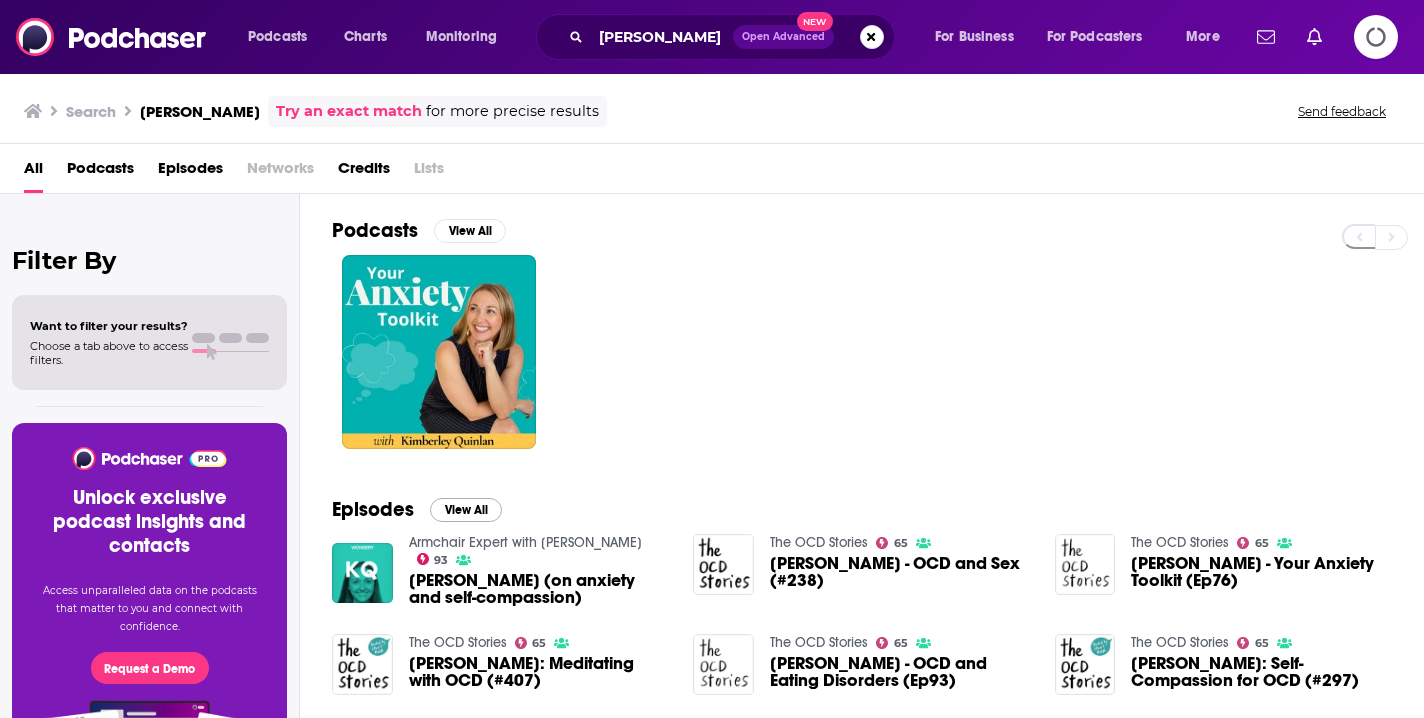 click on "View All" at bounding box center [466, 510] 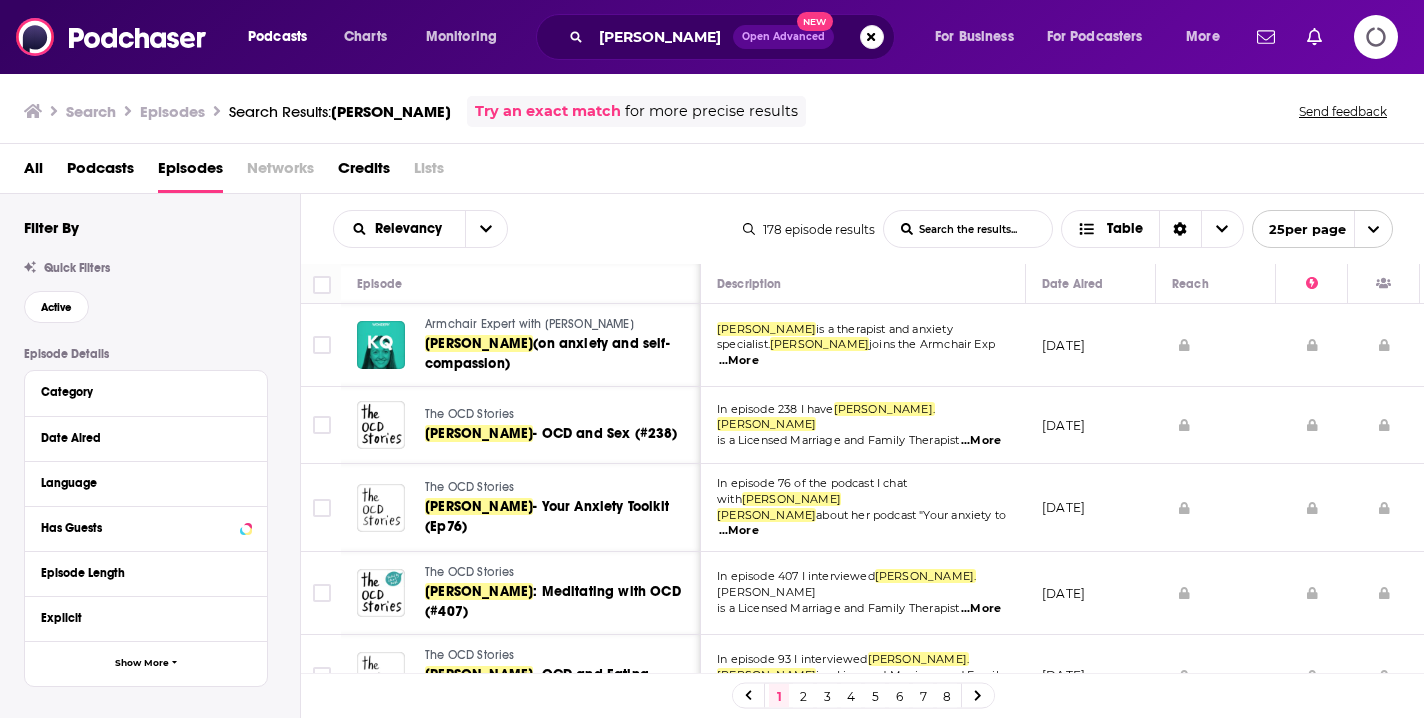 click at bounding box center [1184, 425] 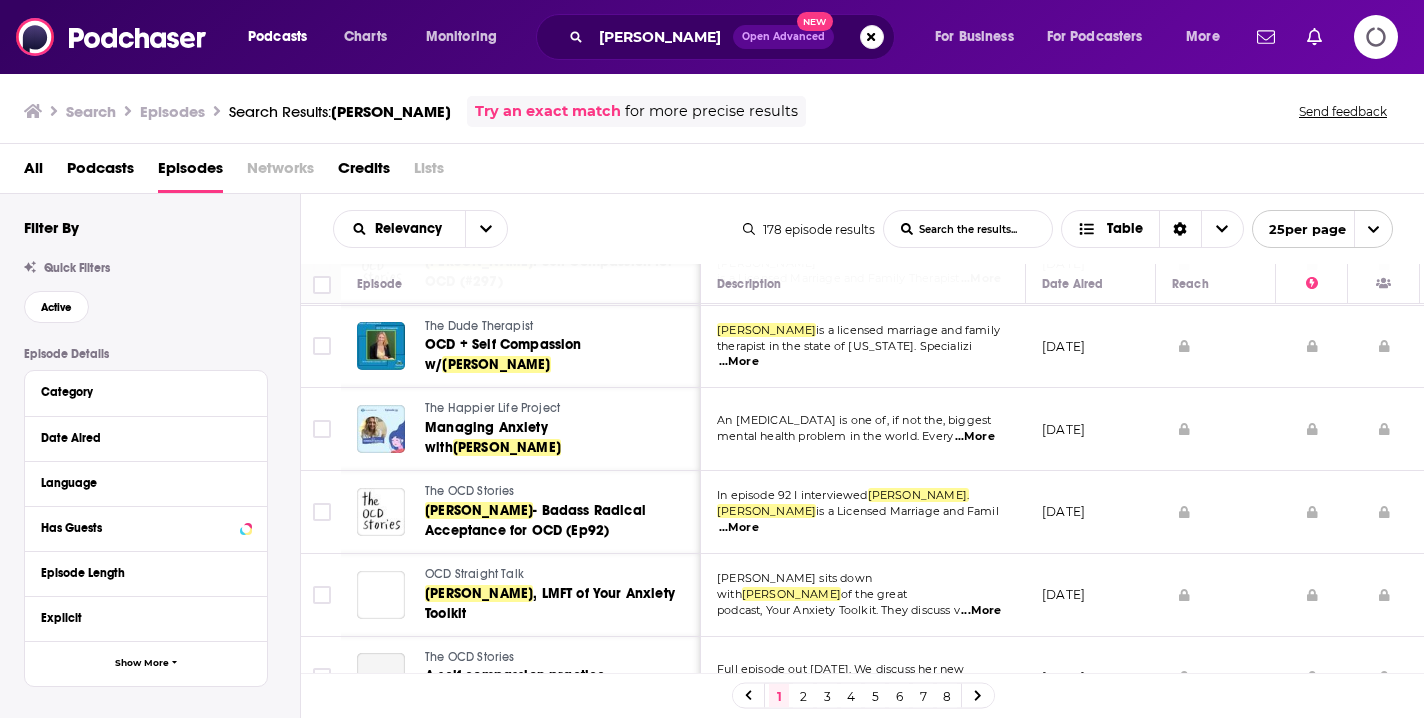 scroll, scrollTop: 496, scrollLeft: 0, axis: vertical 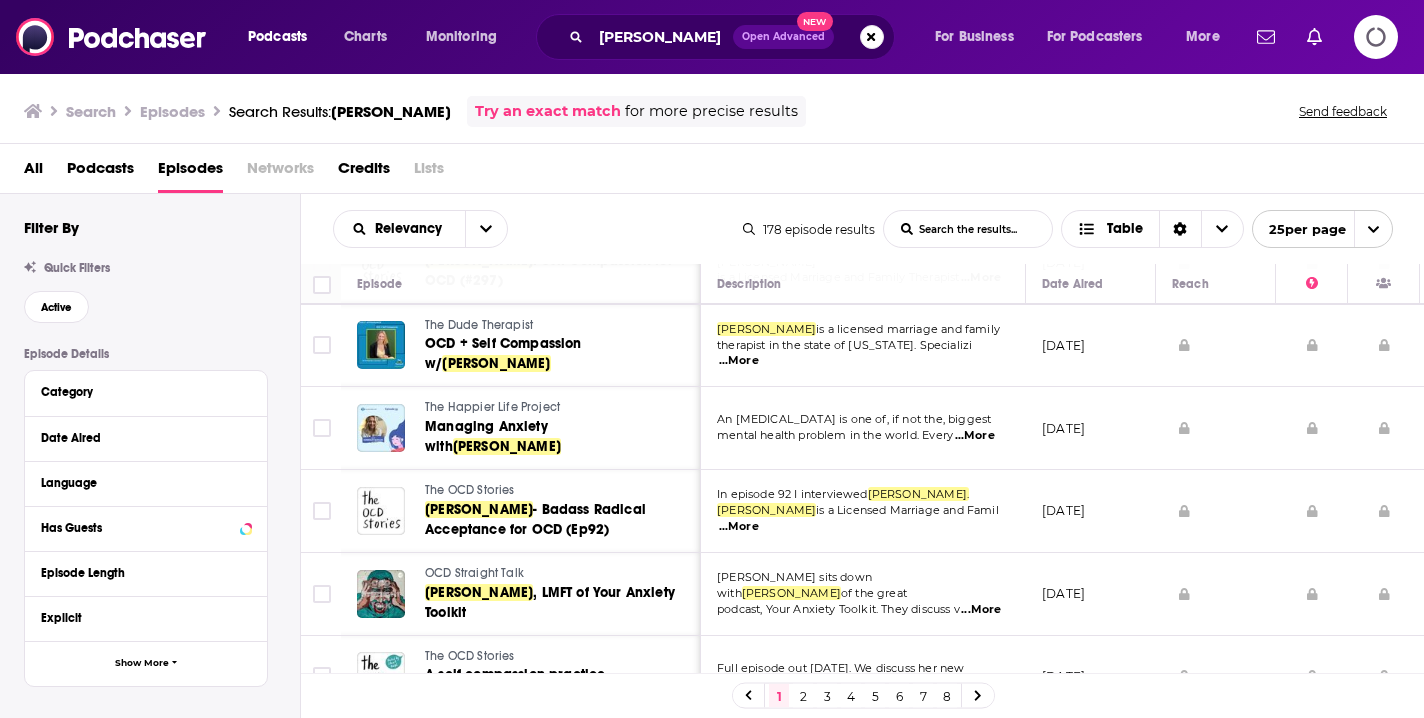 click at bounding box center (1216, 511) 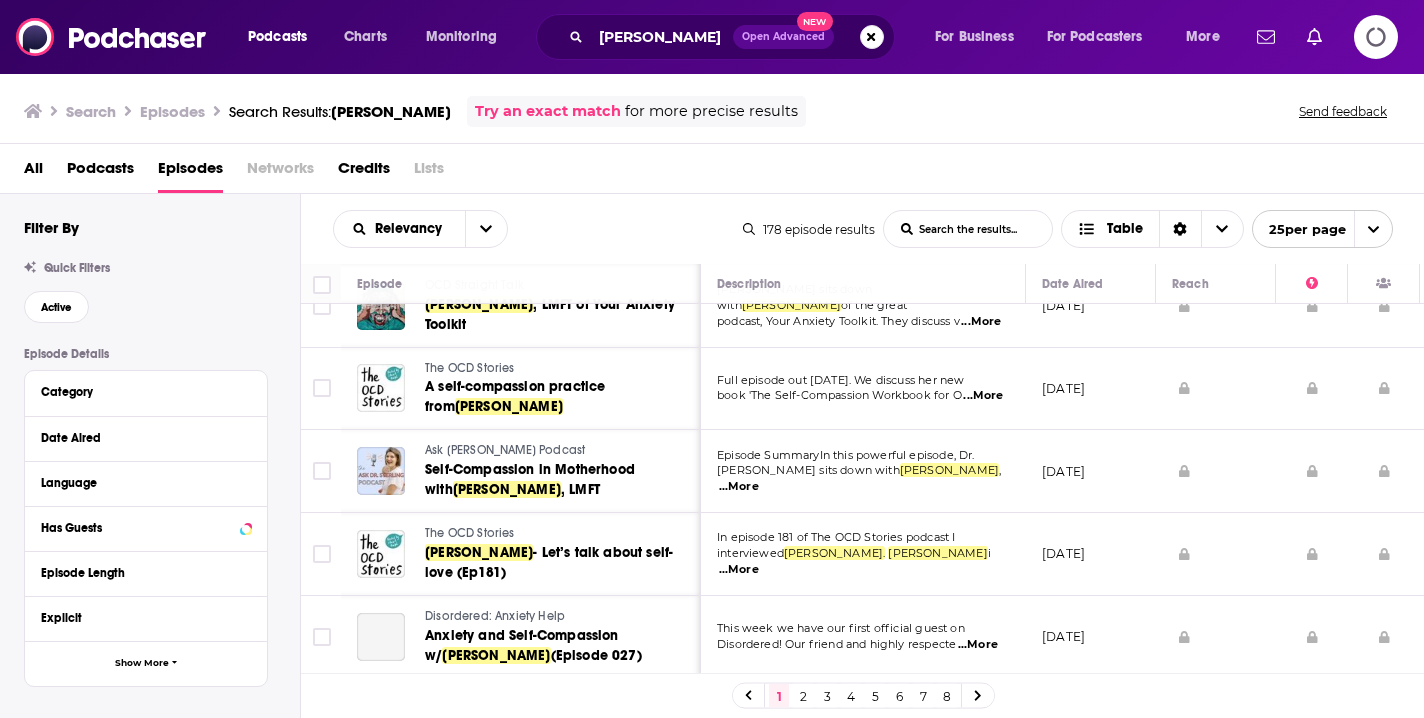 scroll, scrollTop: 796, scrollLeft: 0, axis: vertical 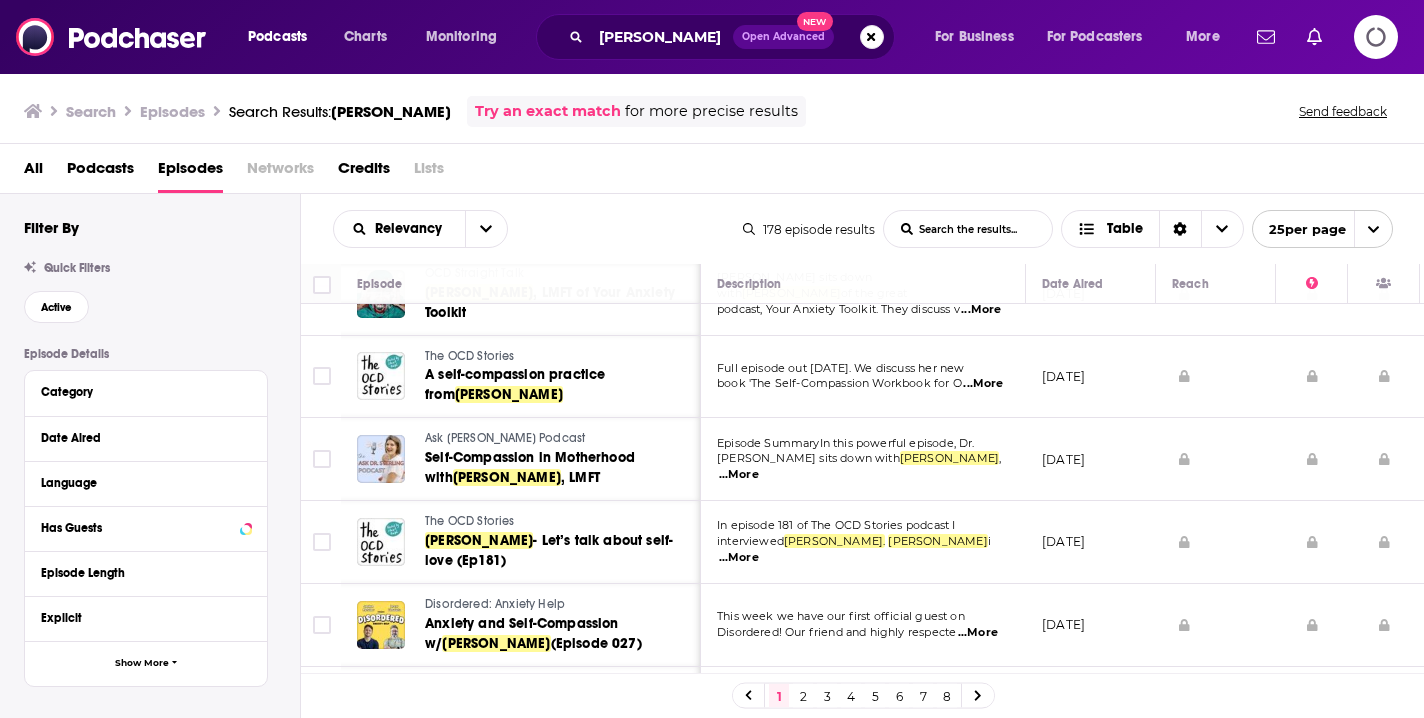 click on "[DATE]" at bounding box center (1091, 542) 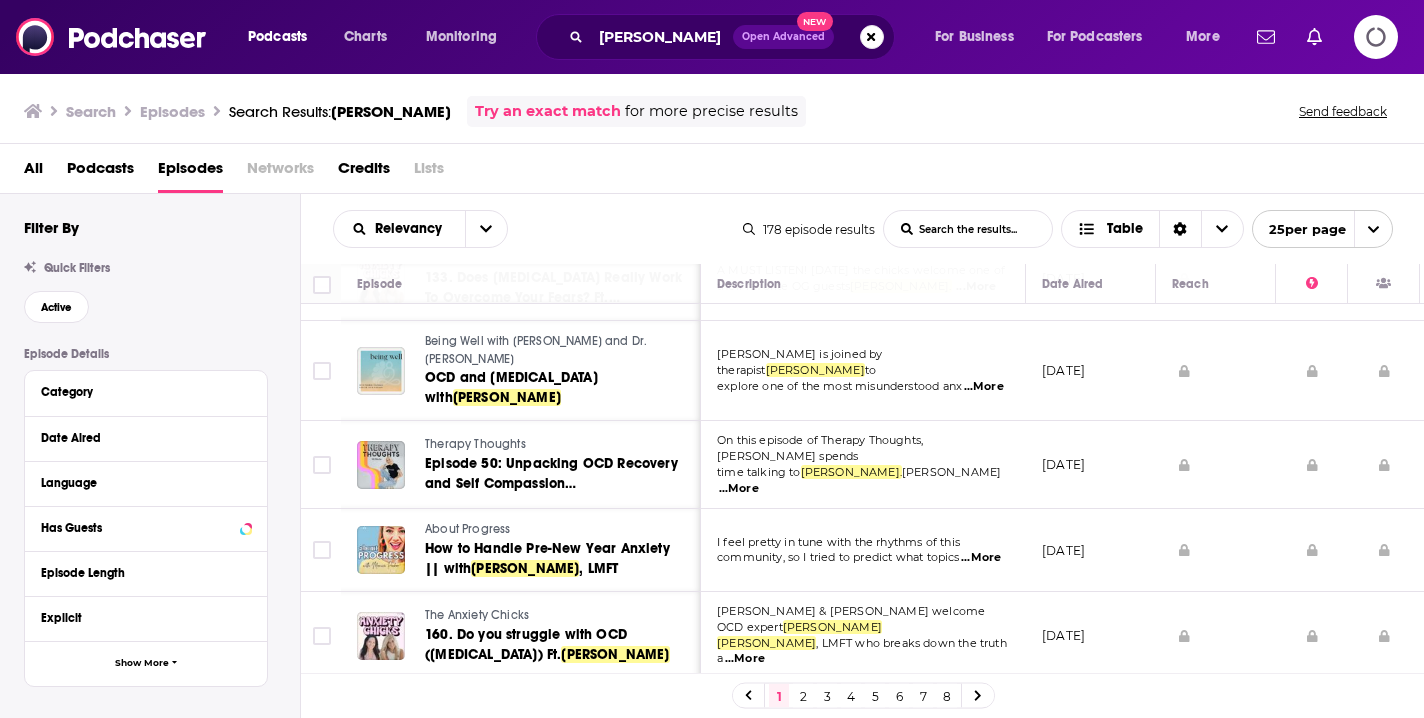 scroll, scrollTop: 1487, scrollLeft: 0, axis: vertical 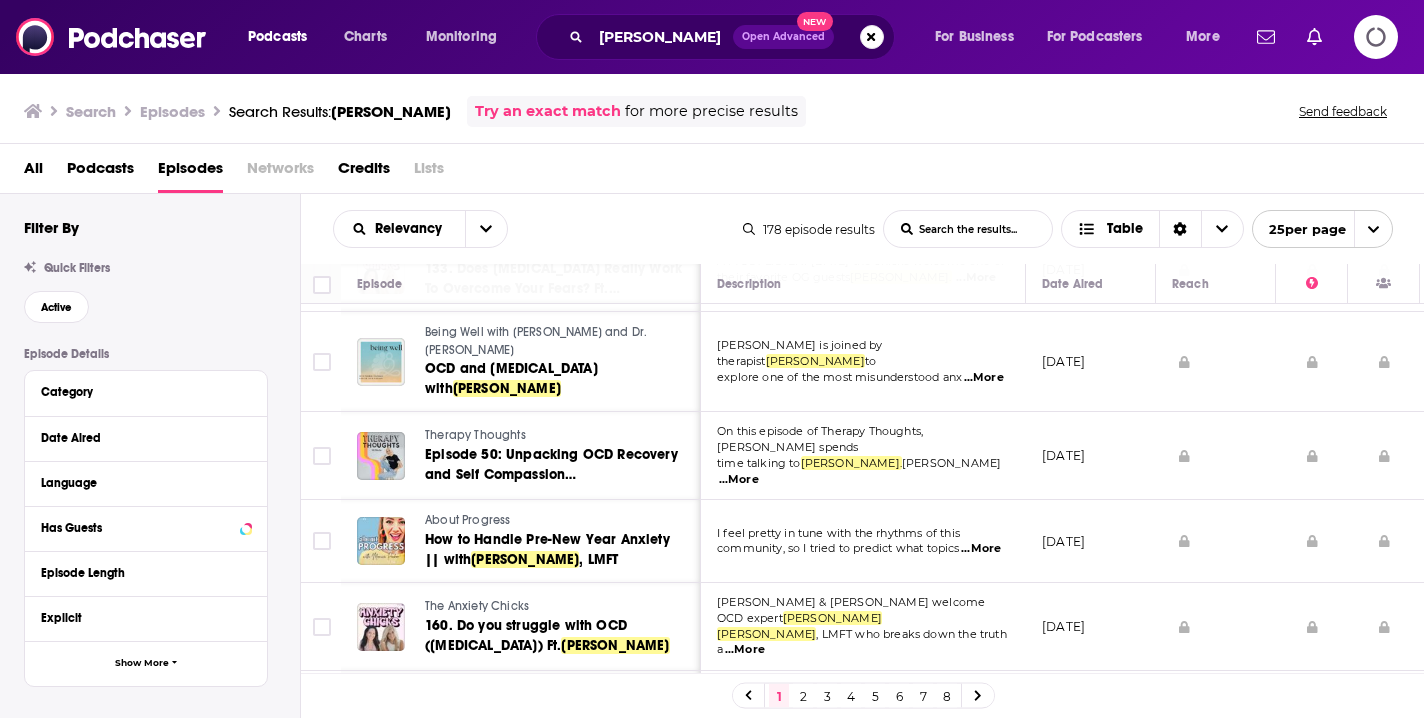 click on "[DATE]" at bounding box center (1091, 541) 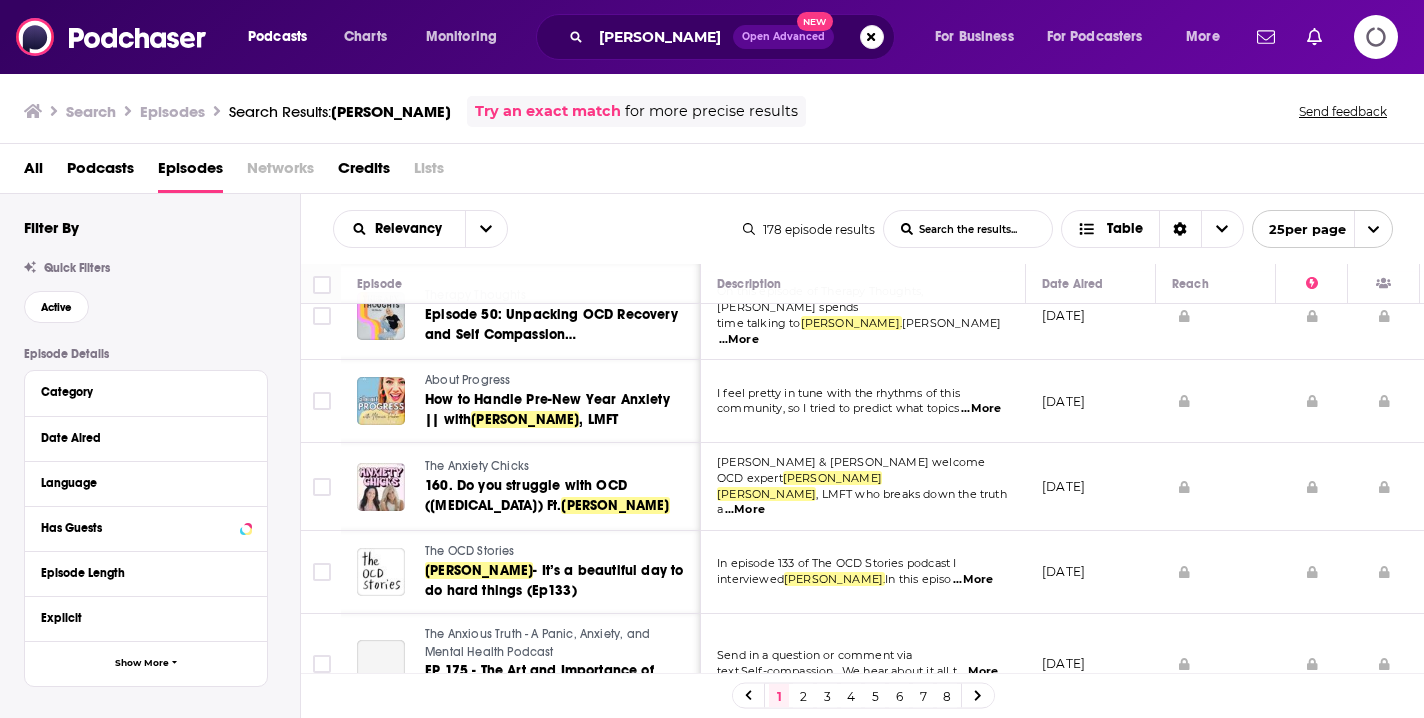 scroll, scrollTop: 1628, scrollLeft: 0, axis: vertical 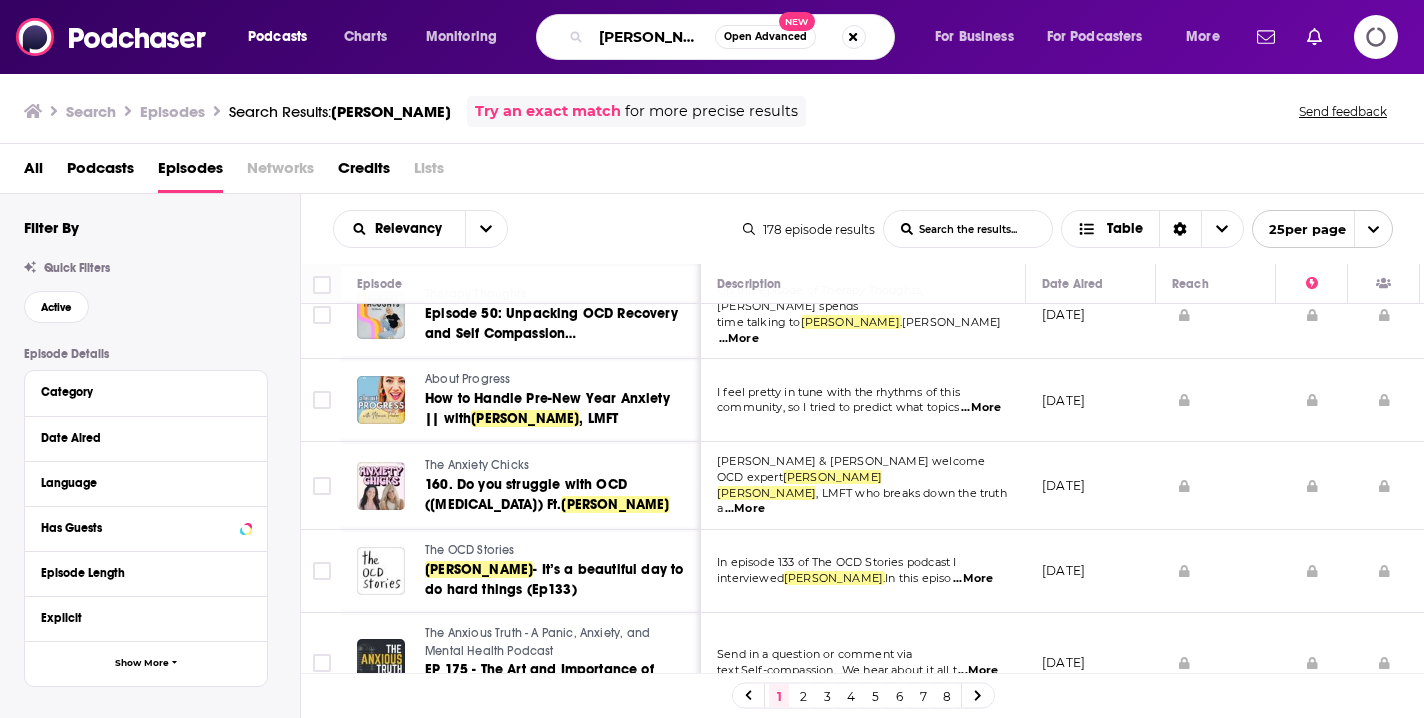 click on "[PERSON_NAME]" at bounding box center [653, 37] 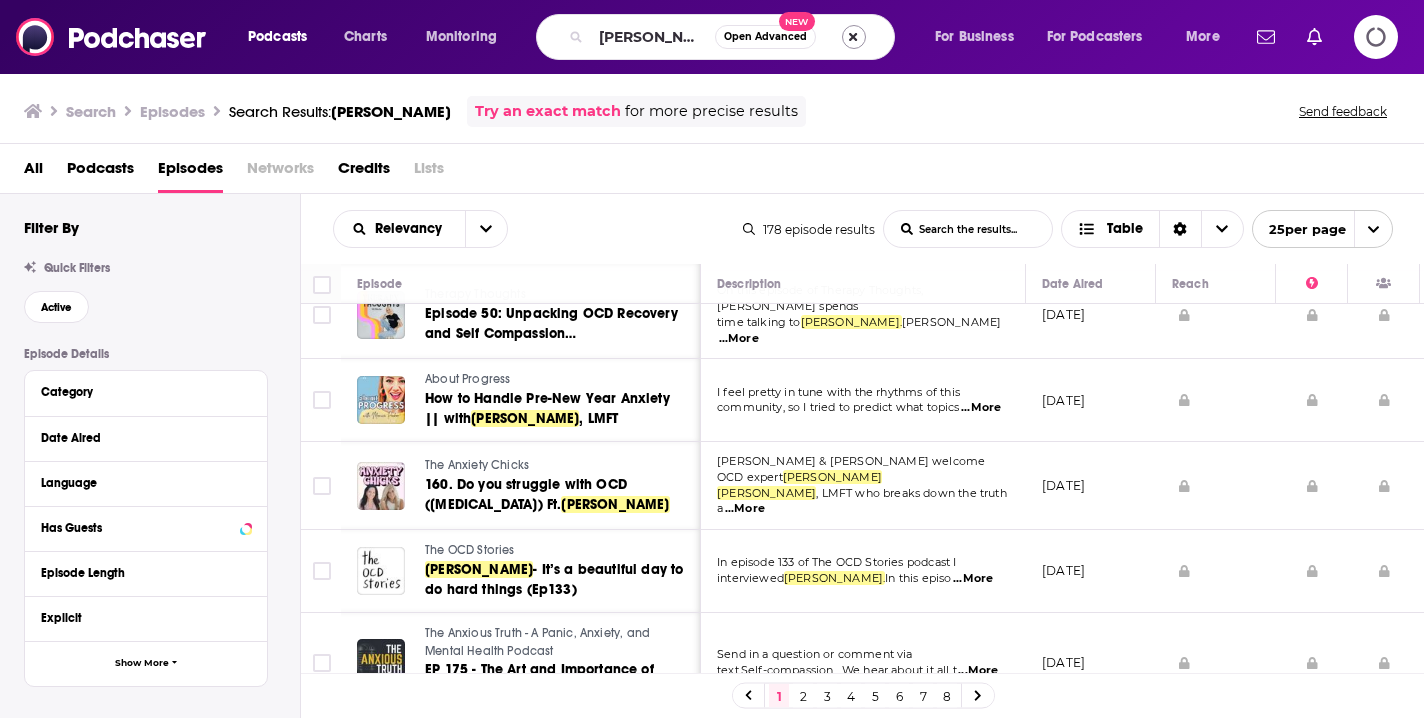 click at bounding box center (854, 37) 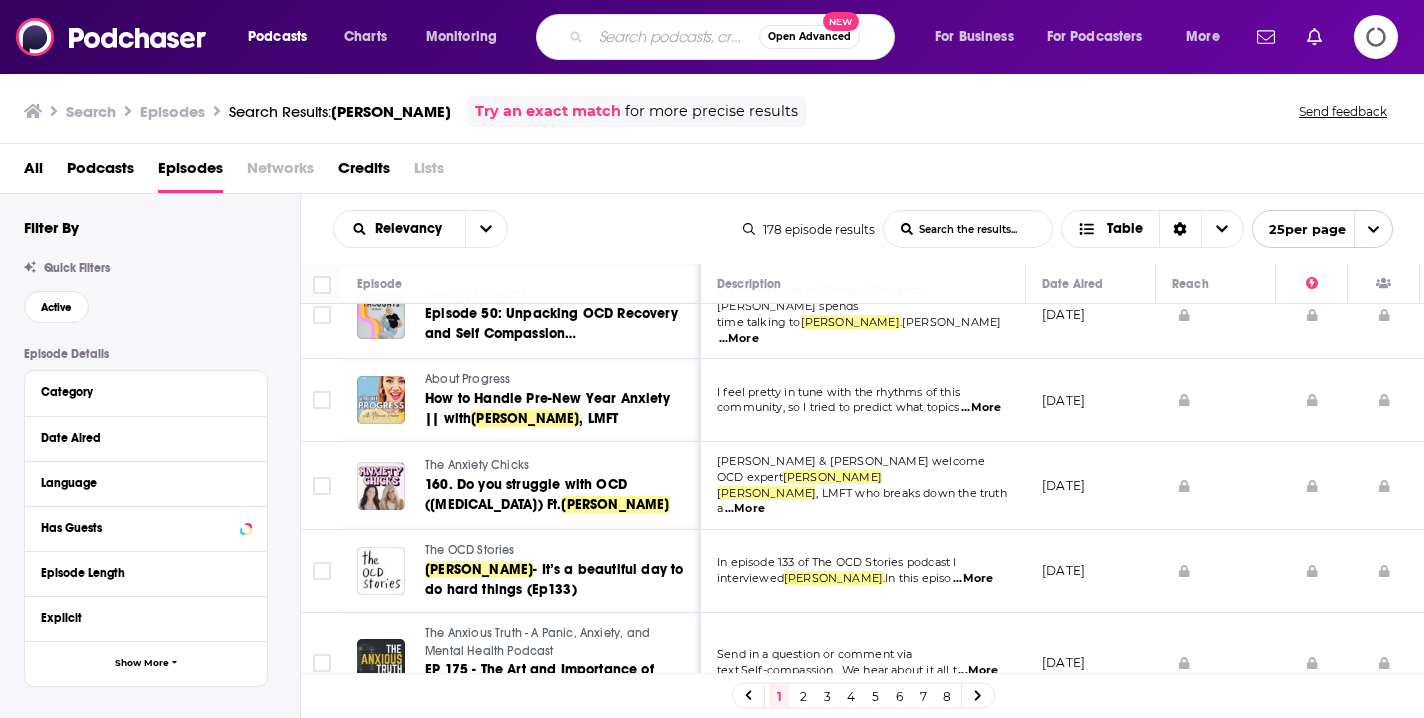 paste on "[PERSON_NAME] Toe" 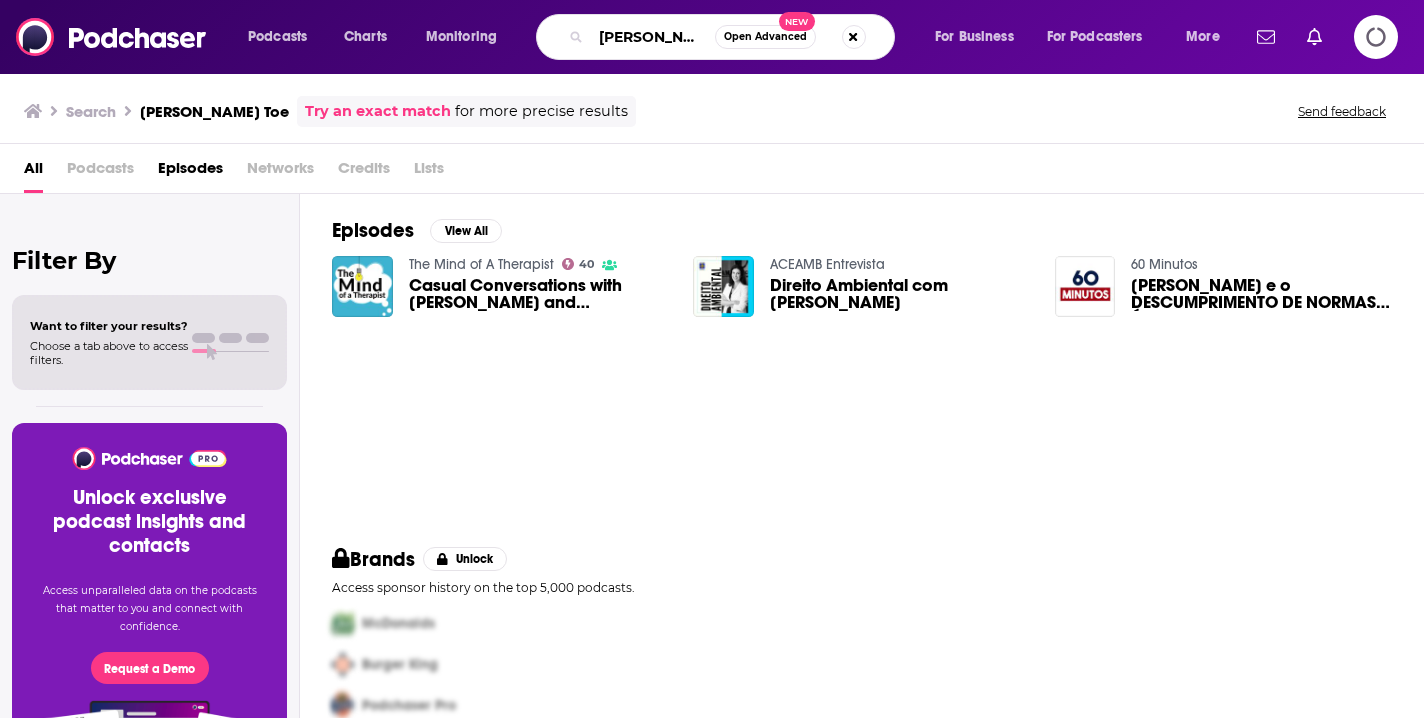 drag, startPoint x: 682, startPoint y: 37, endPoint x: 559, endPoint y: 32, distance: 123.101585 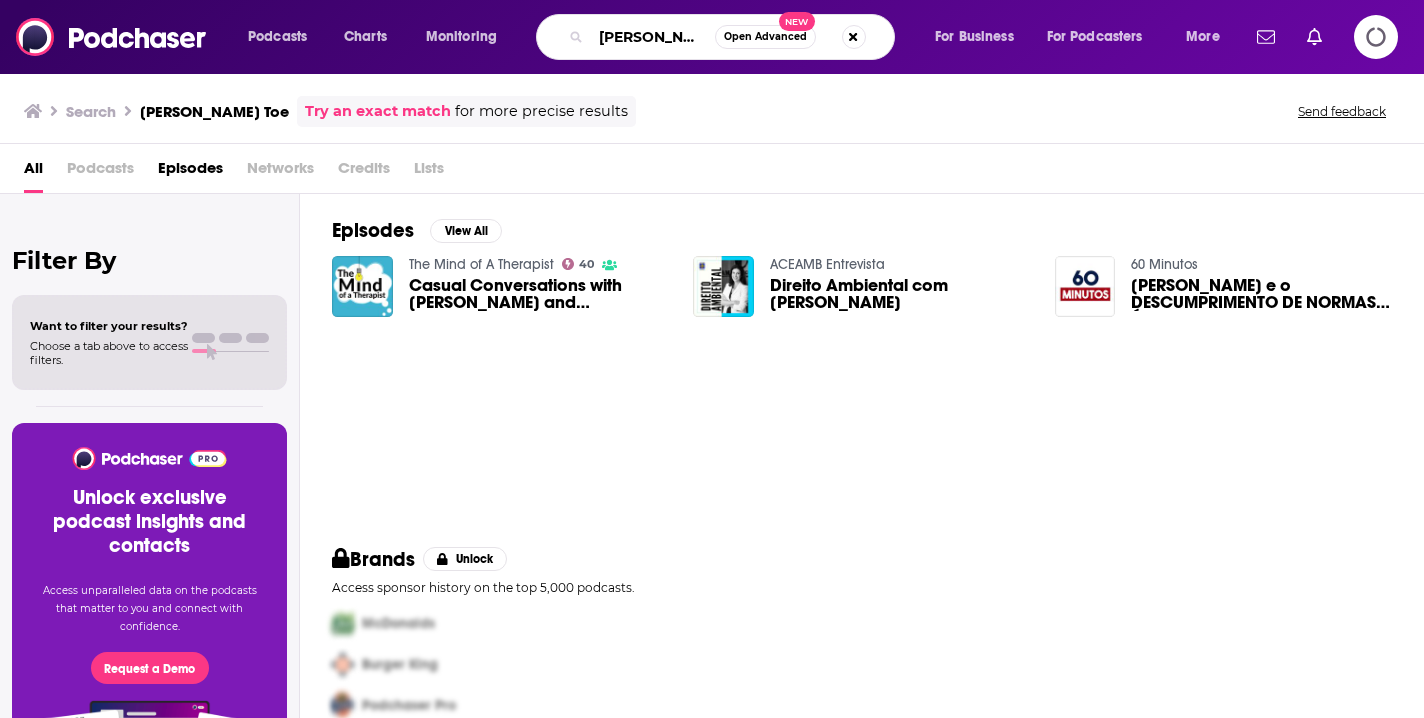 click on "[PERSON_NAME] Toe Open Advanced New" at bounding box center (715, 37) 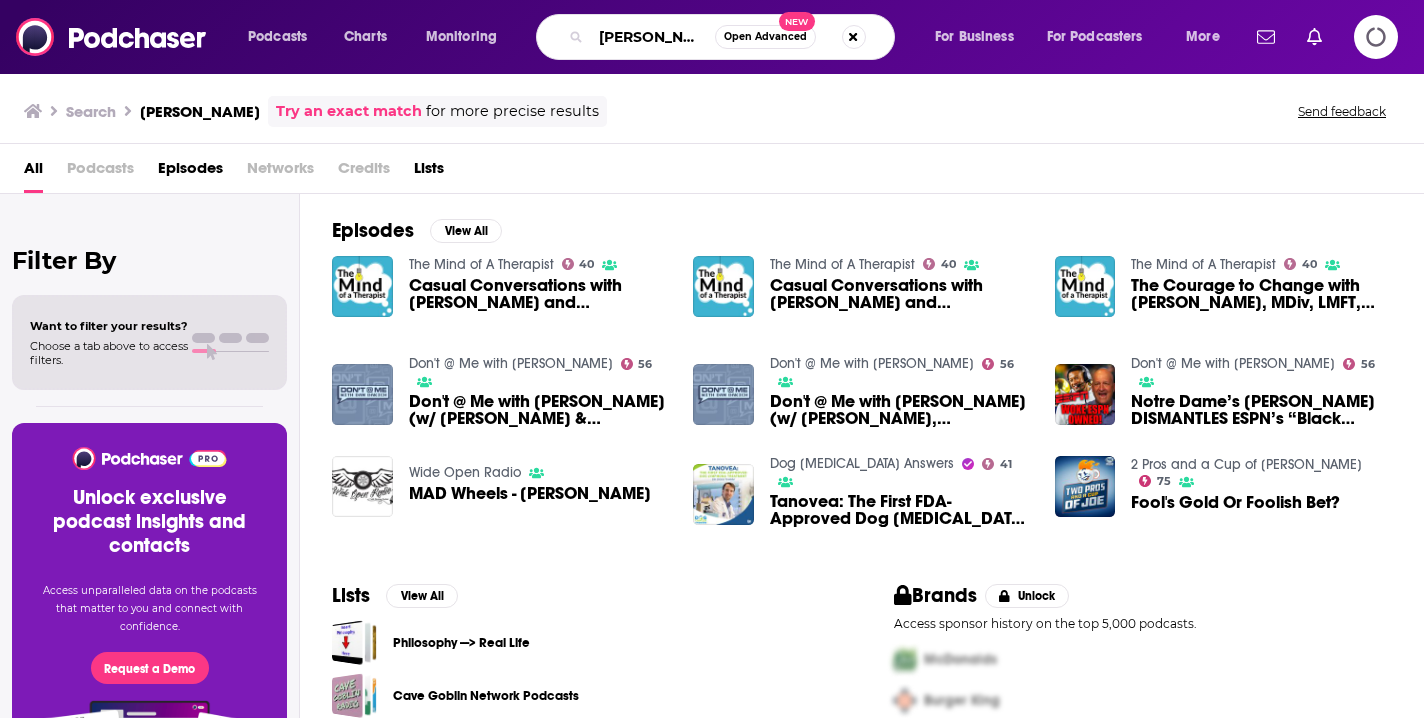 drag, startPoint x: 704, startPoint y: 40, endPoint x: 593, endPoint y: 35, distance: 111.11256 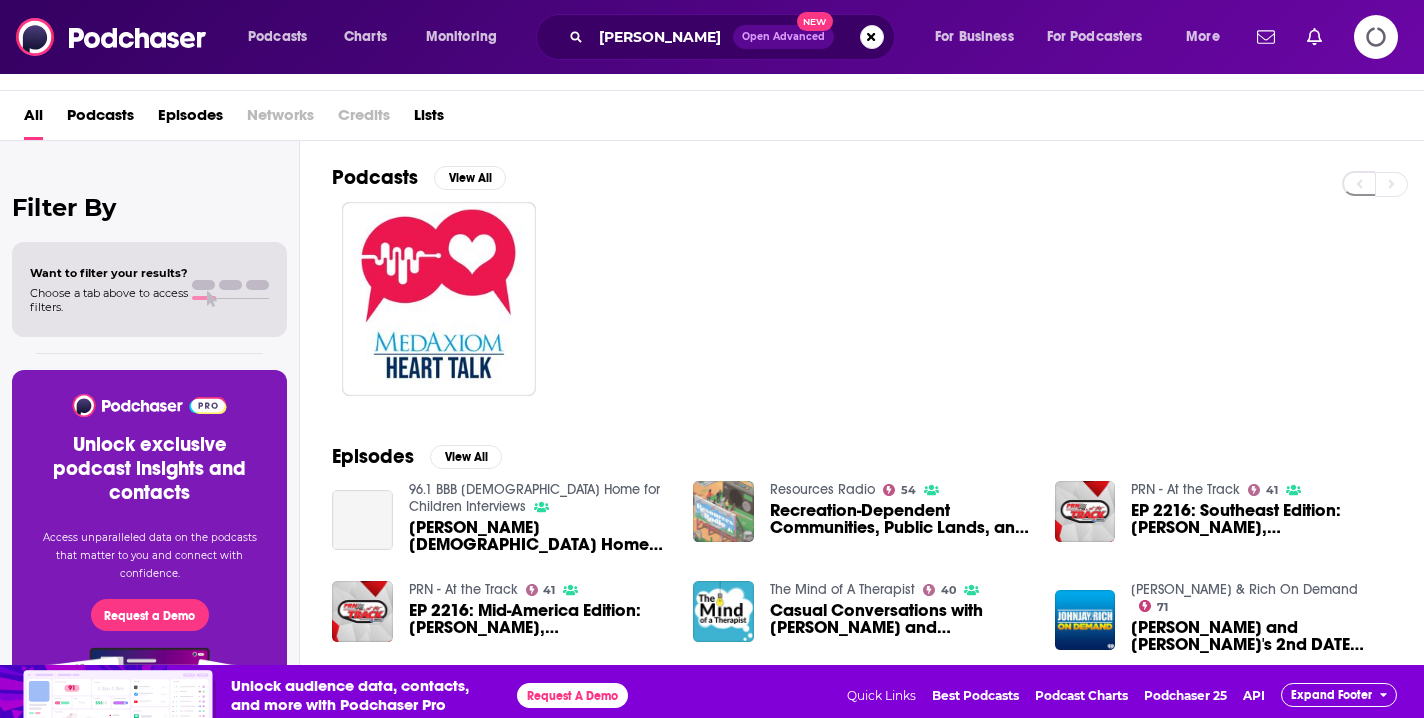 scroll, scrollTop: 55, scrollLeft: 0, axis: vertical 